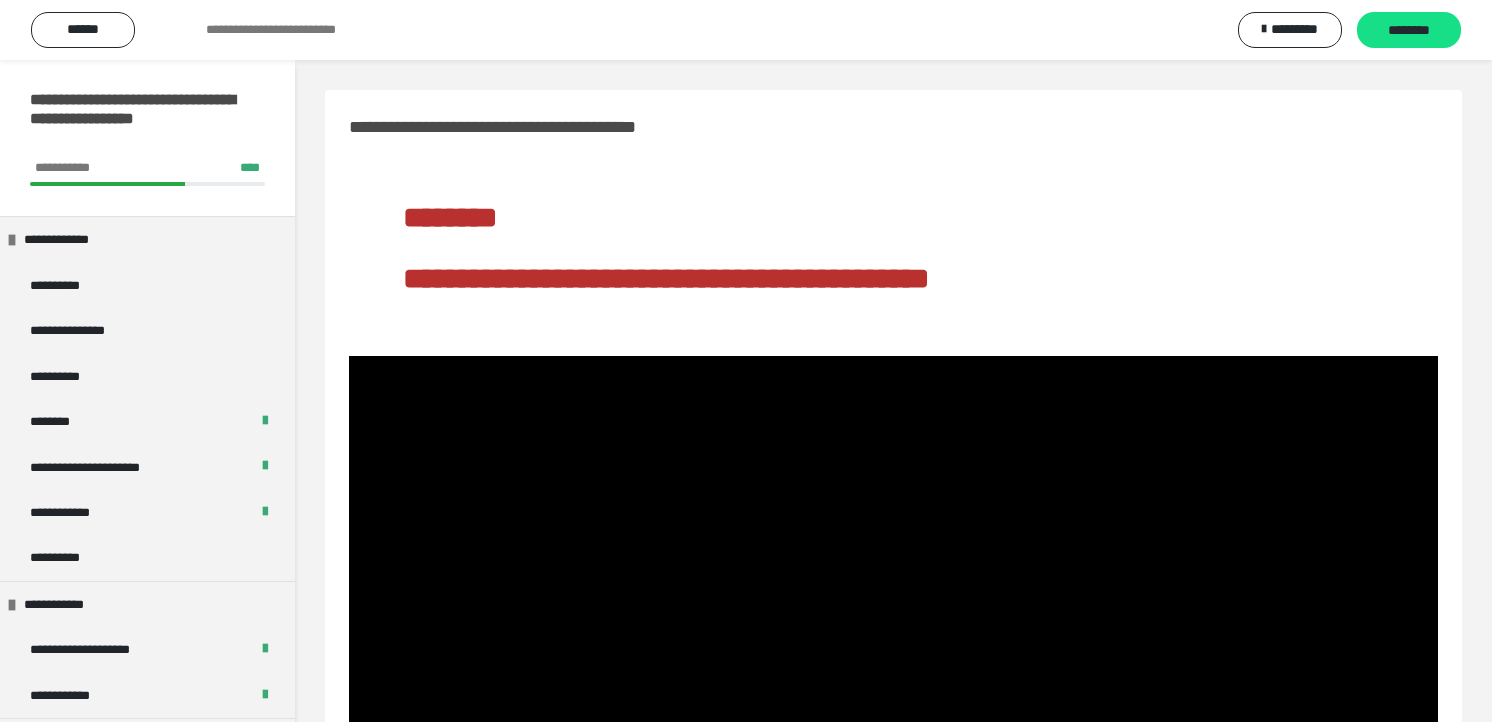 scroll, scrollTop: 173, scrollLeft: 0, axis: vertical 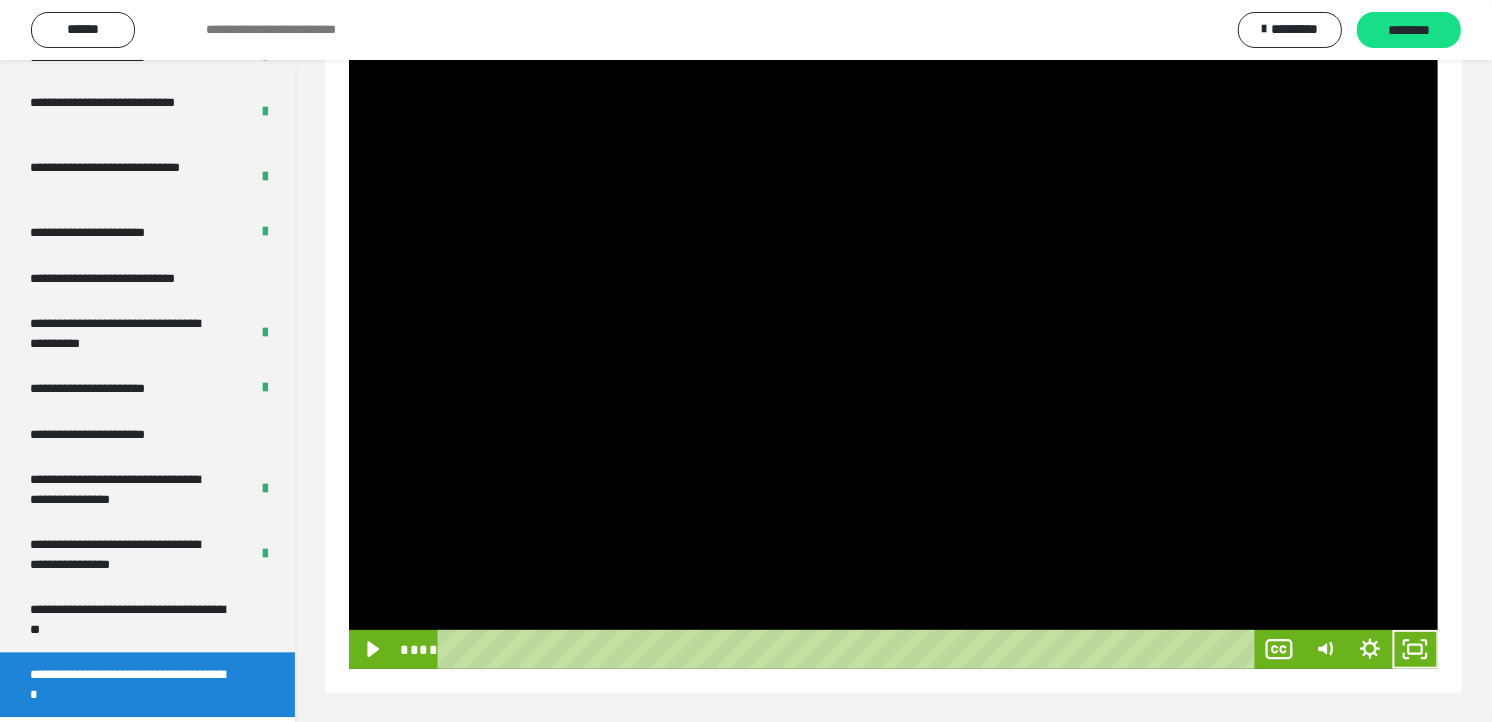 click at bounding box center [893, 362] 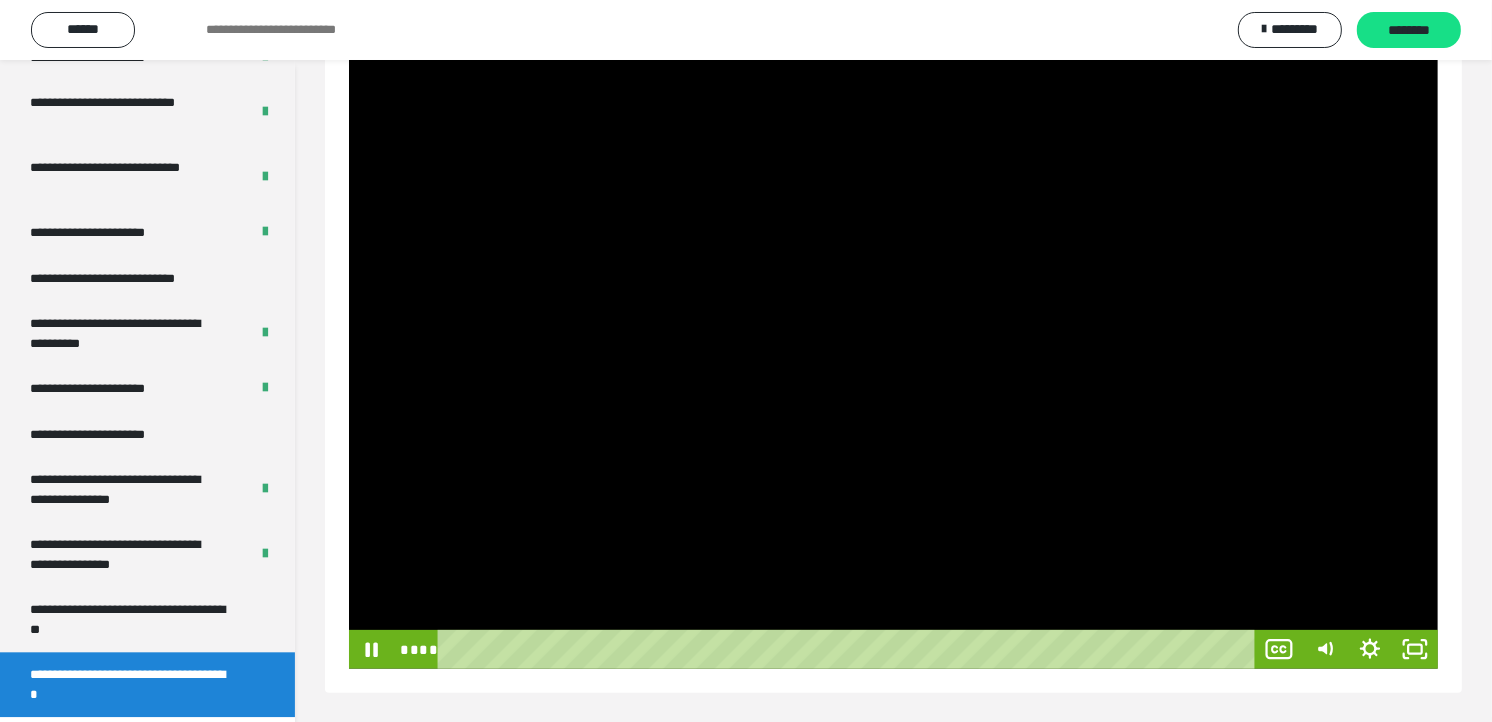 click at bounding box center [893, 362] 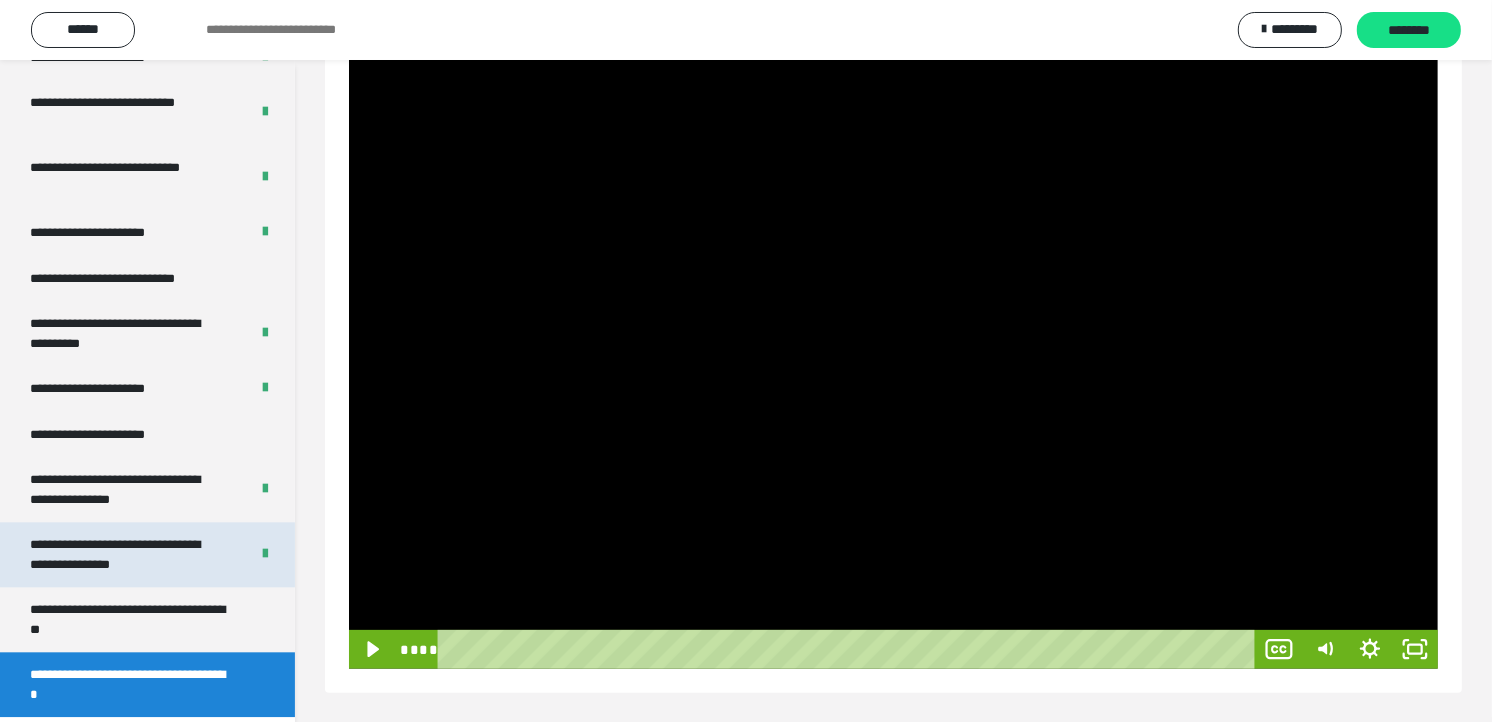 click on "**********" at bounding box center (123, 554) 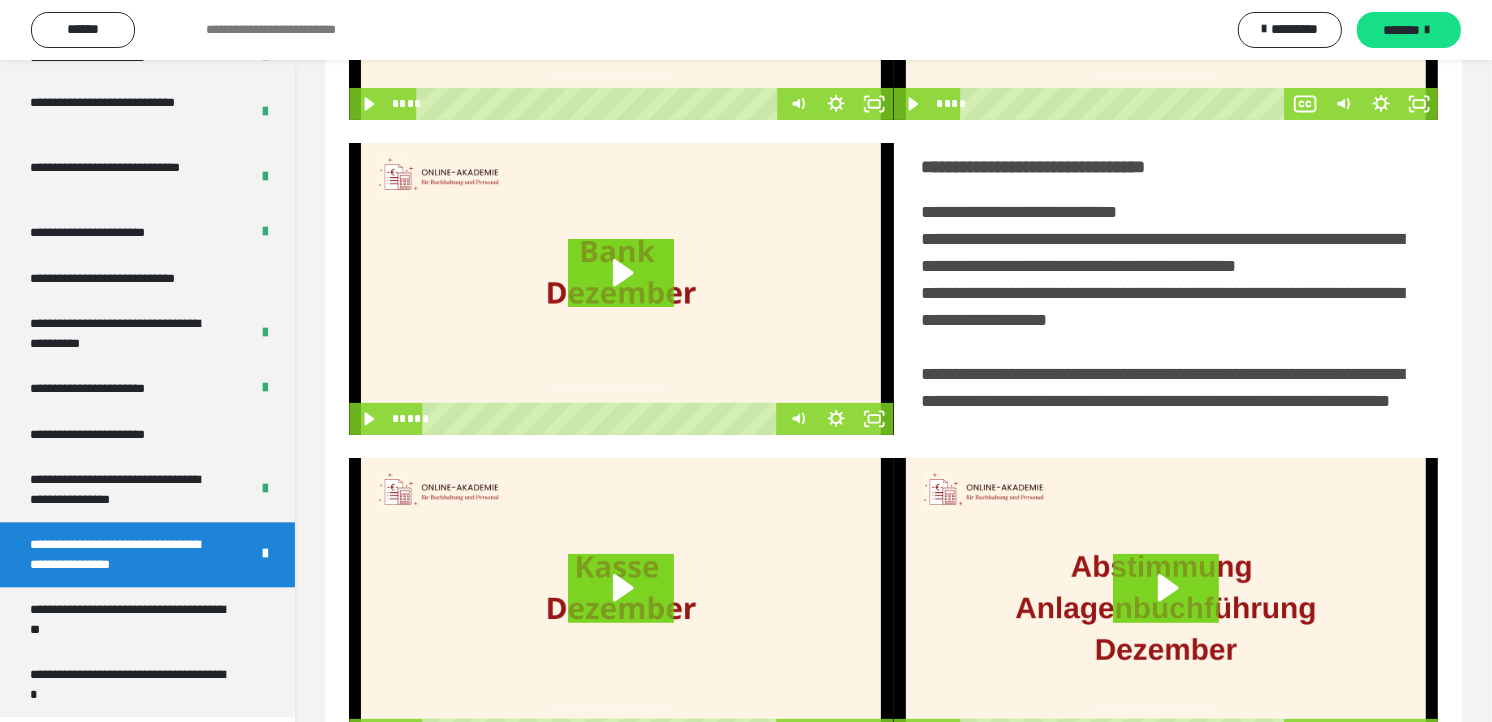 scroll, scrollTop: 451, scrollLeft: 0, axis: vertical 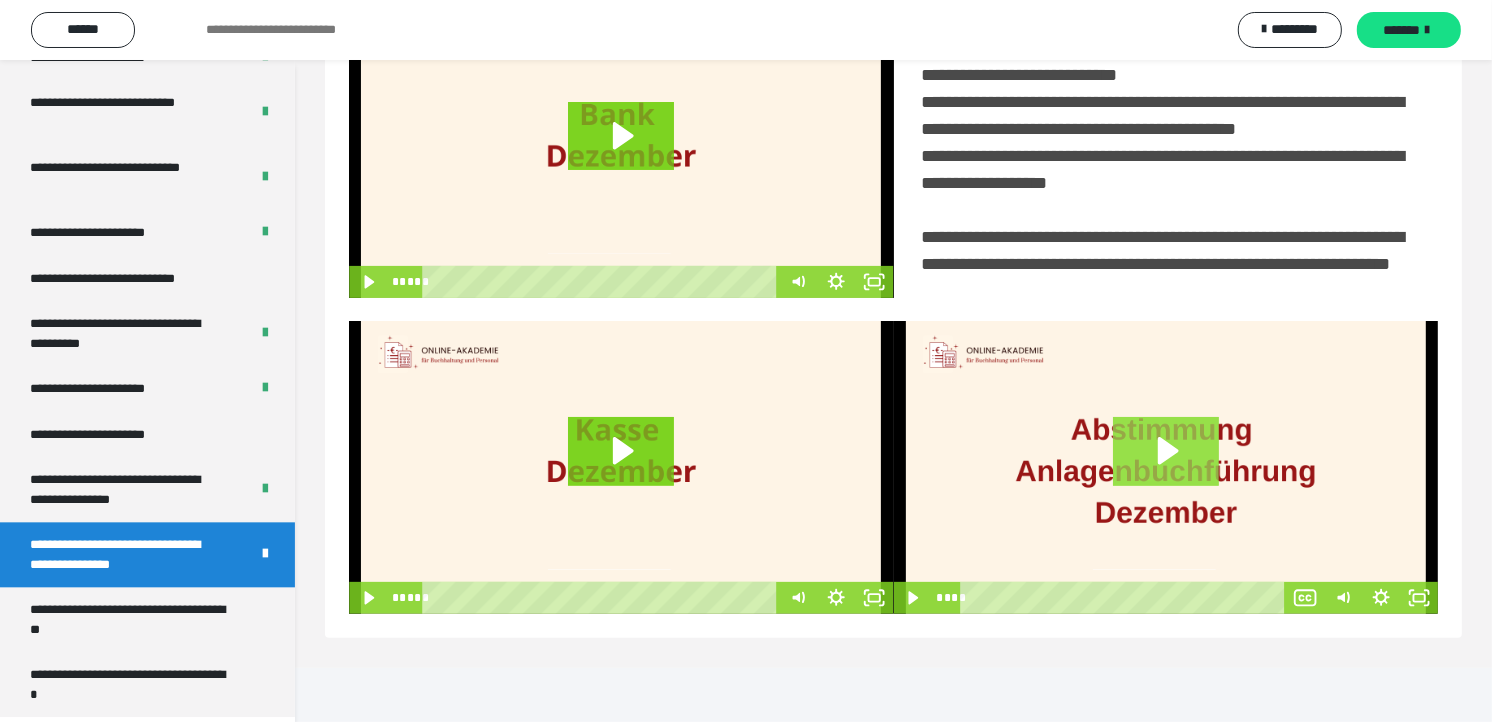 click 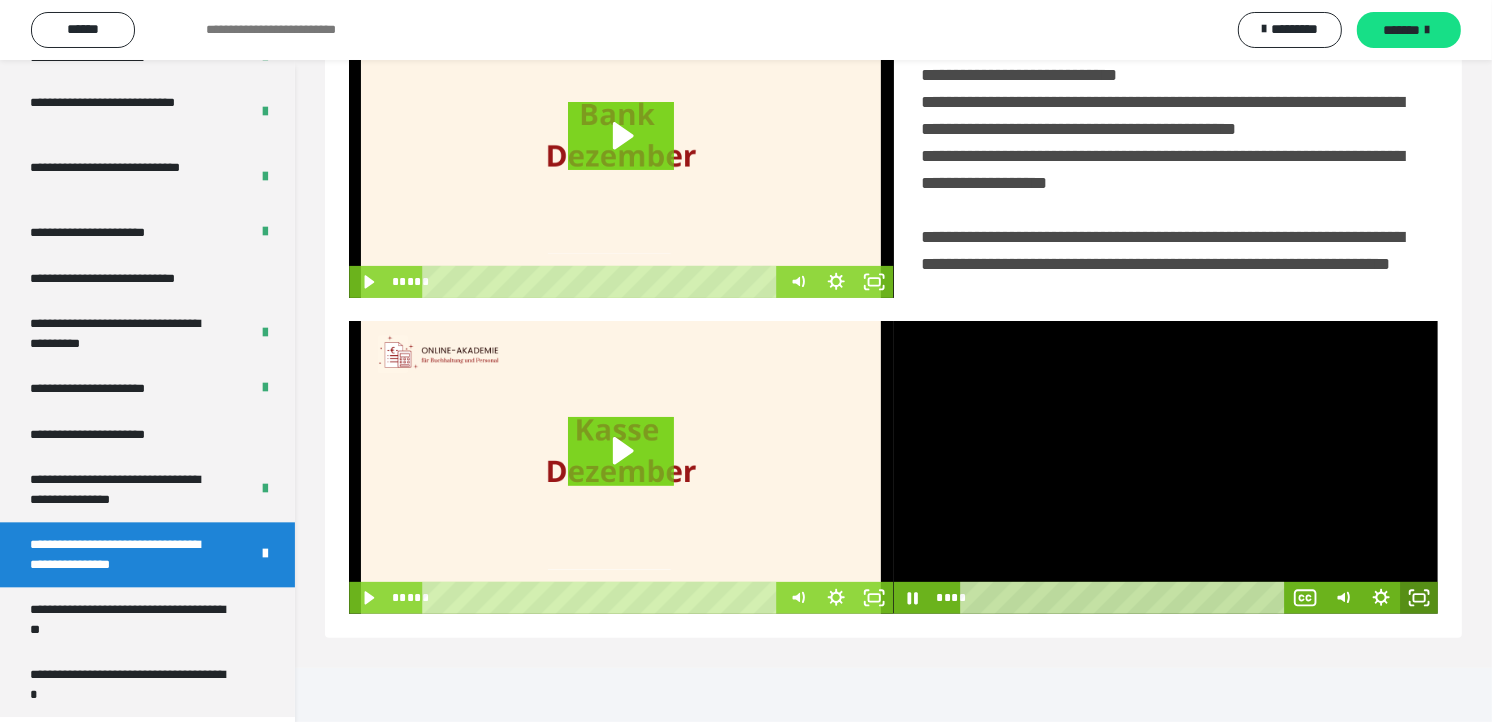 click 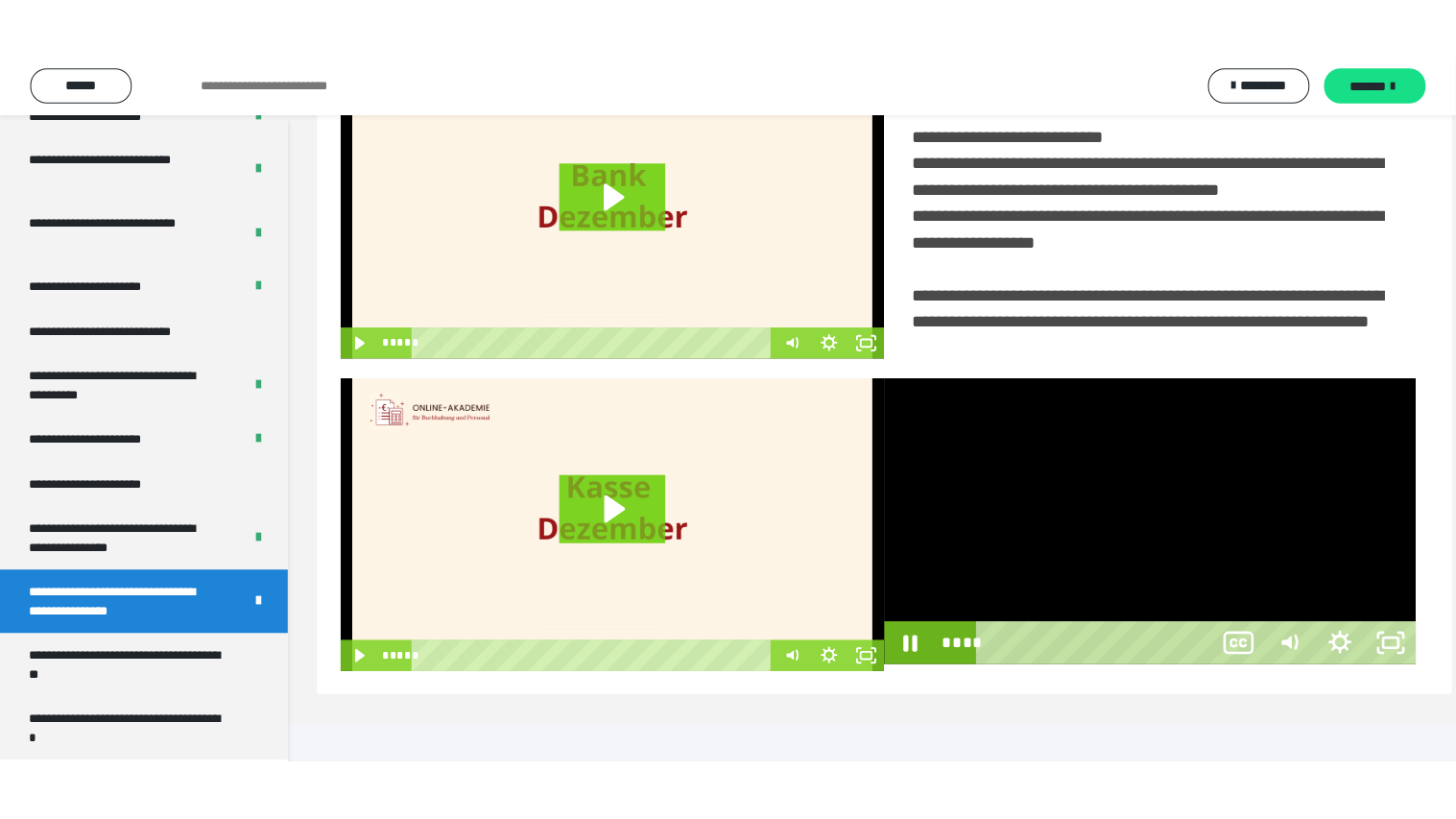 scroll, scrollTop: 321, scrollLeft: 0, axis: vertical 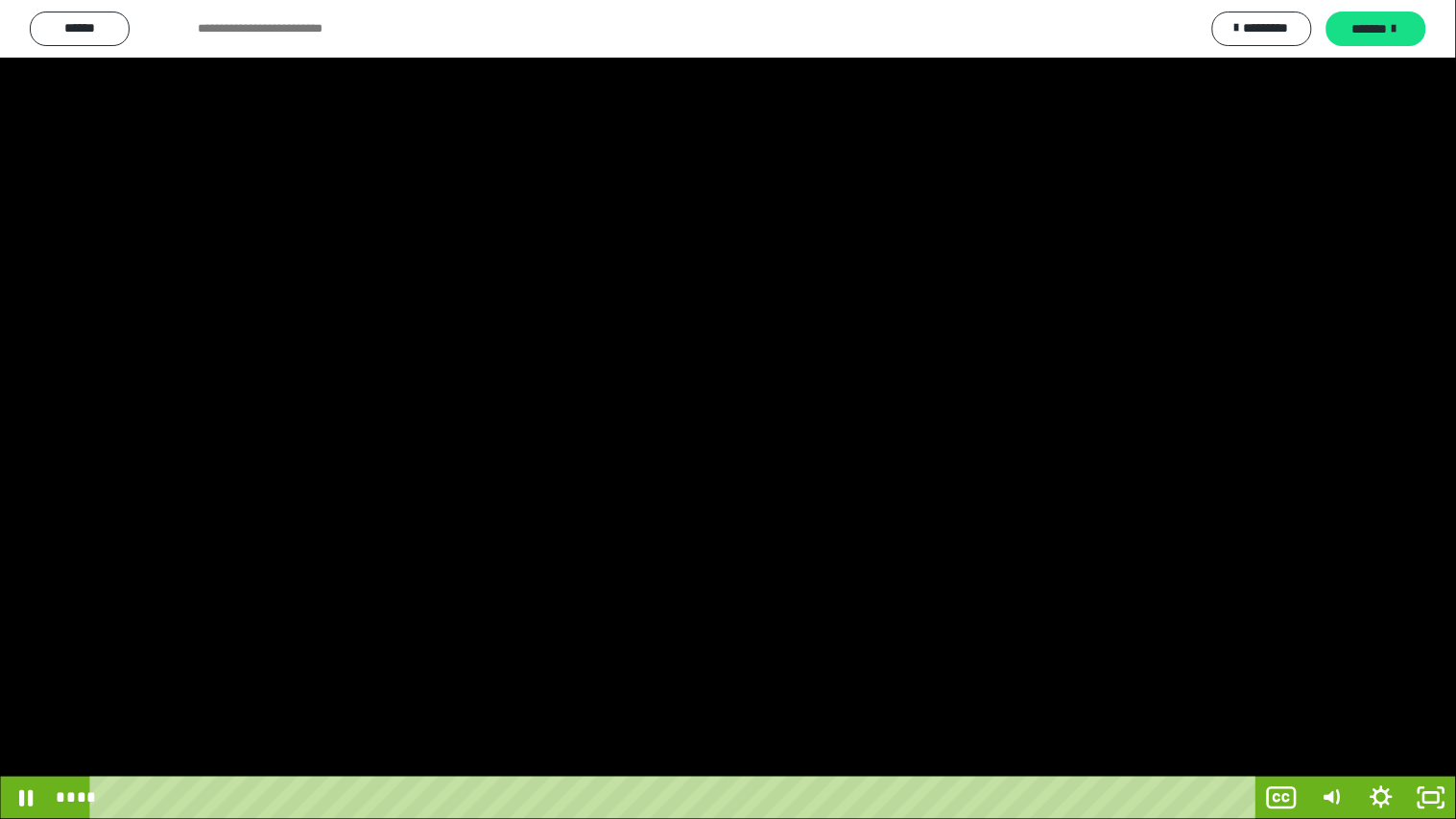 click at bounding box center (728, 409) 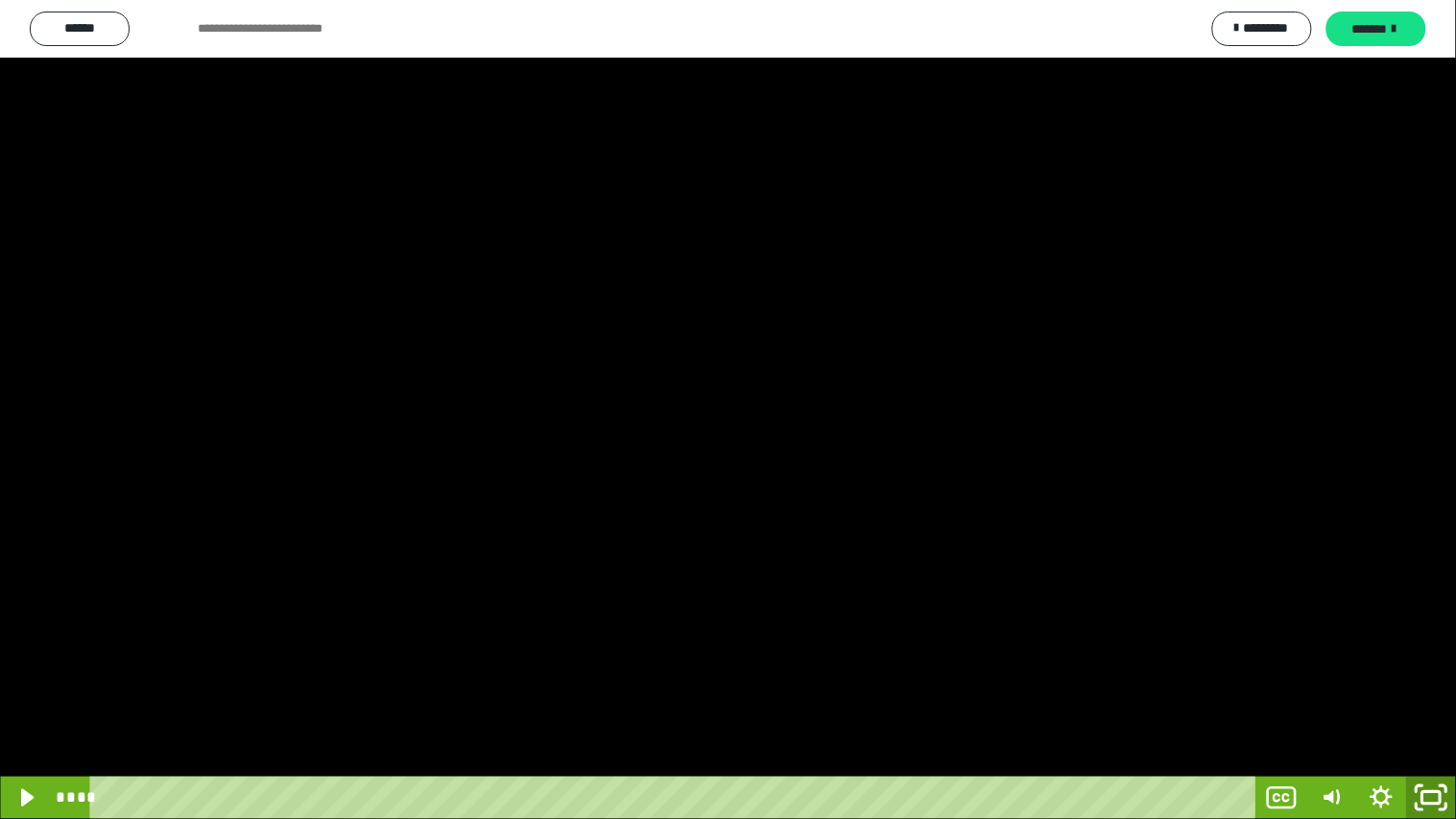 click 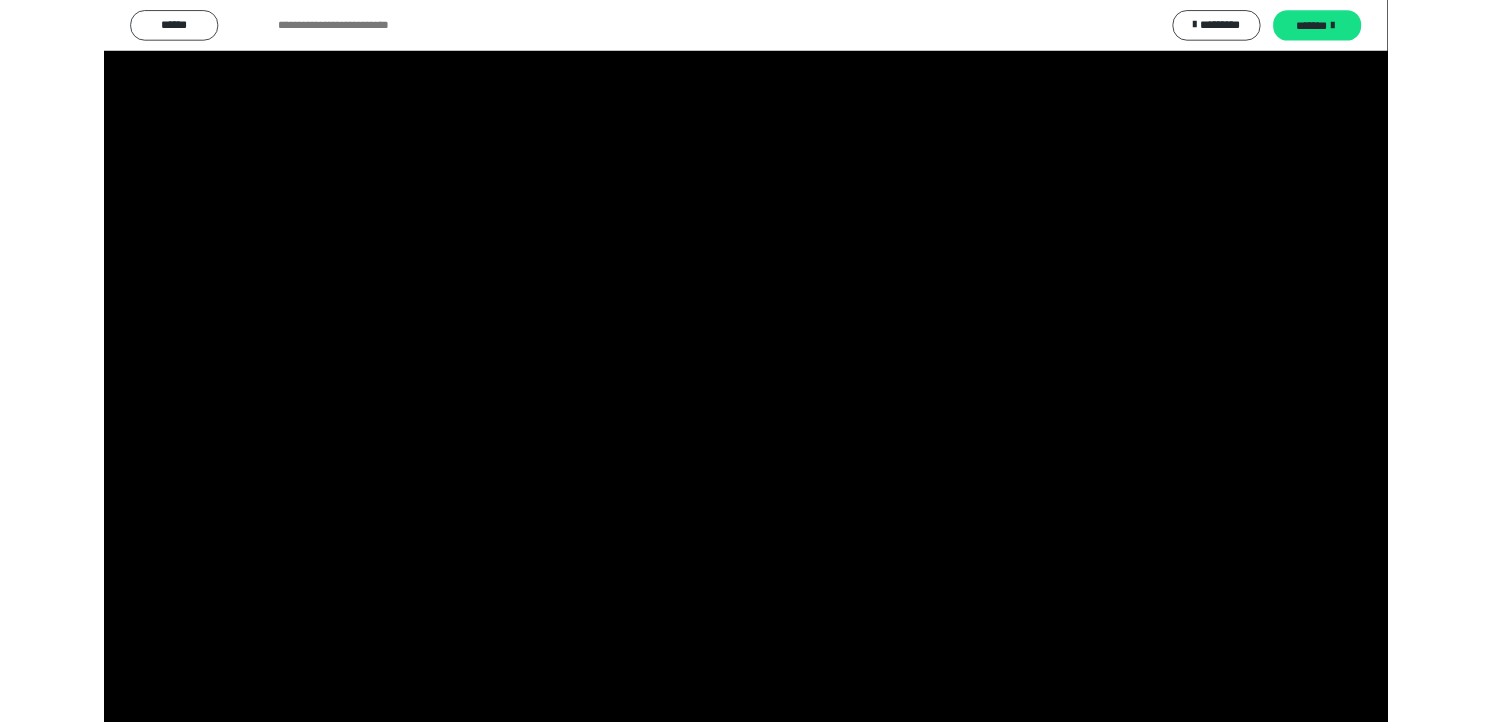 scroll, scrollTop: 324, scrollLeft: 0, axis: vertical 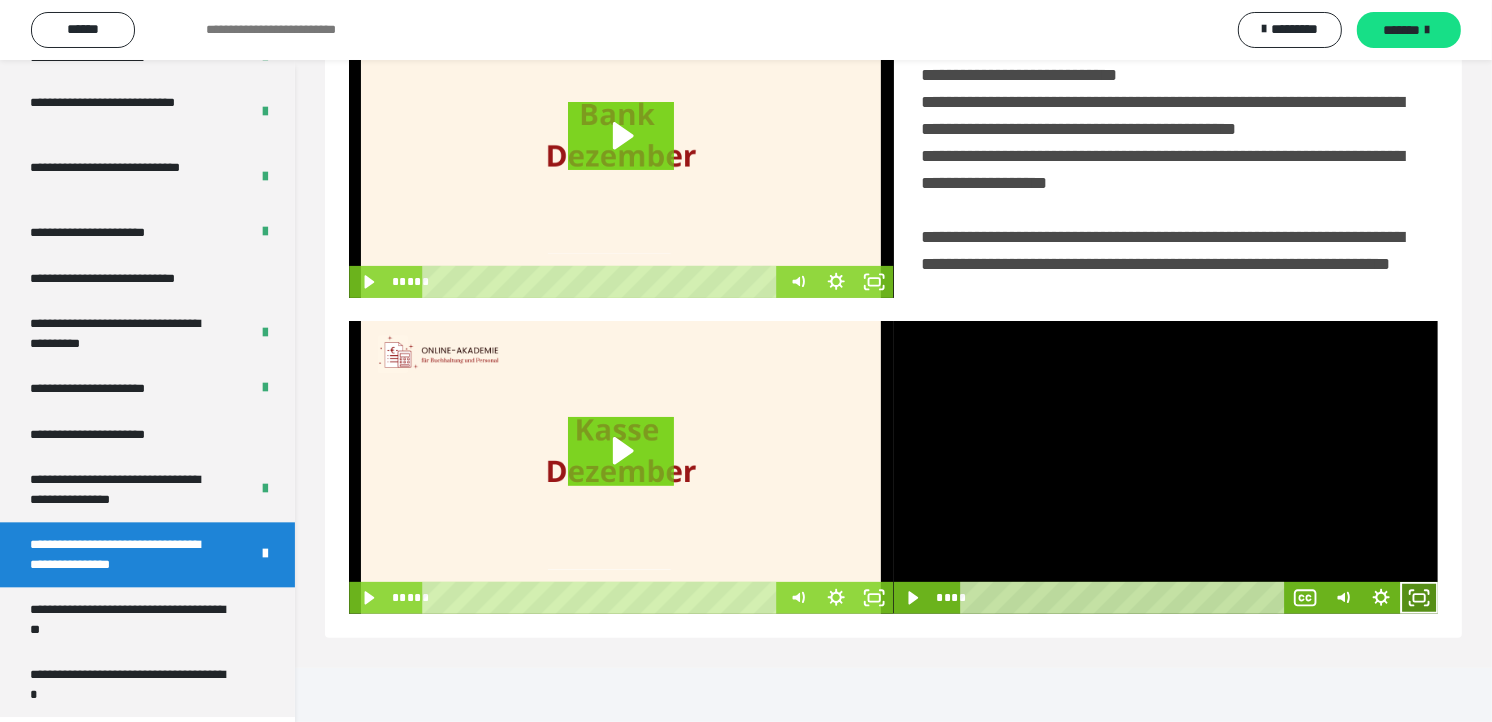 click 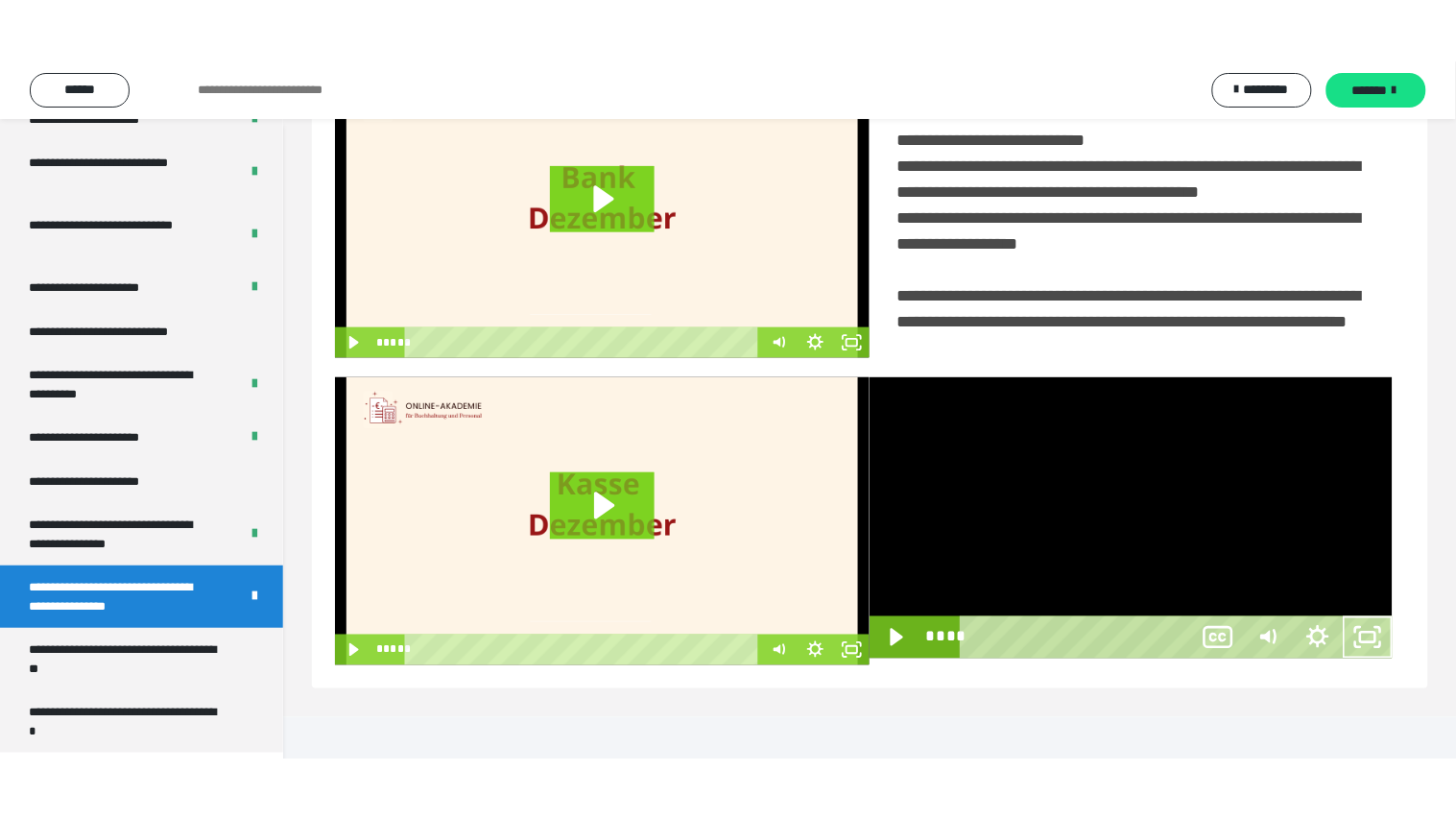 scroll, scrollTop: 321, scrollLeft: 0, axis: vertical 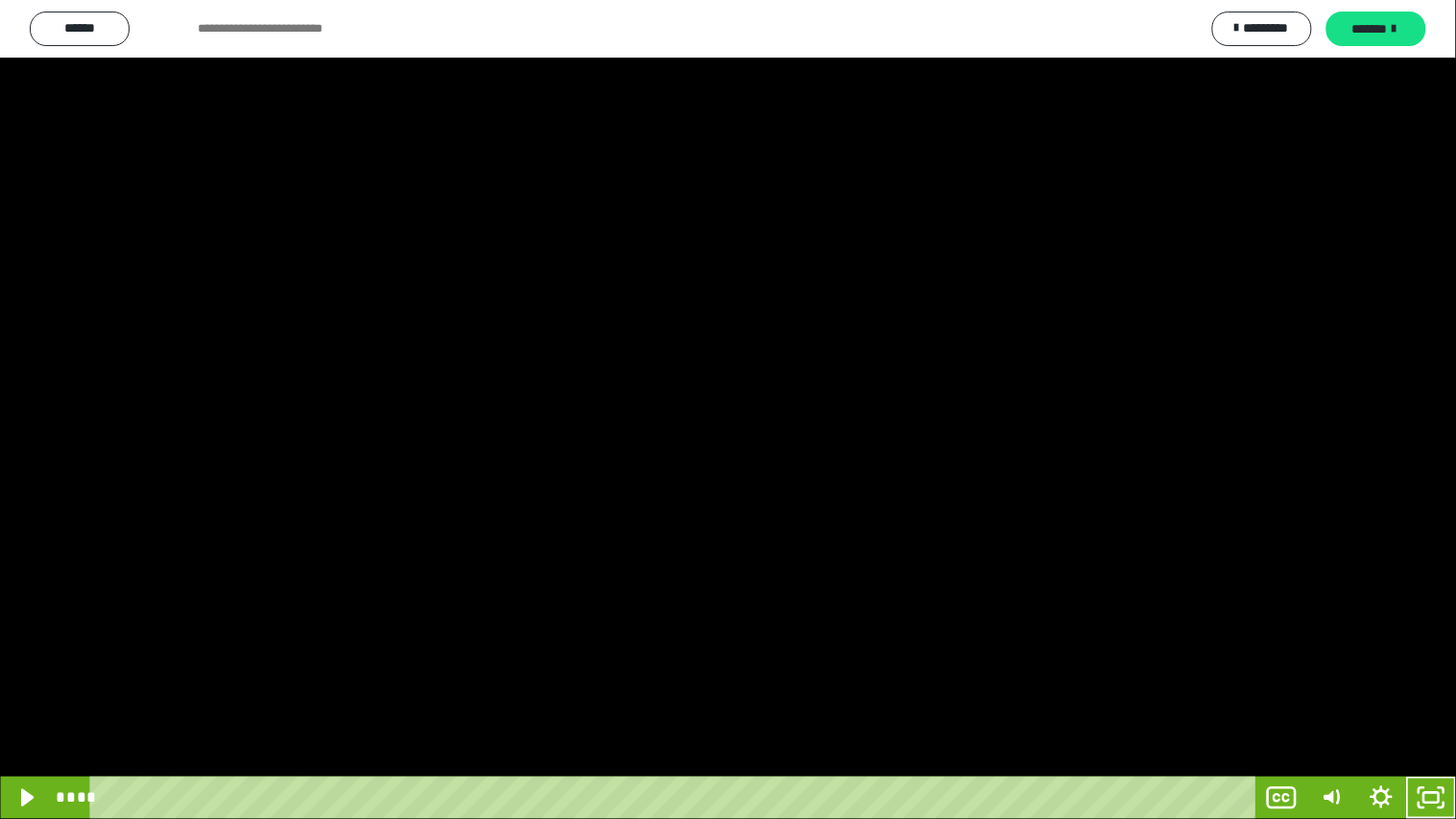 click at bounding box center [728, 409] 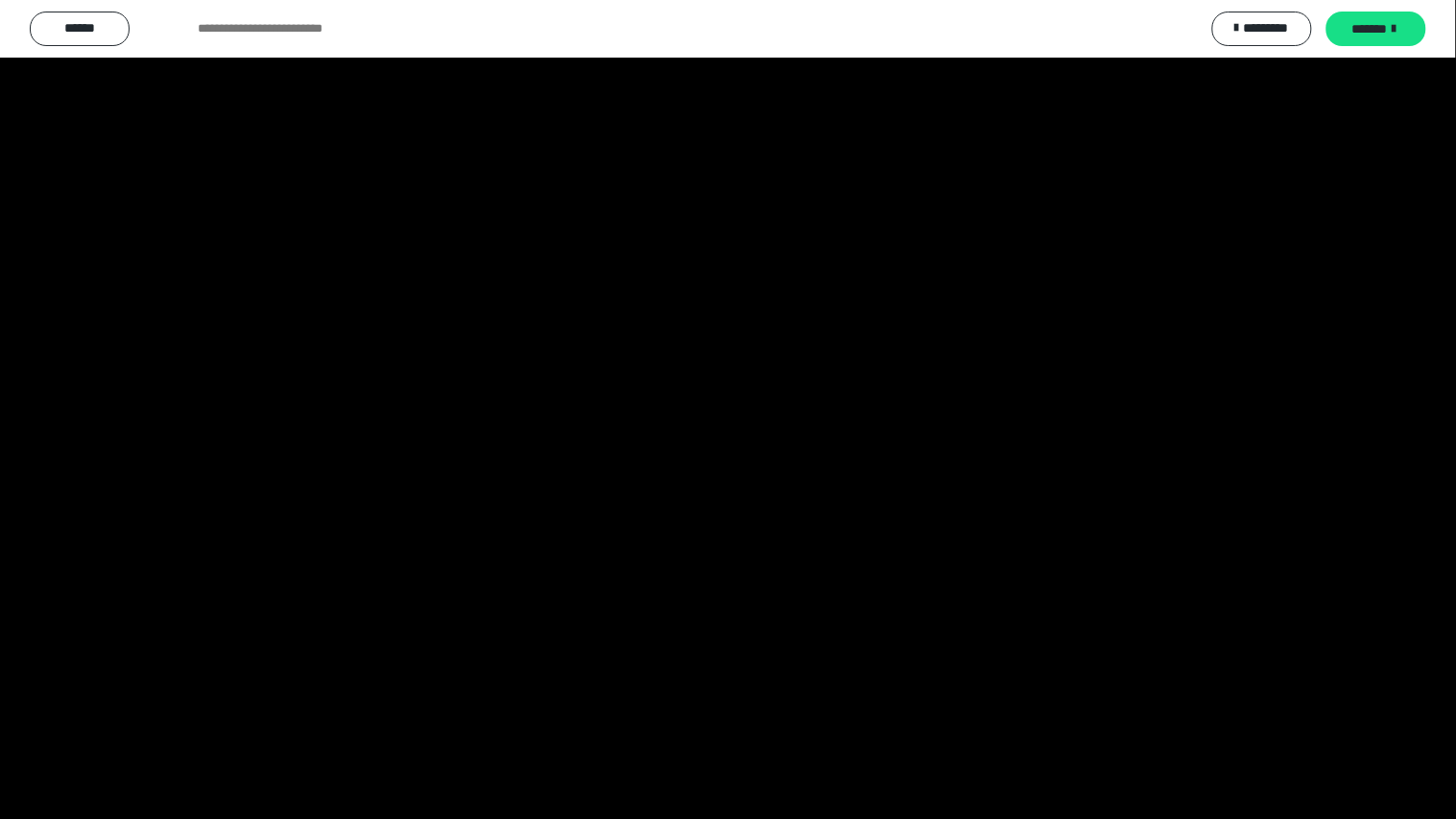 click at bounding box center [728, 409] 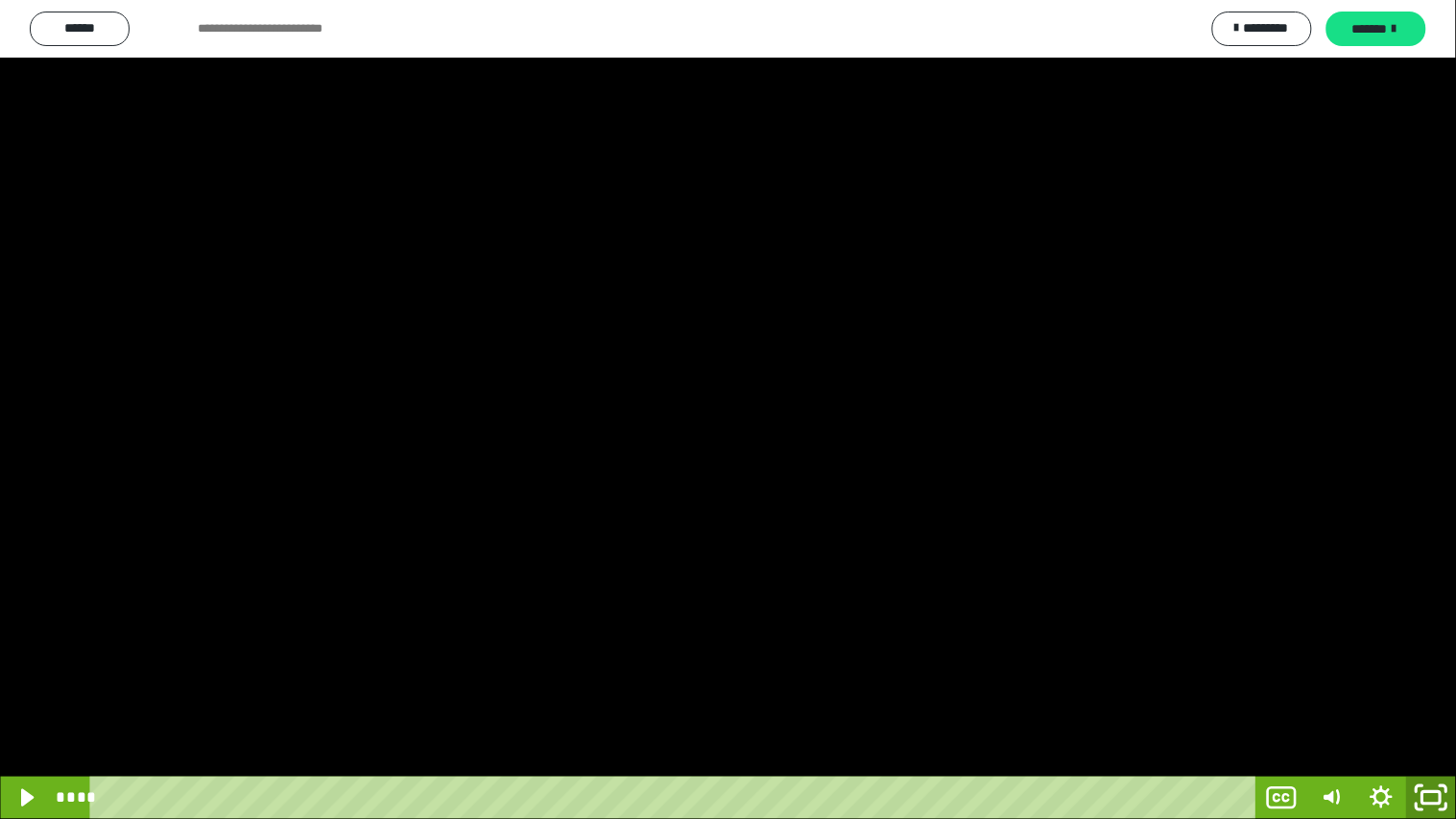 click 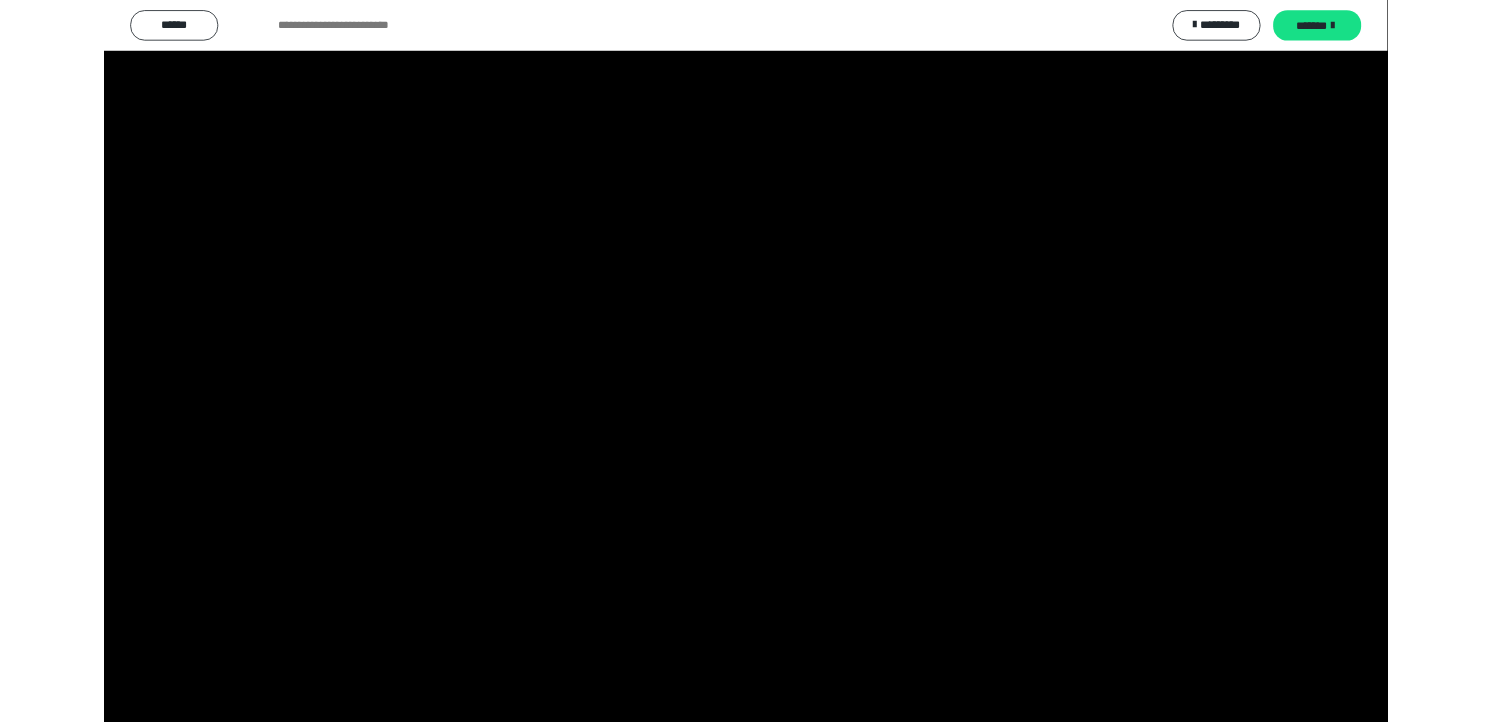 scroll, scrollTop: 324, scrollLeft: 0, axis: vertical 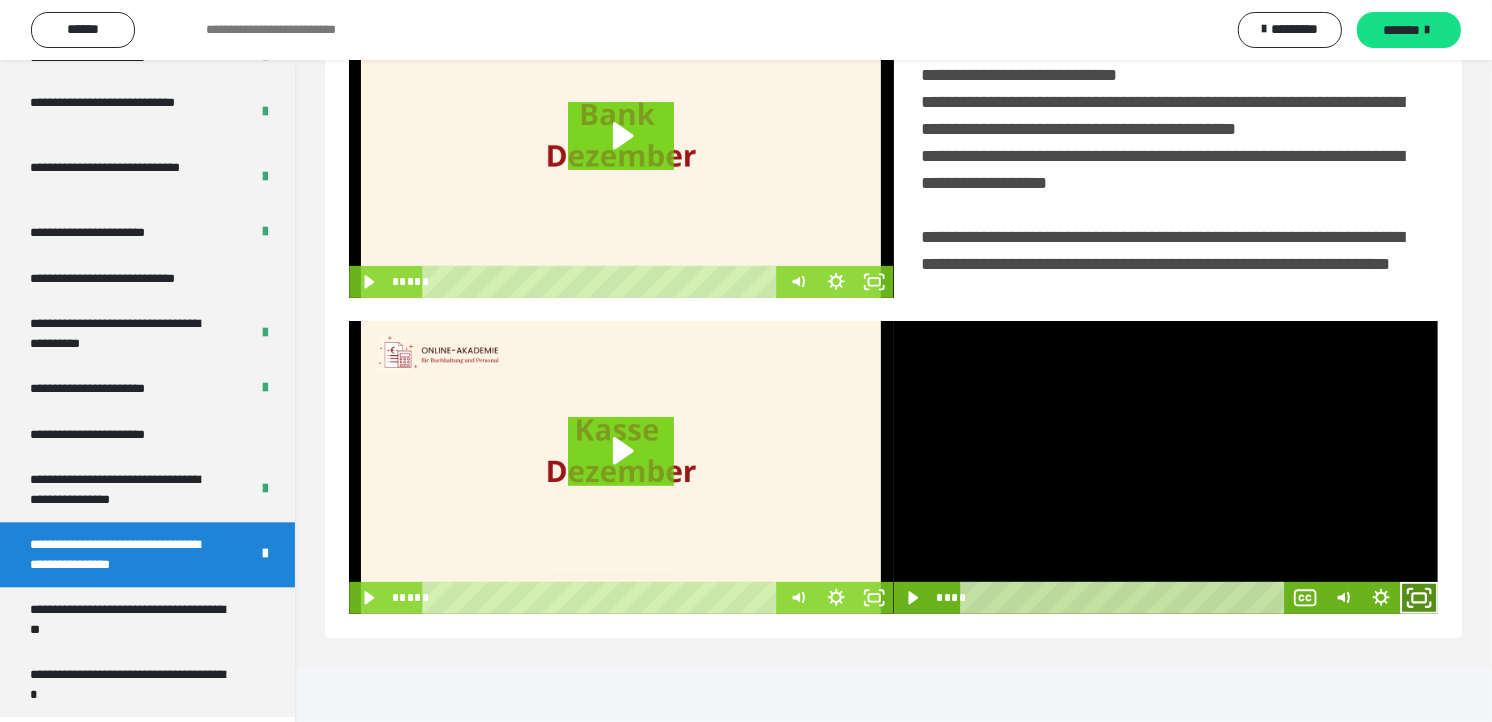 click 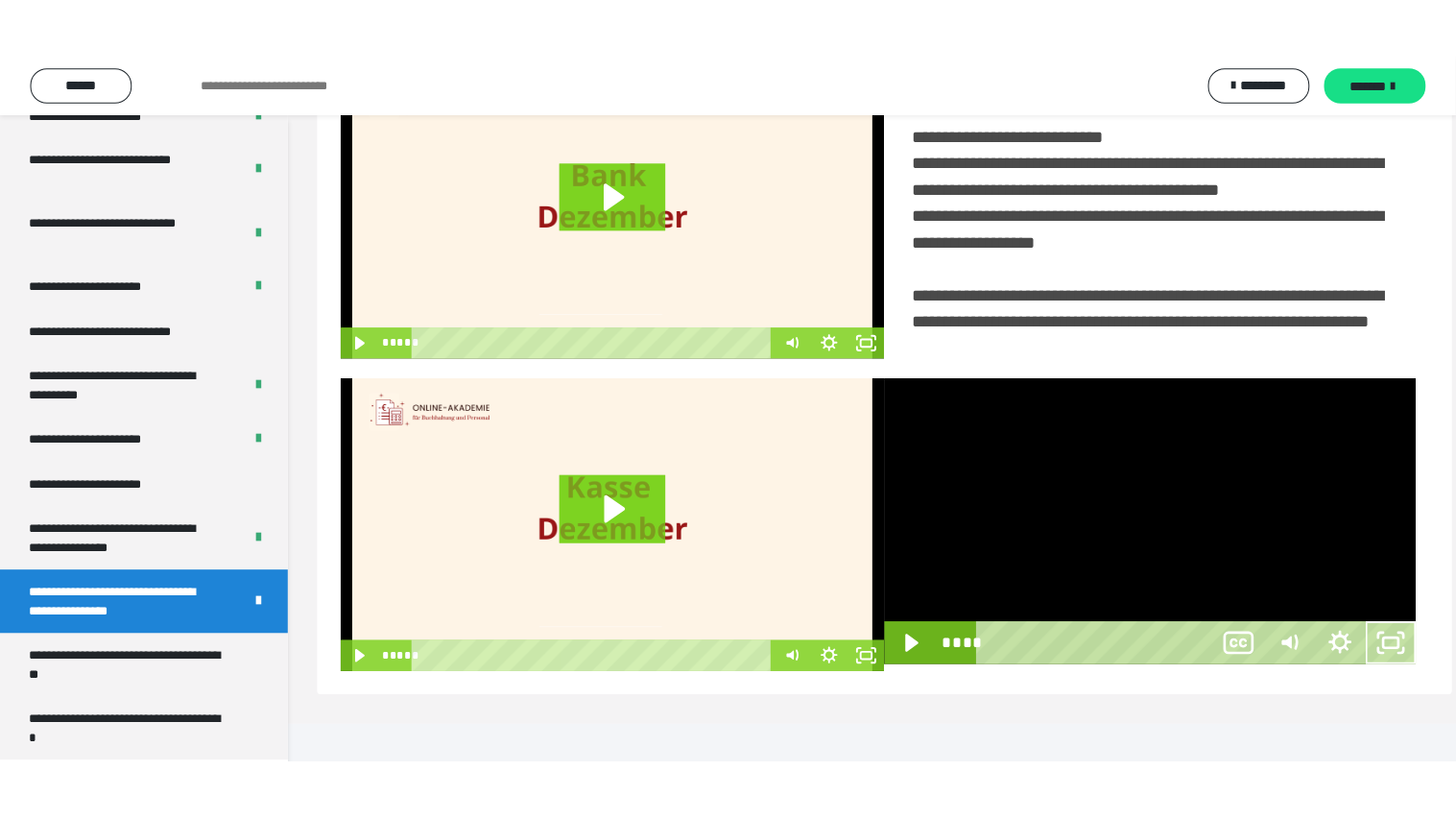 scroll, scrollTop: 321, scrollLeft: 0, axis: vertical 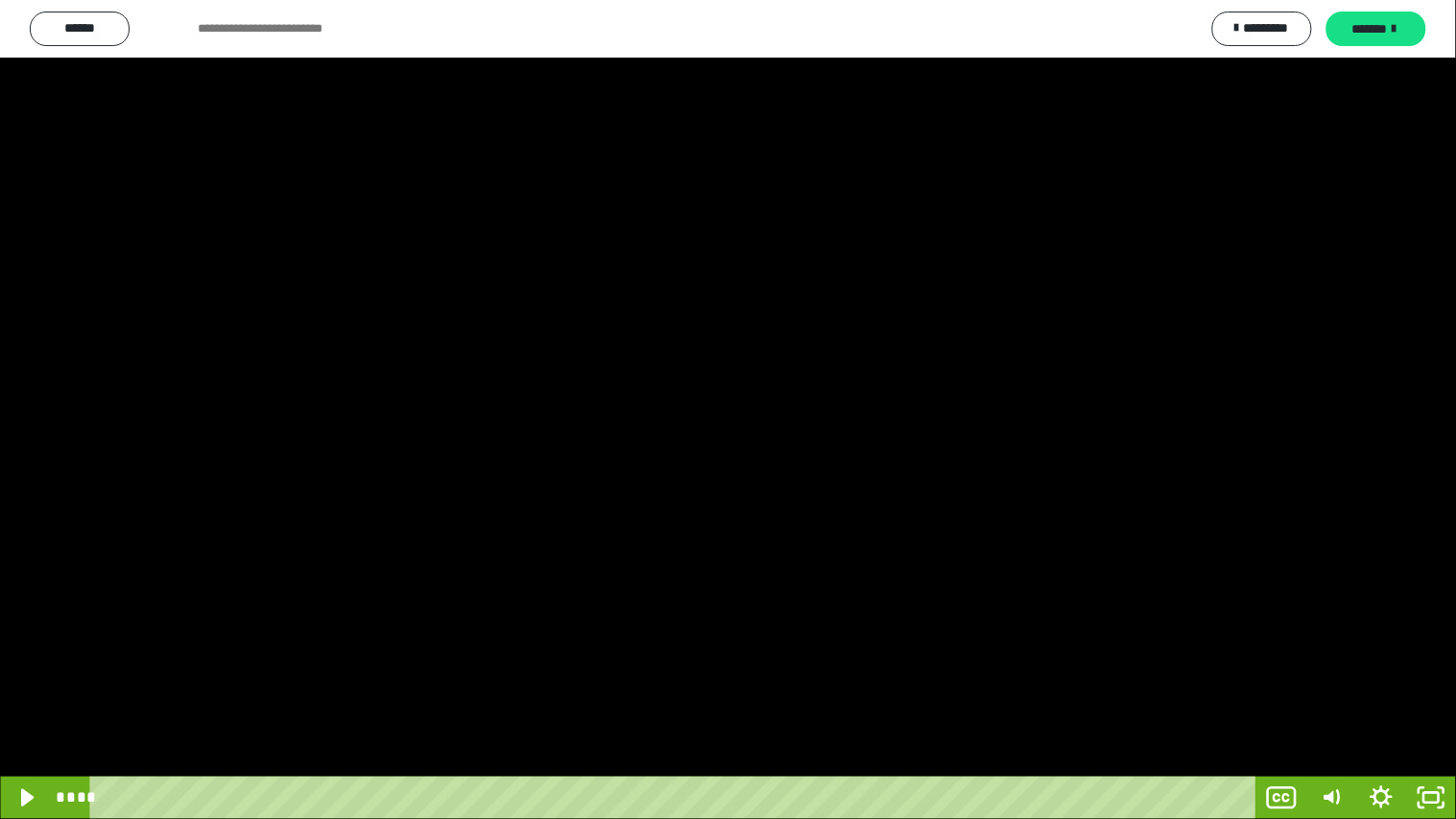 click at bounding box center [728, 409] 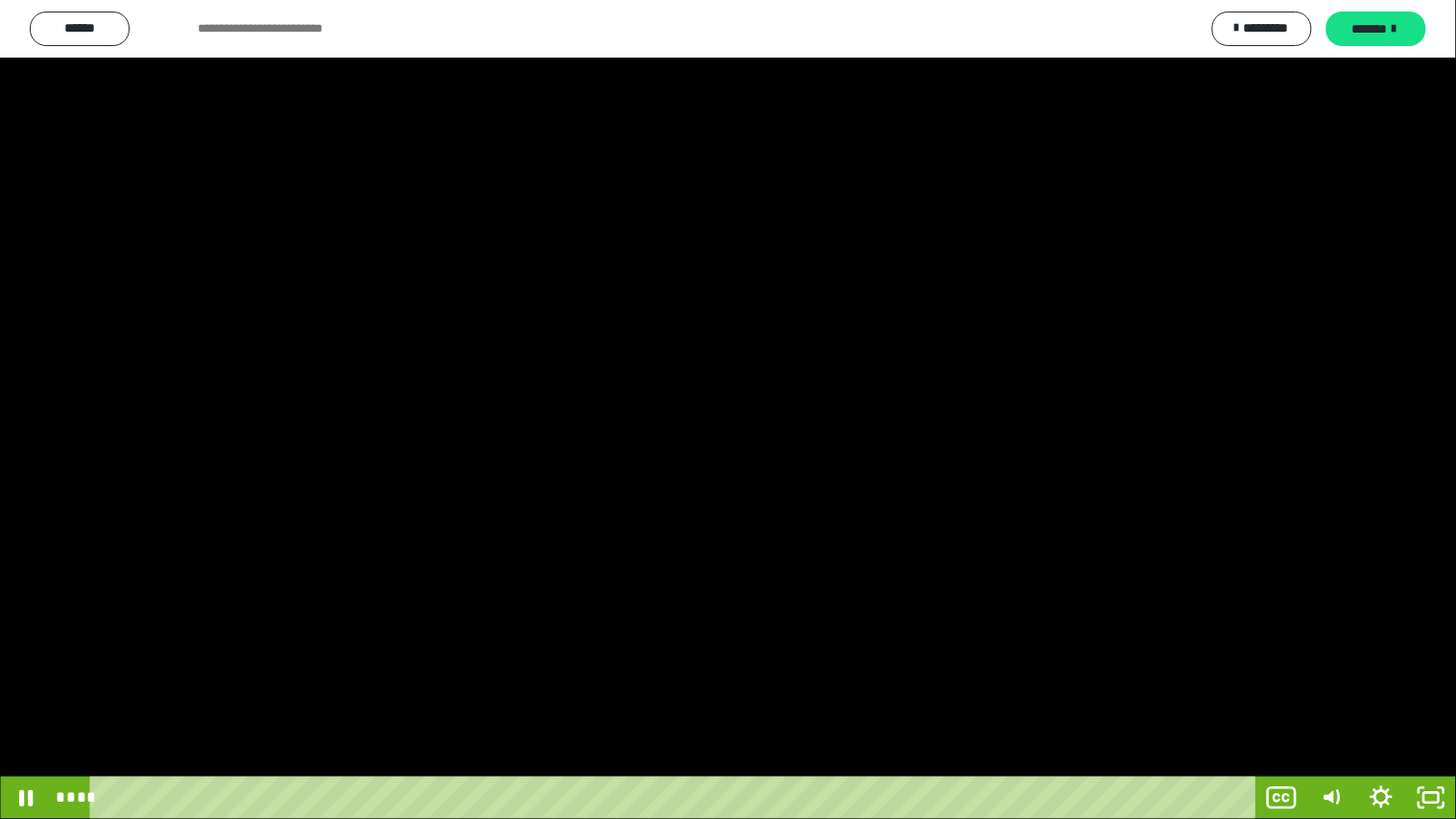 click at bounding box center [728, 409] 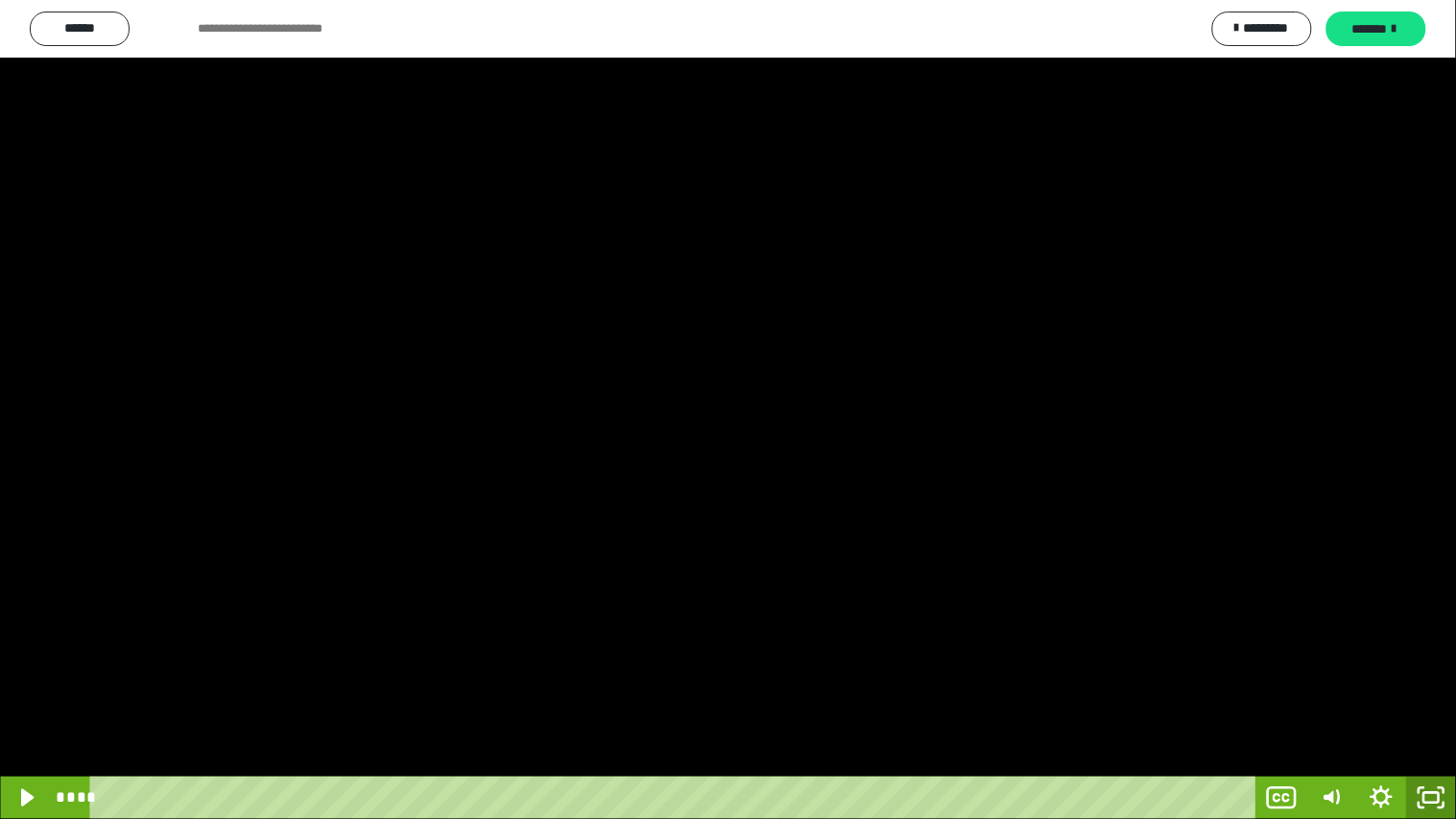 click 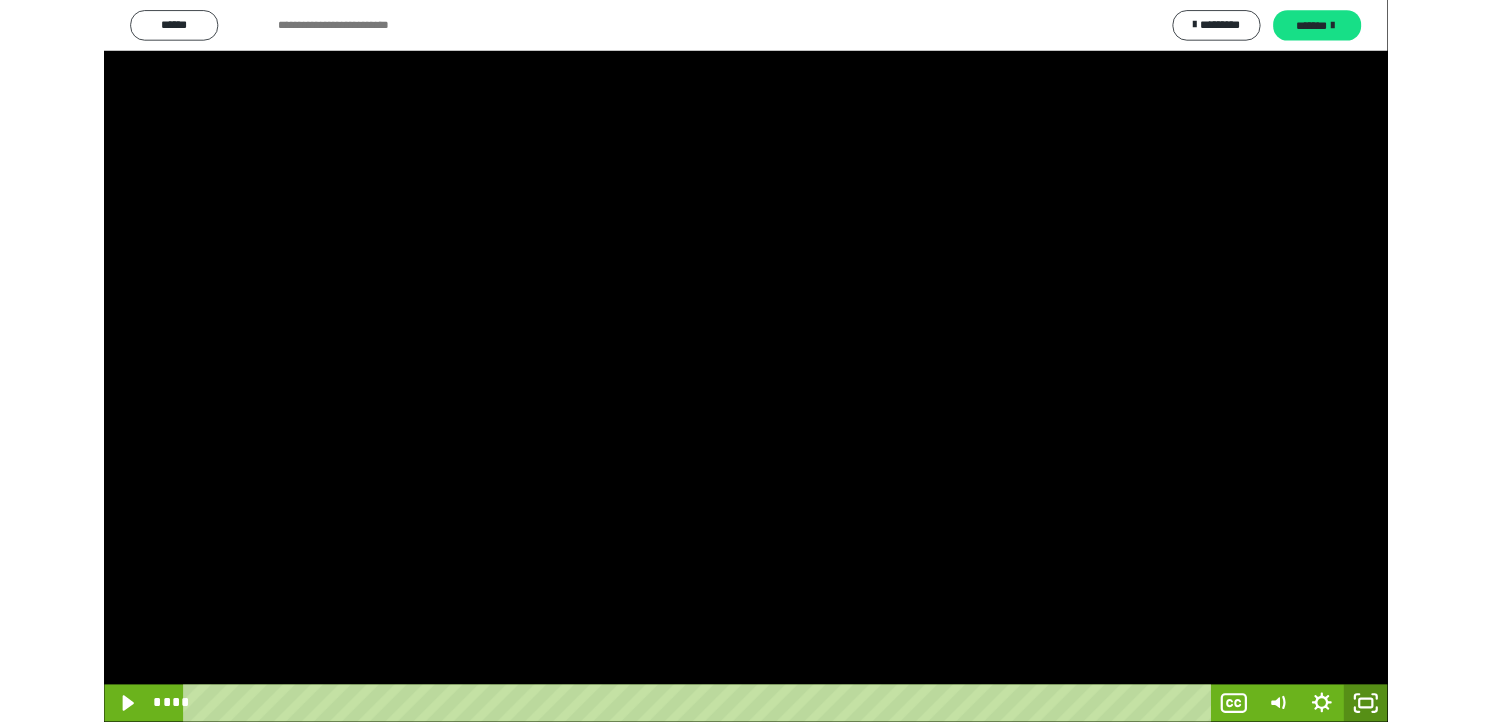 scroll, scrollTop: 324, scrollLeft: 0, axis: vertical 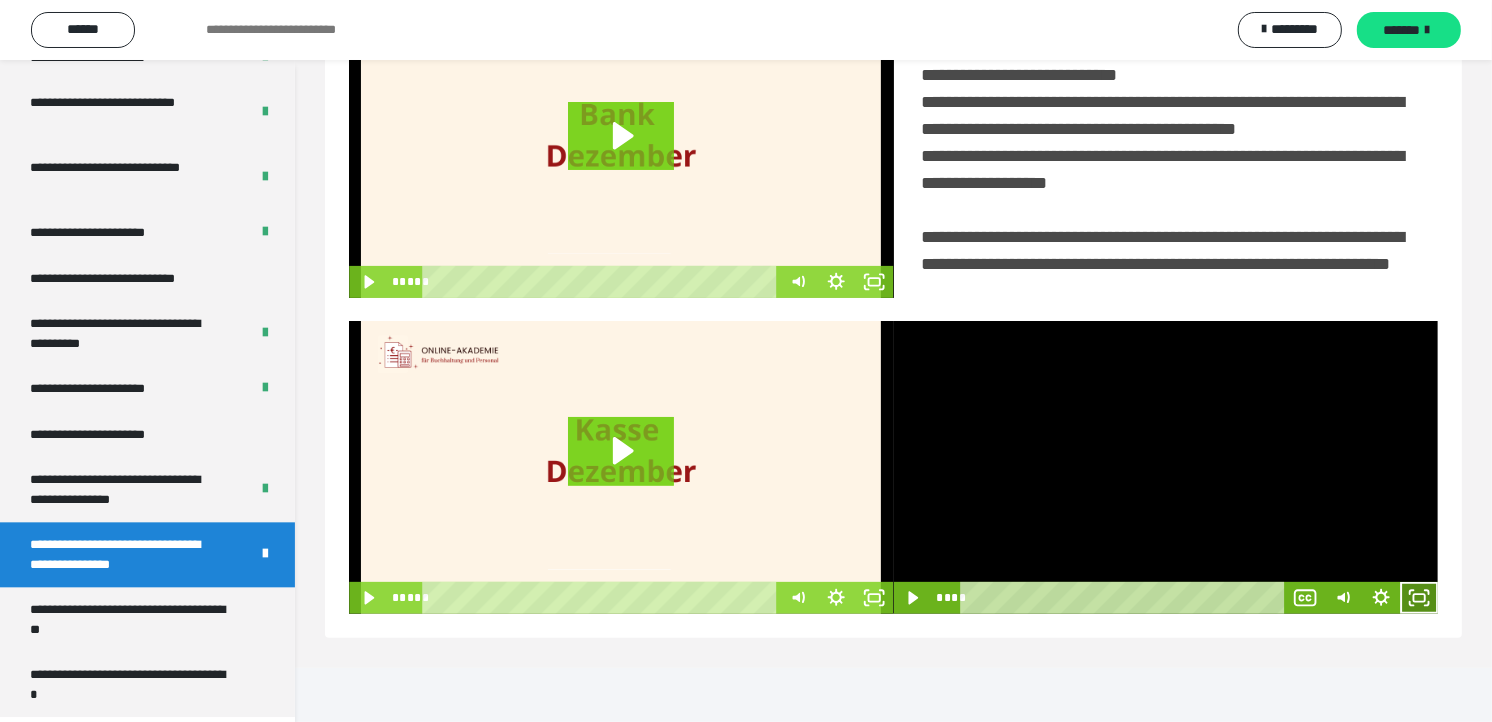 click 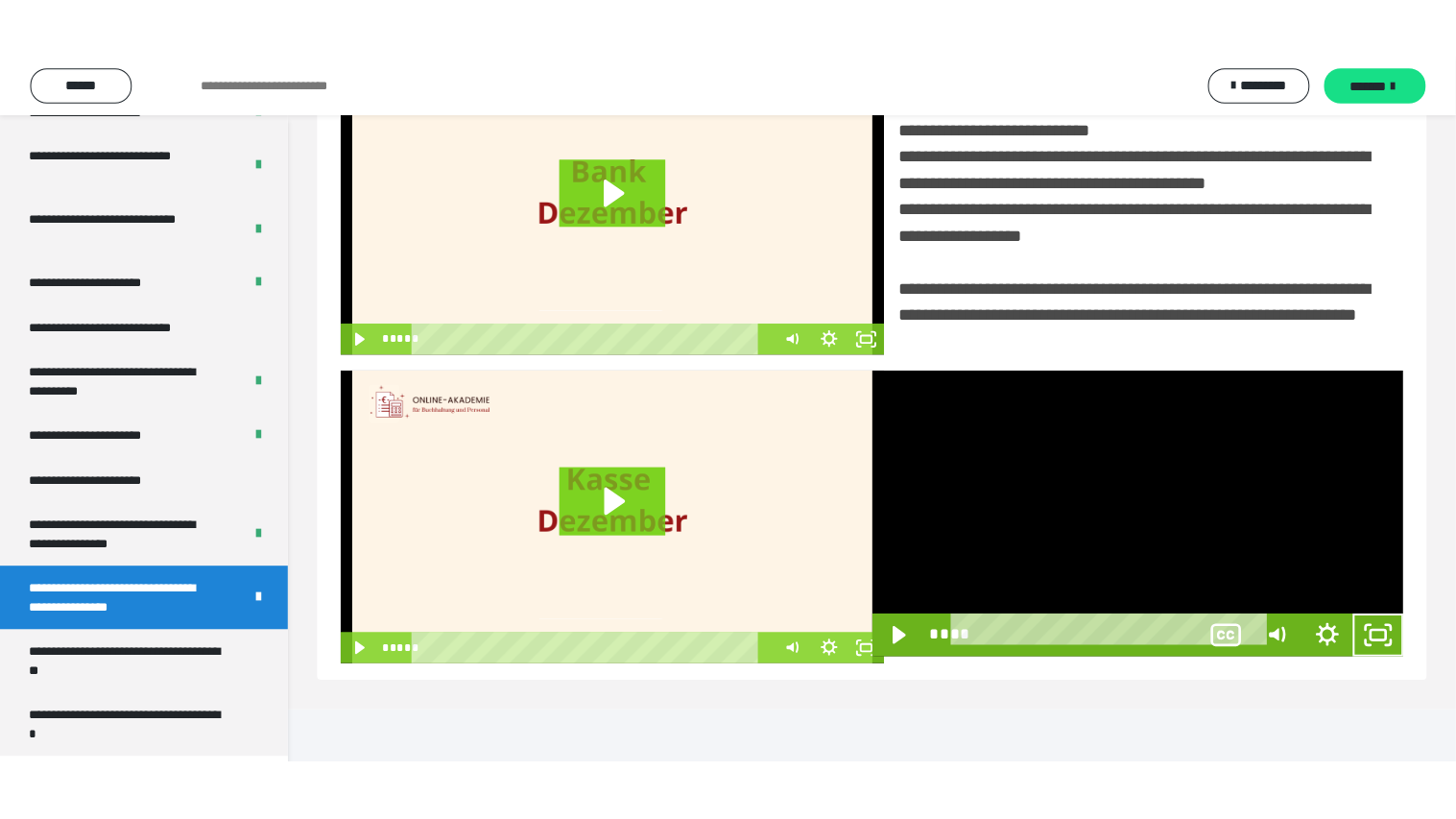 scroll, scrollTop: 321, scrollLeft: 0, axis: vertical 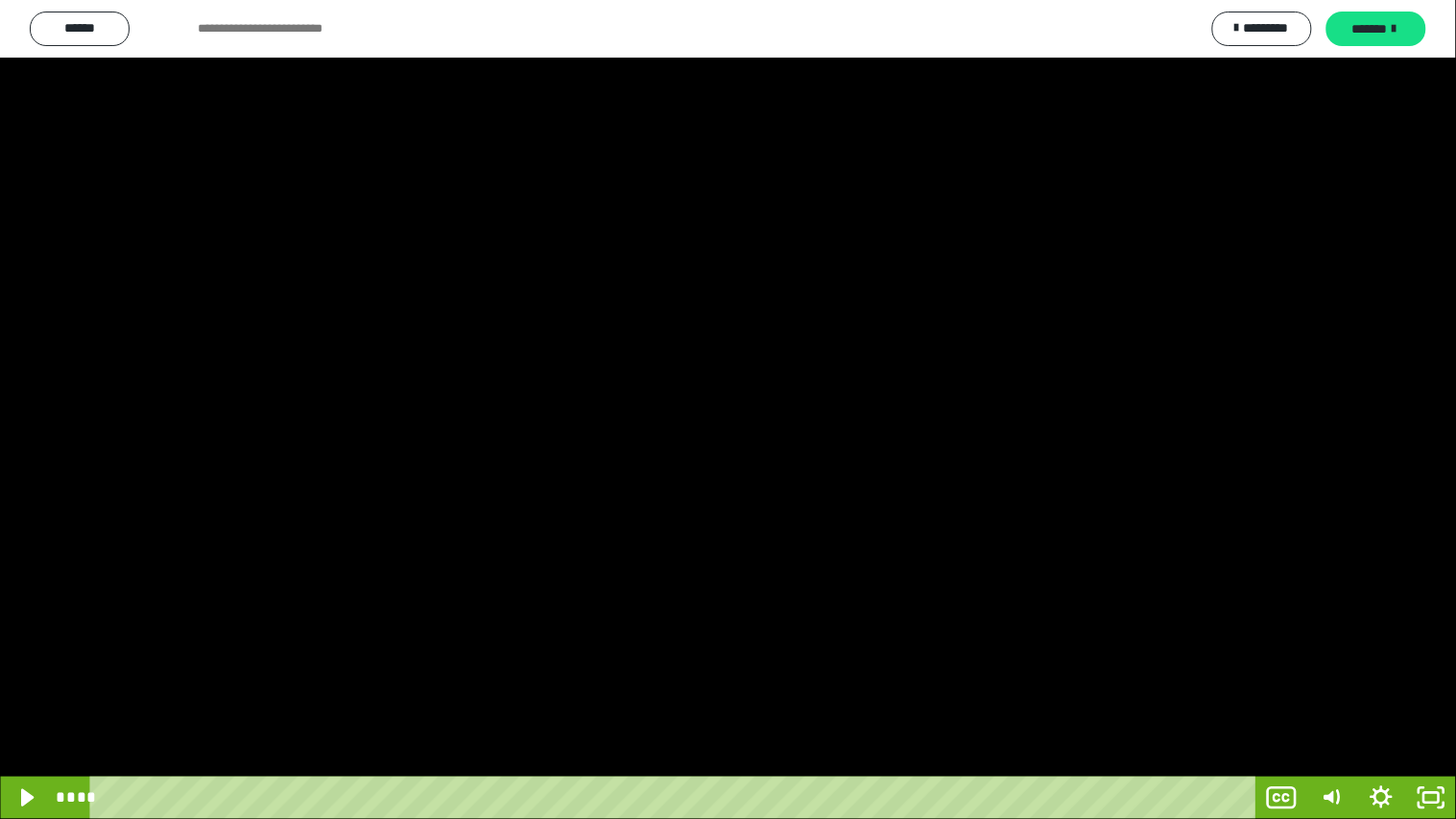click at bounding box center (728, 409) 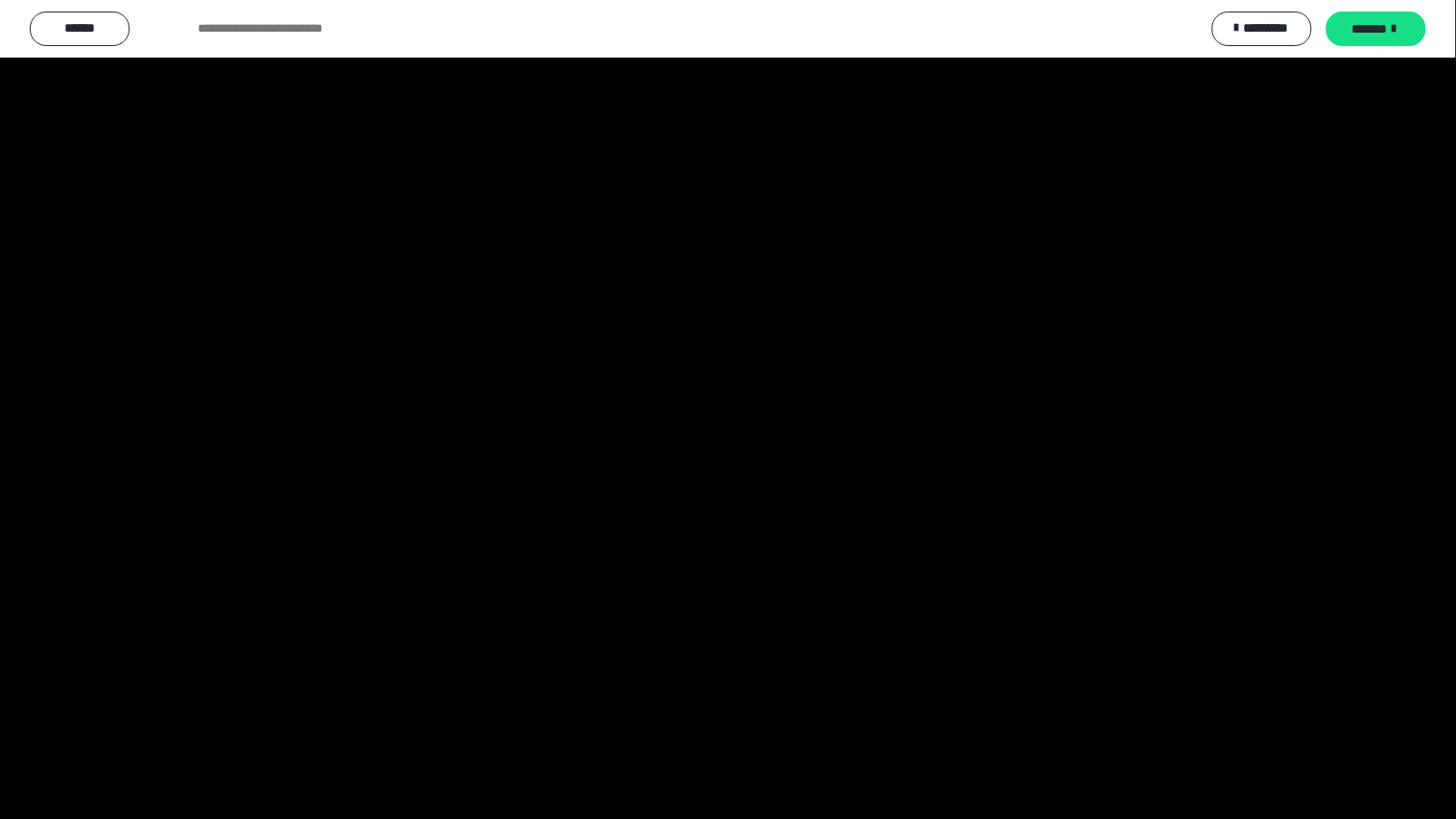 click at bounding box center (728, 409) 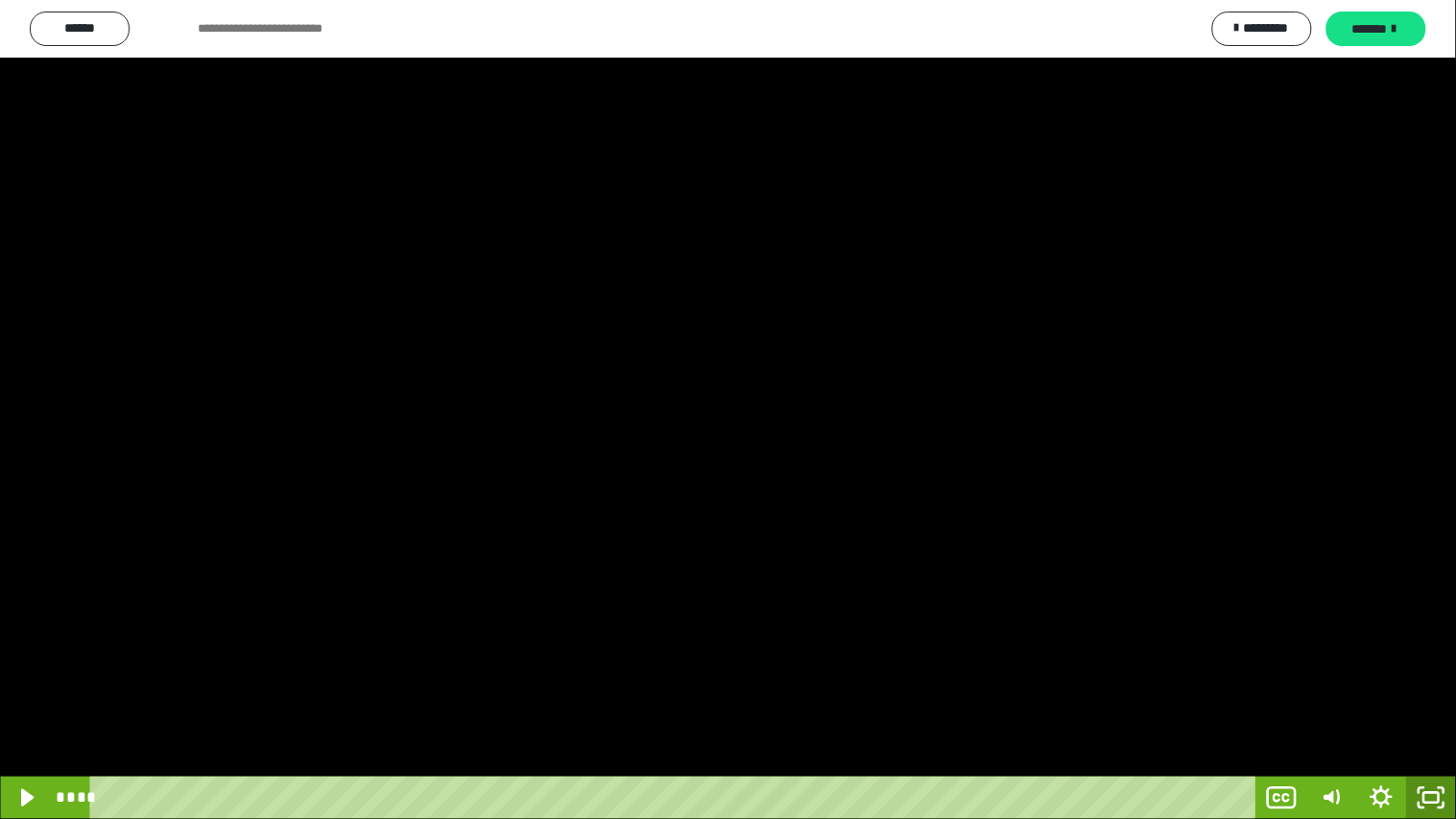click 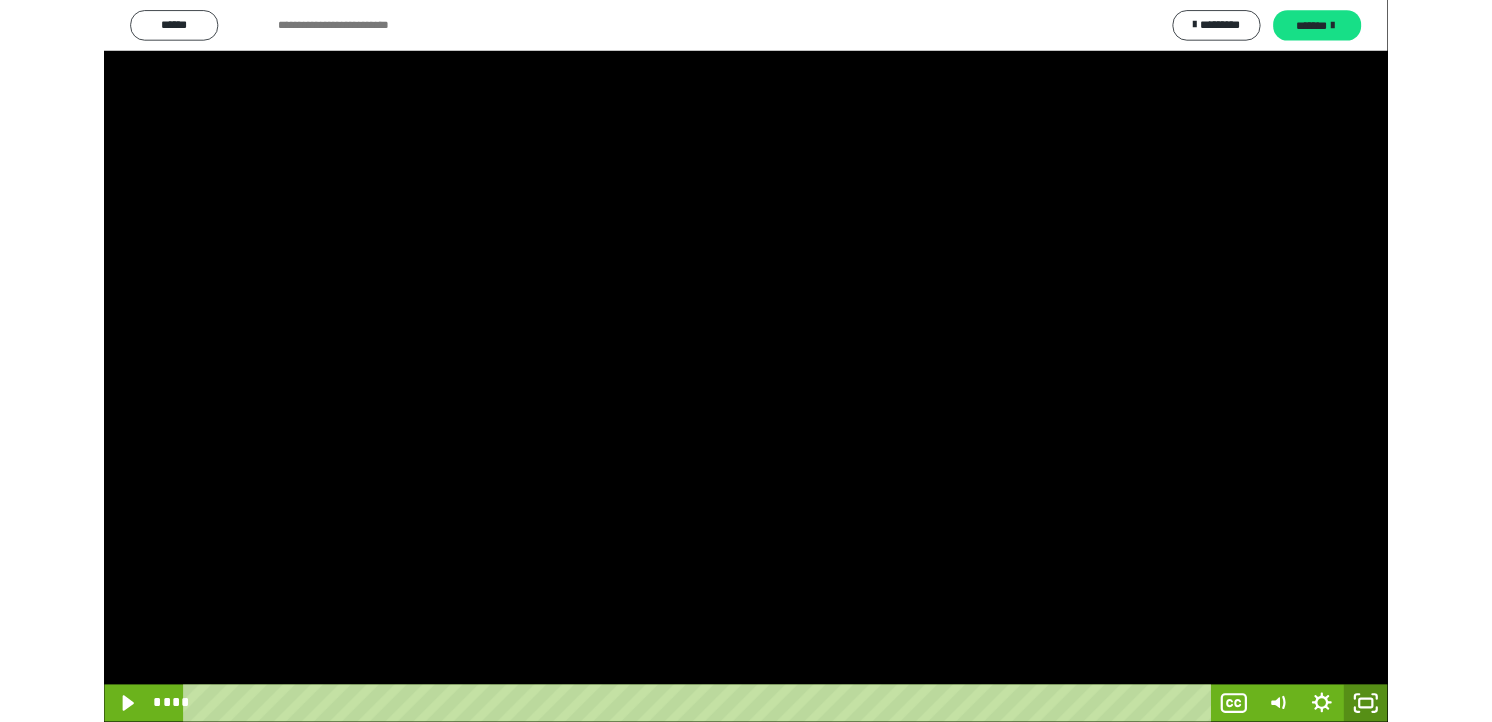 scroll, scrollTop: 324, scrollLeft: 0, axis: vertical 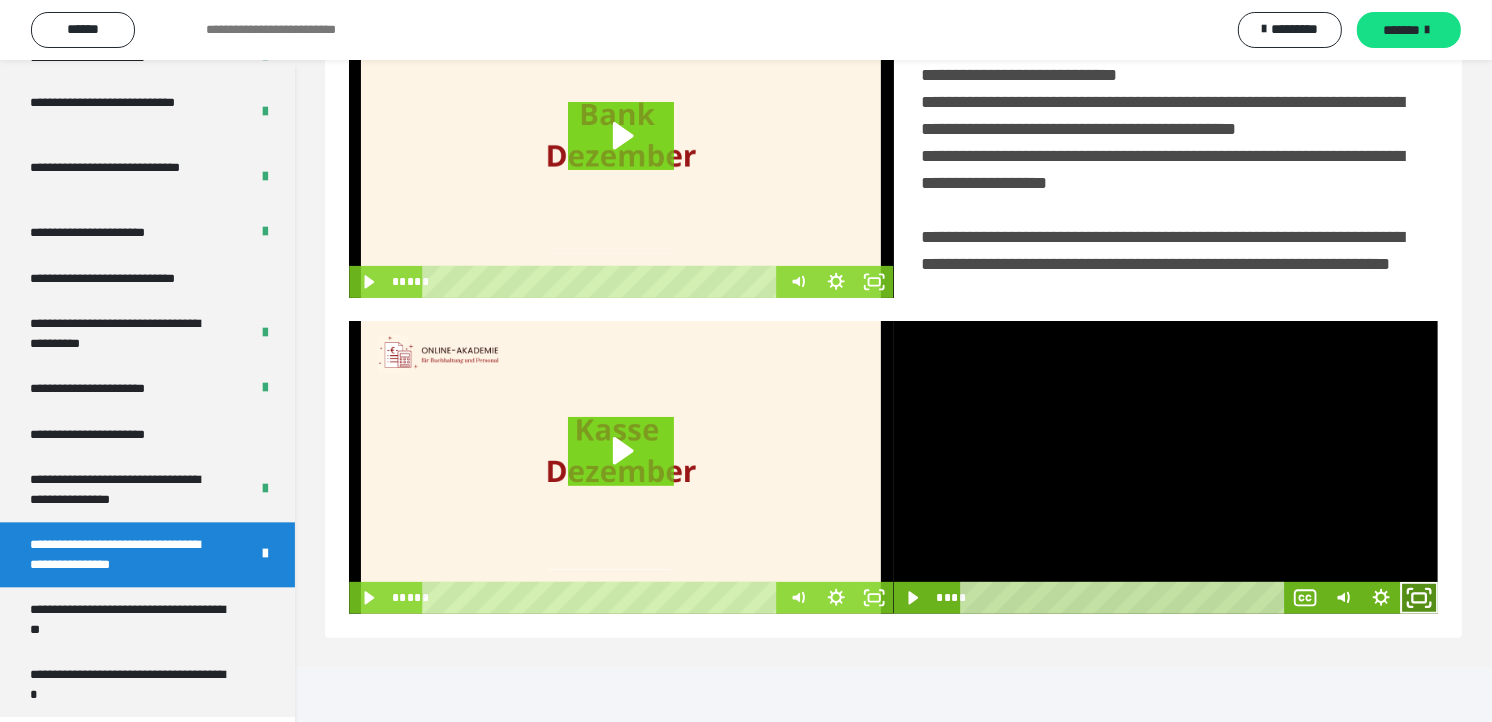 click 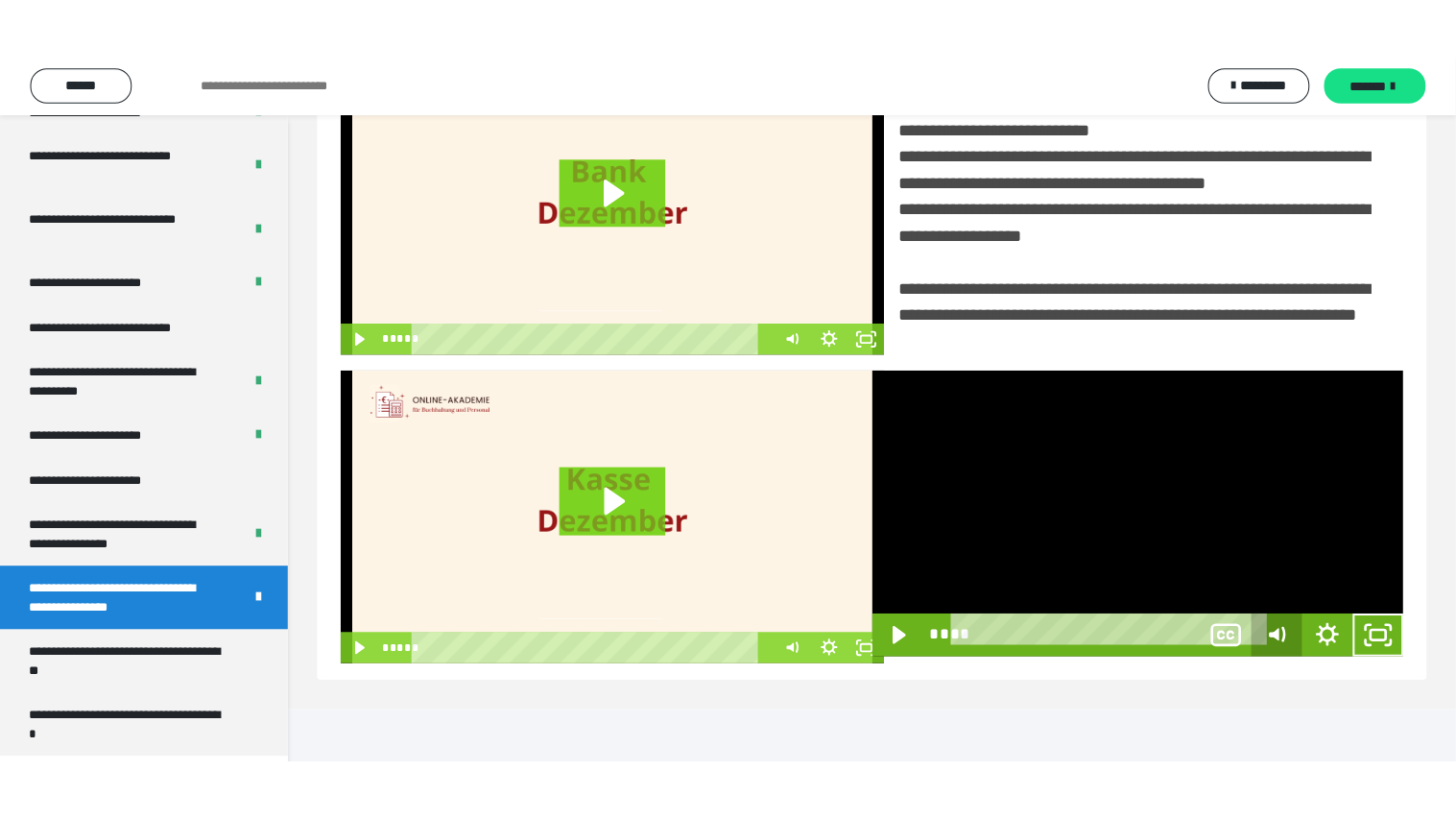 scroll, scrollTop: 321, scrollLeft: 0, axis: vertical 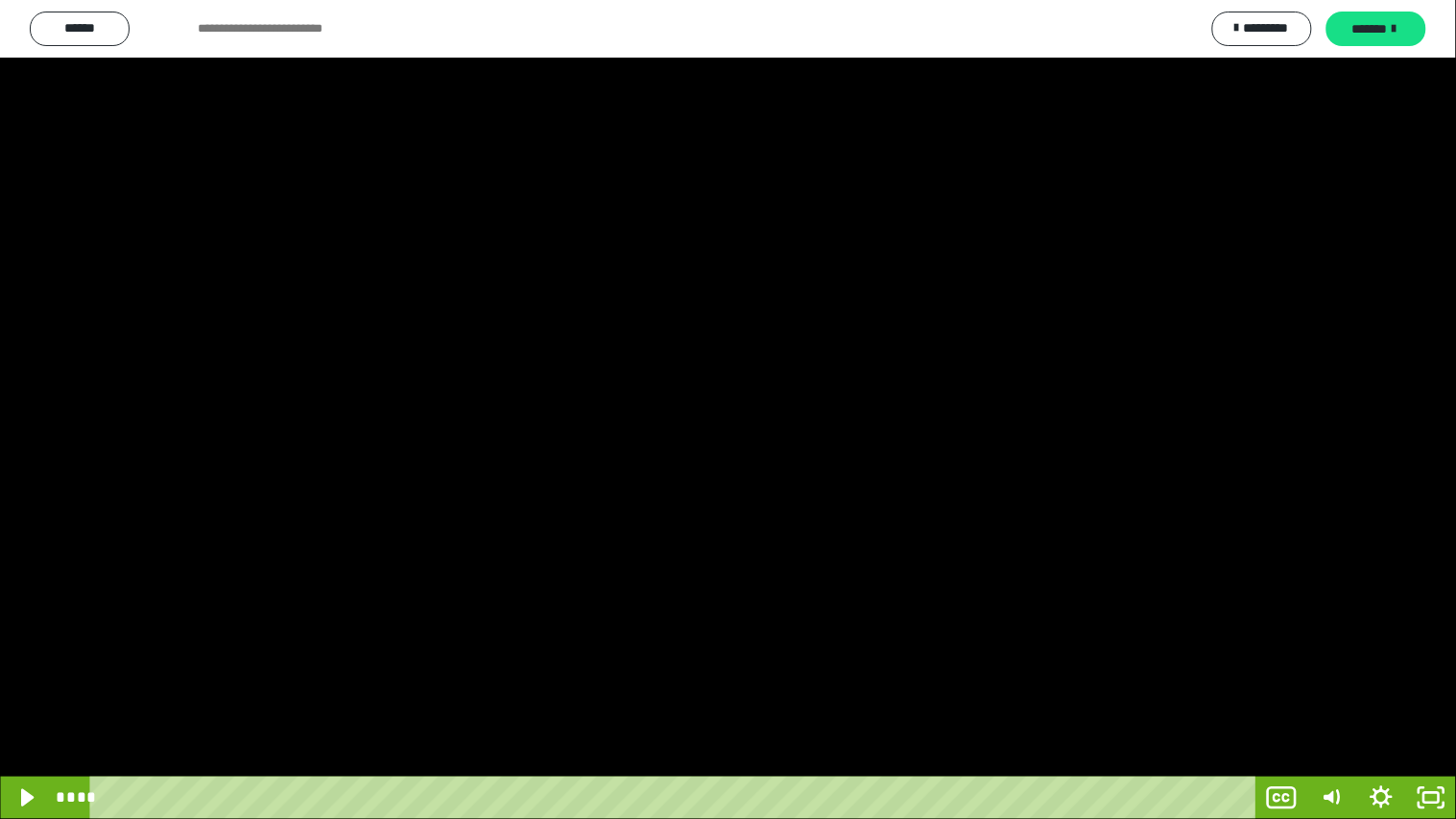 click at bounding box center (728, 409) 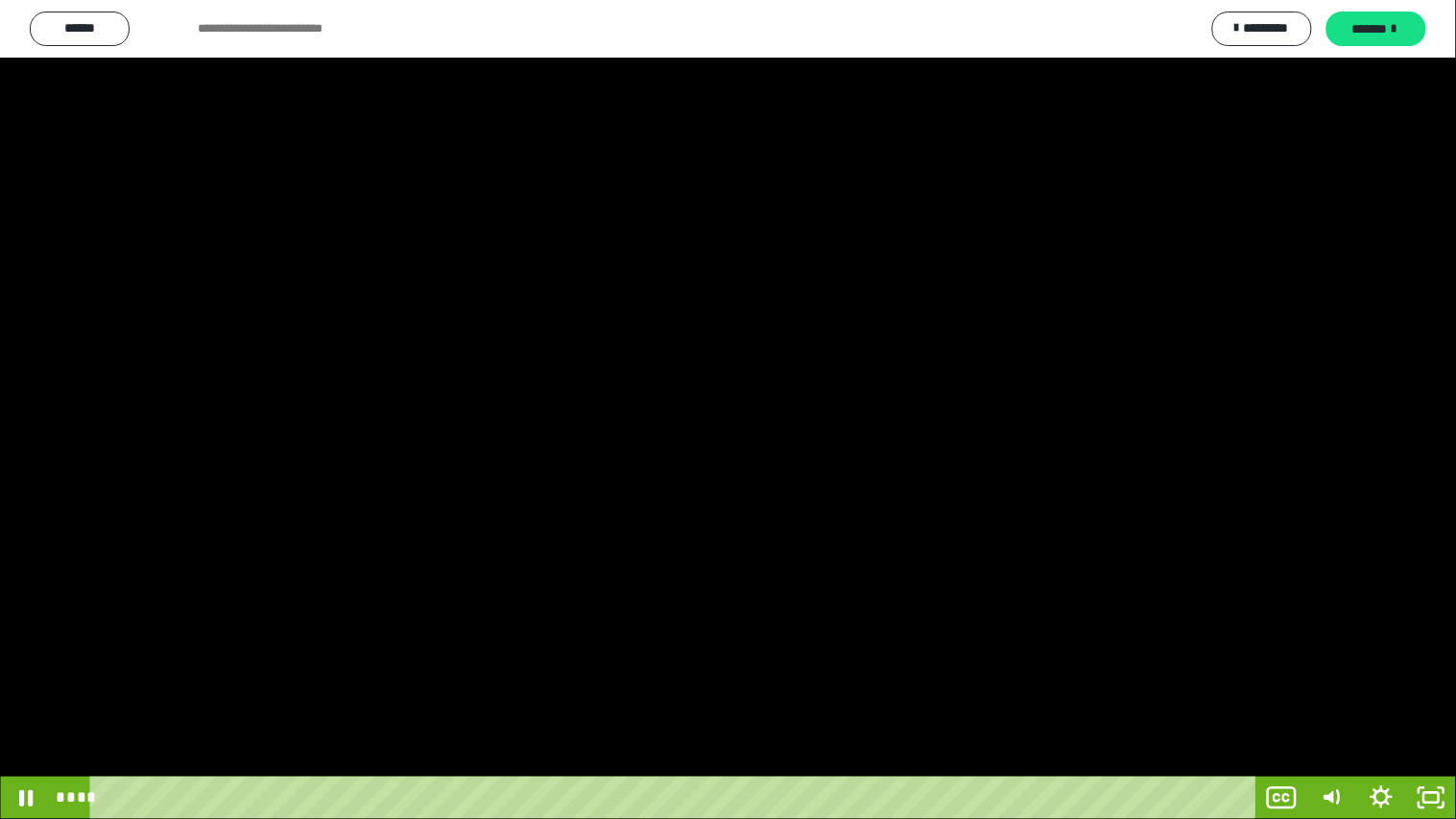 click at bounding box center [728, 409] 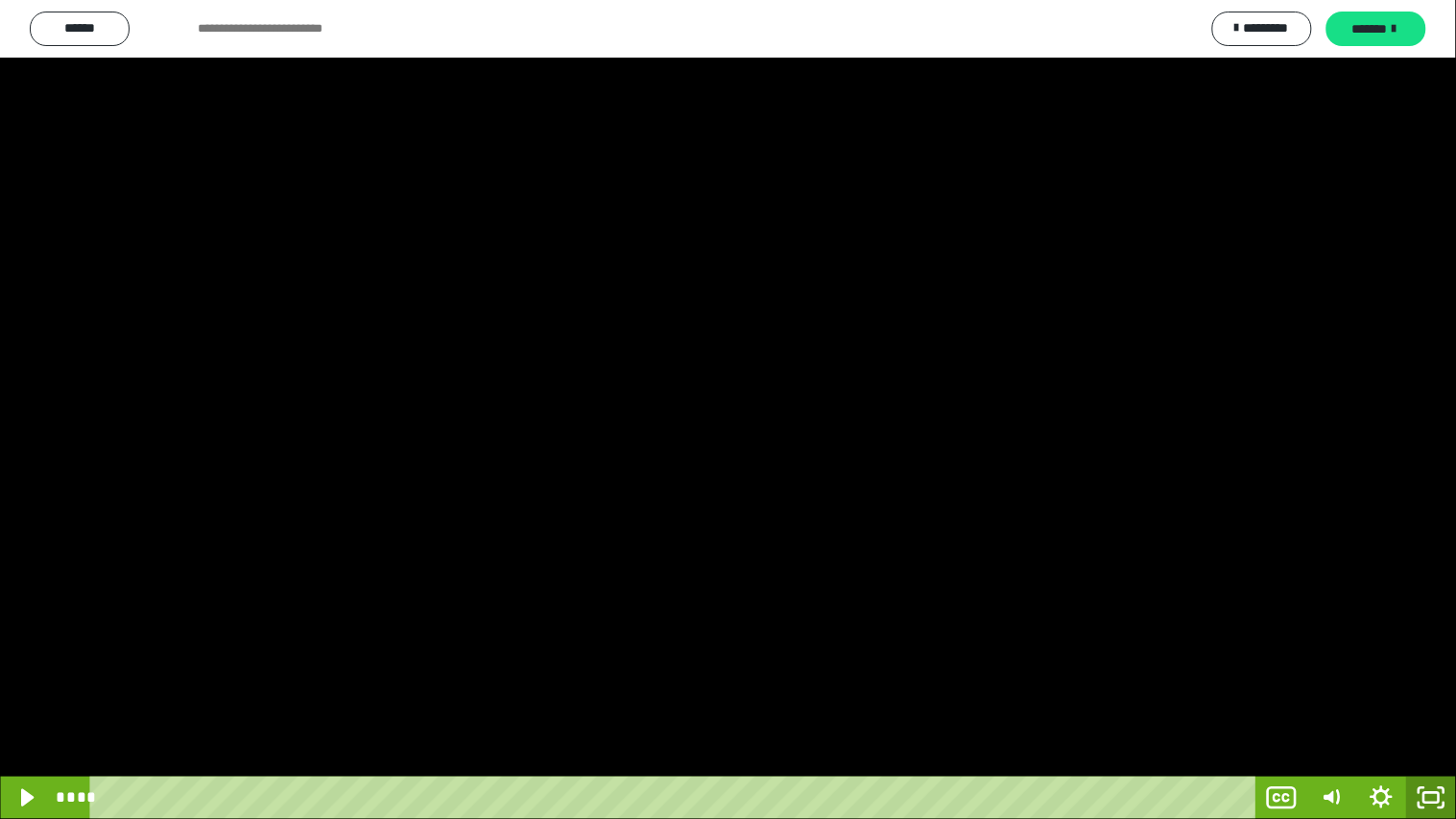 click 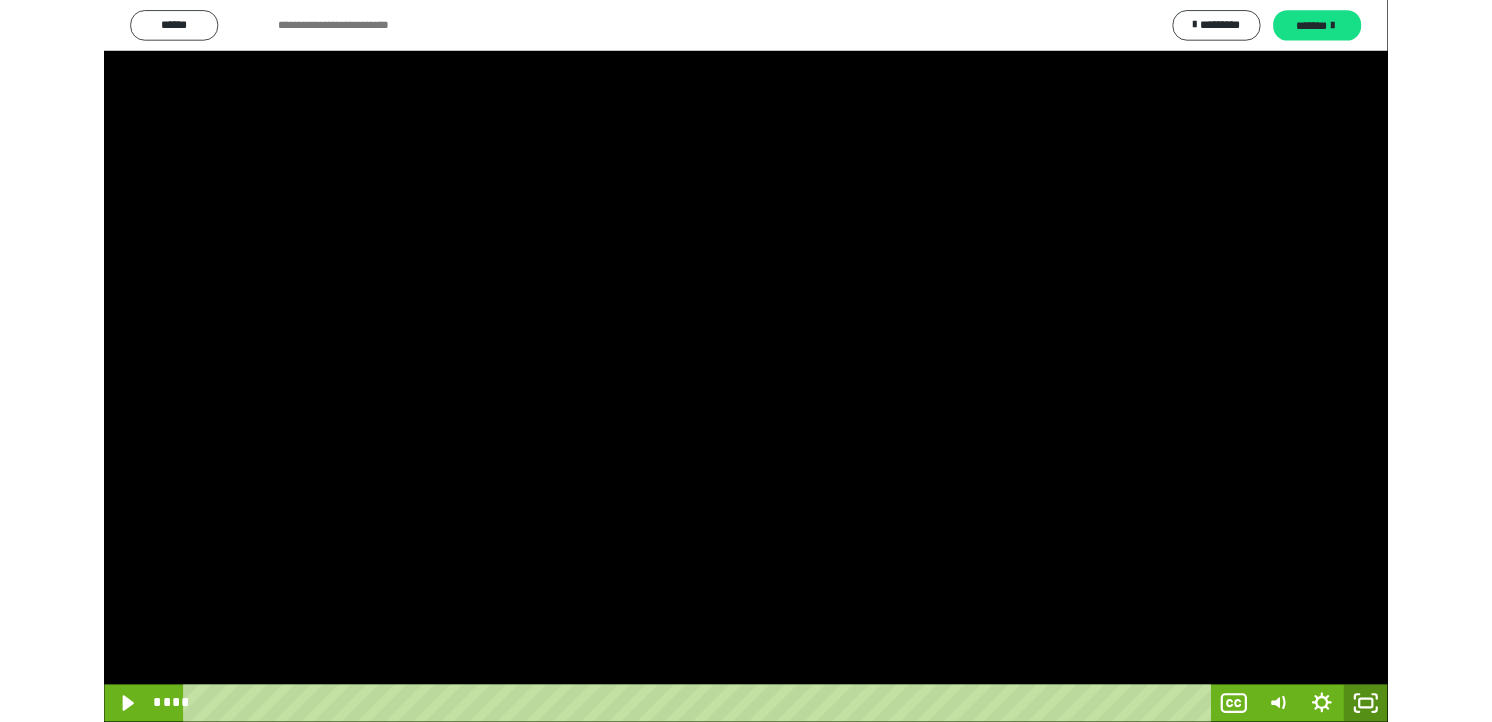 scroll, scrollTop: 324, scrollLeft: 0, axis: vertical 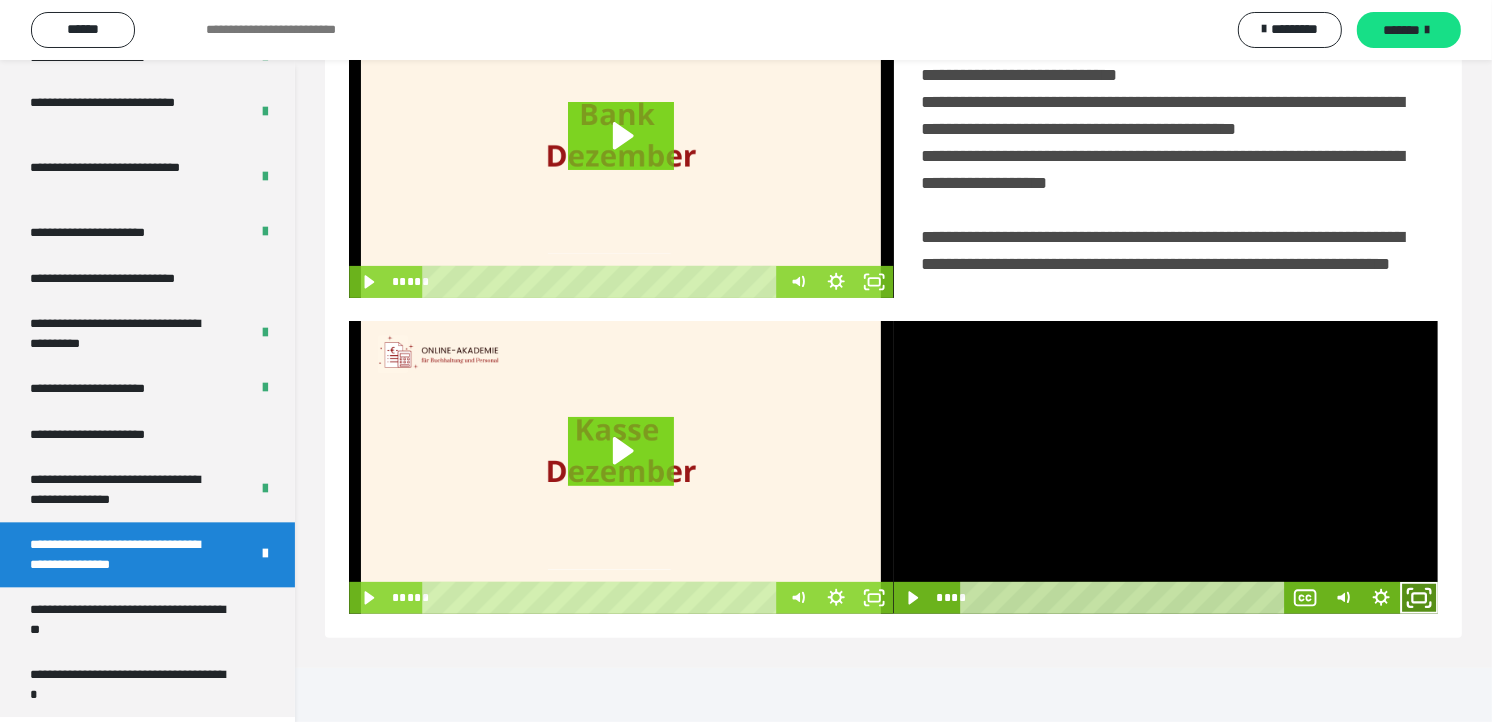 click 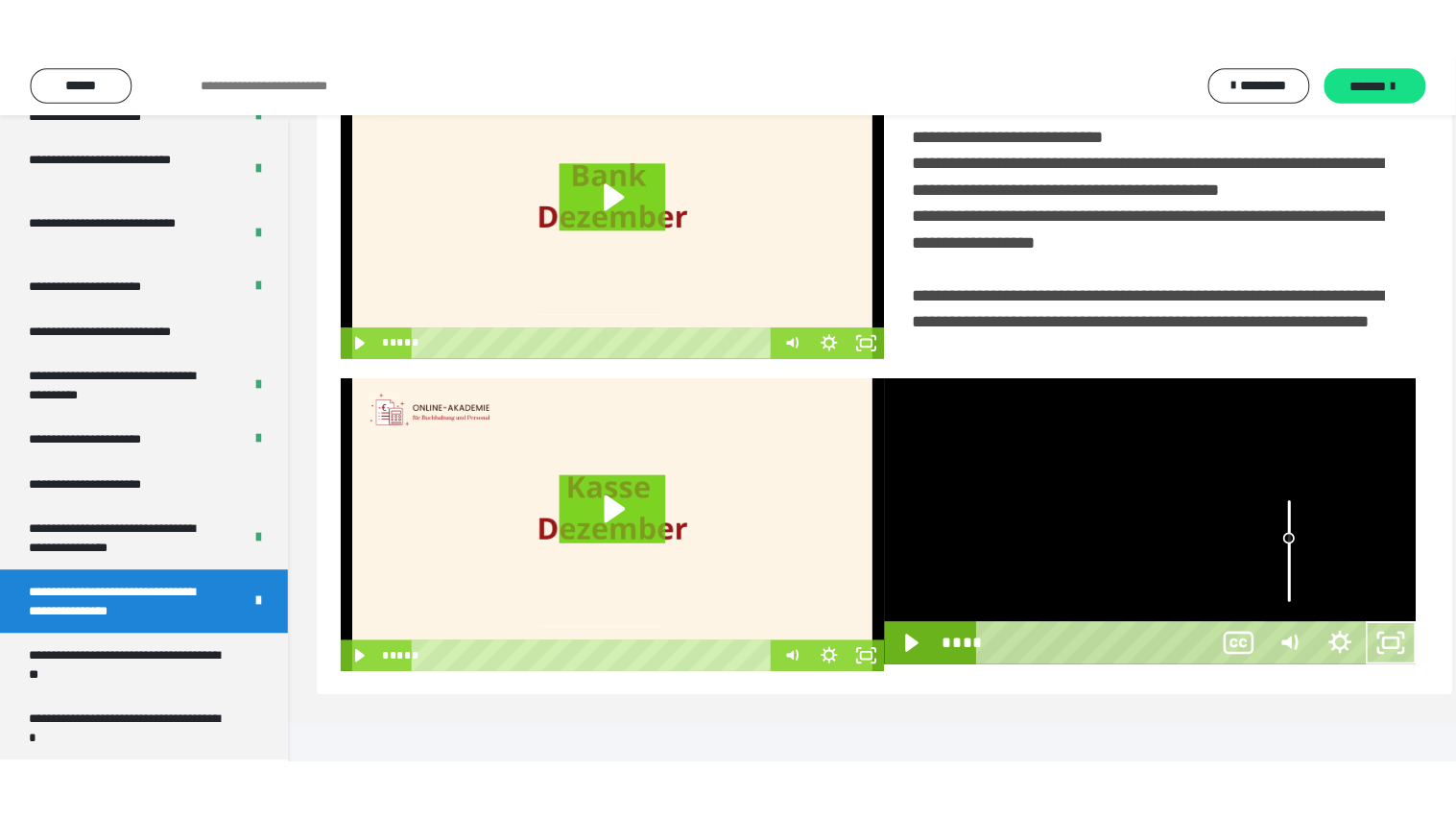 scroll, scrollTop: 321, scrollLeft: 0, axis: vertical 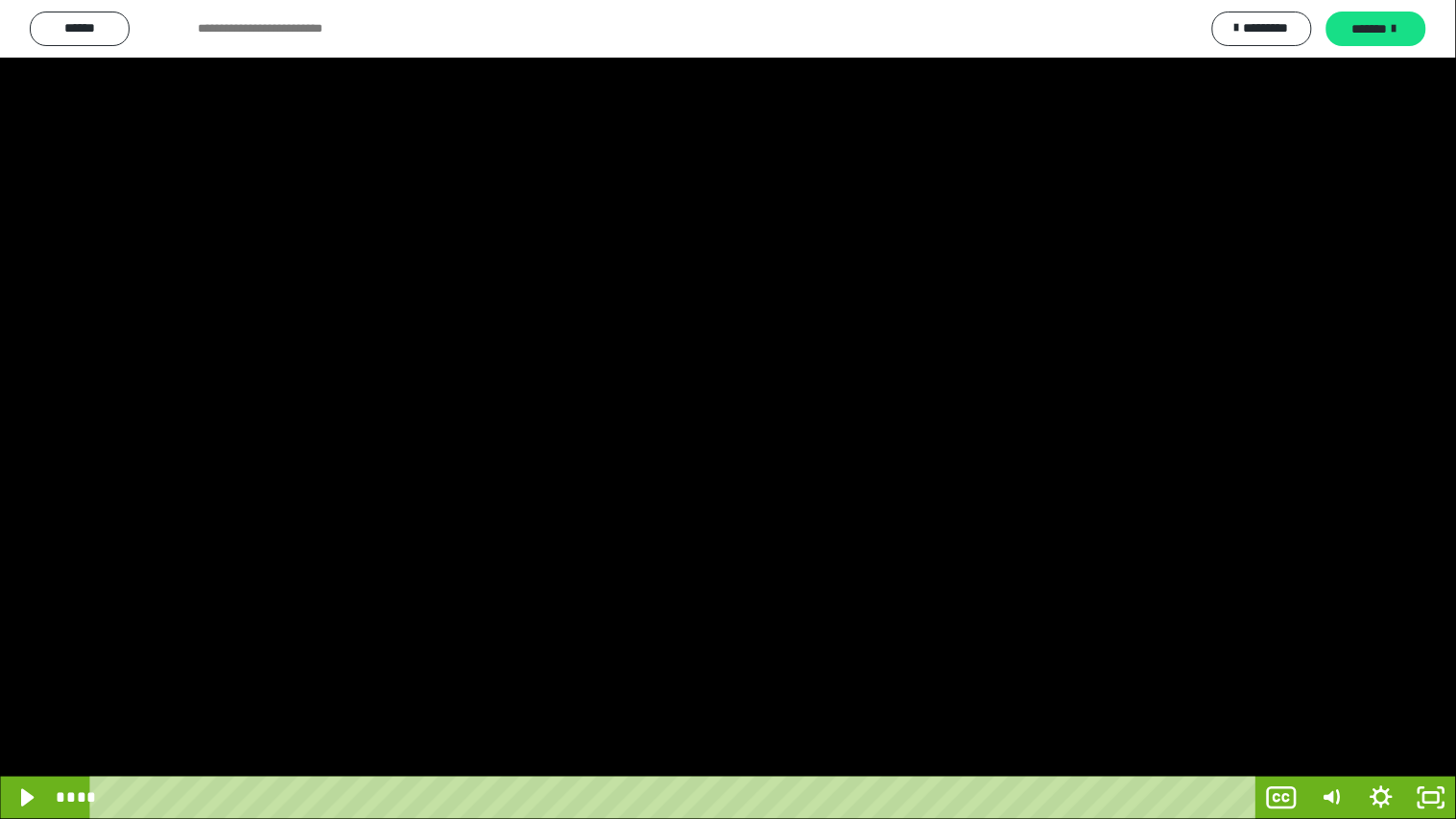 click at bounding box center [728, 409] 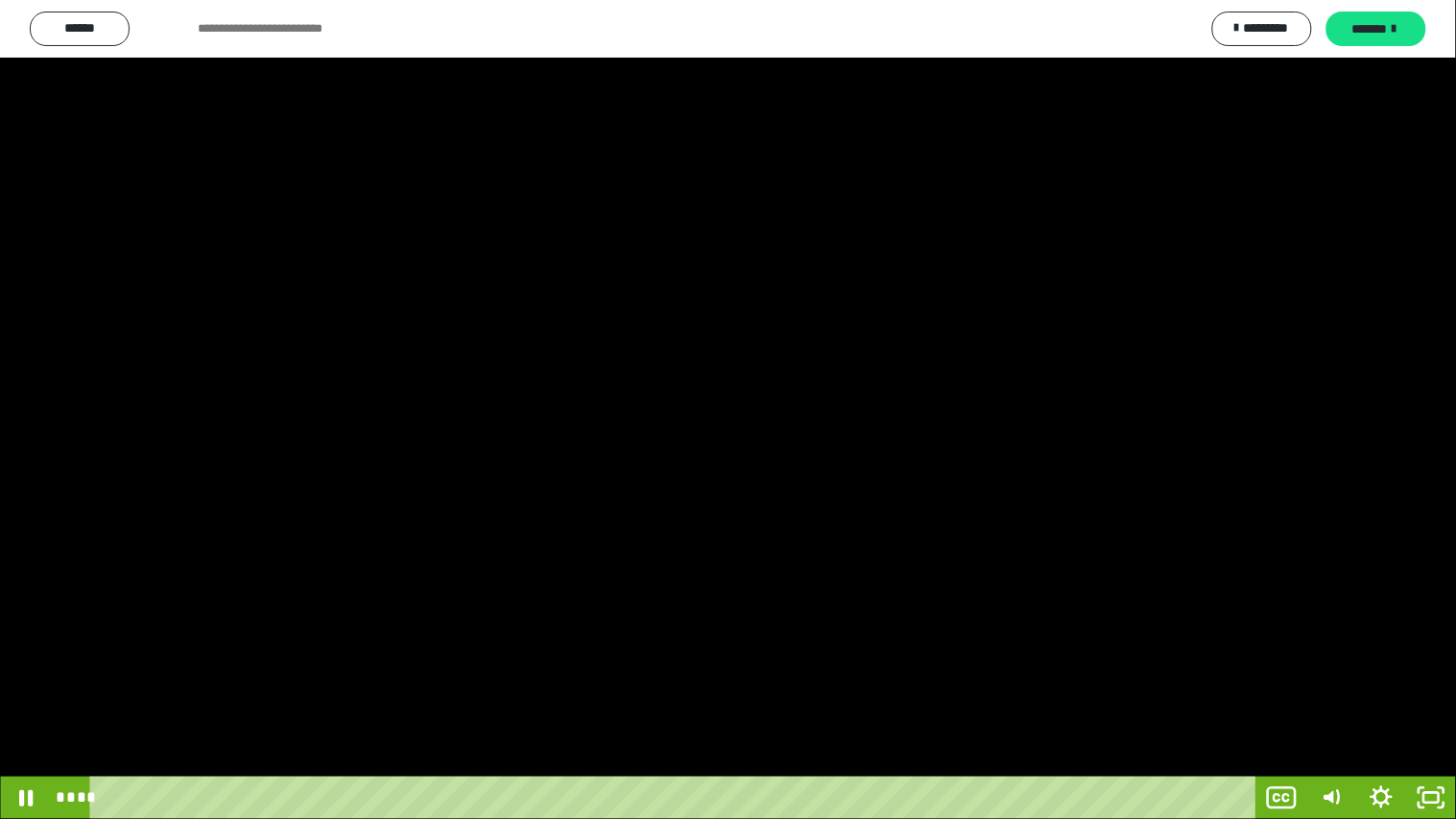 click at bounding box center [728, 409] 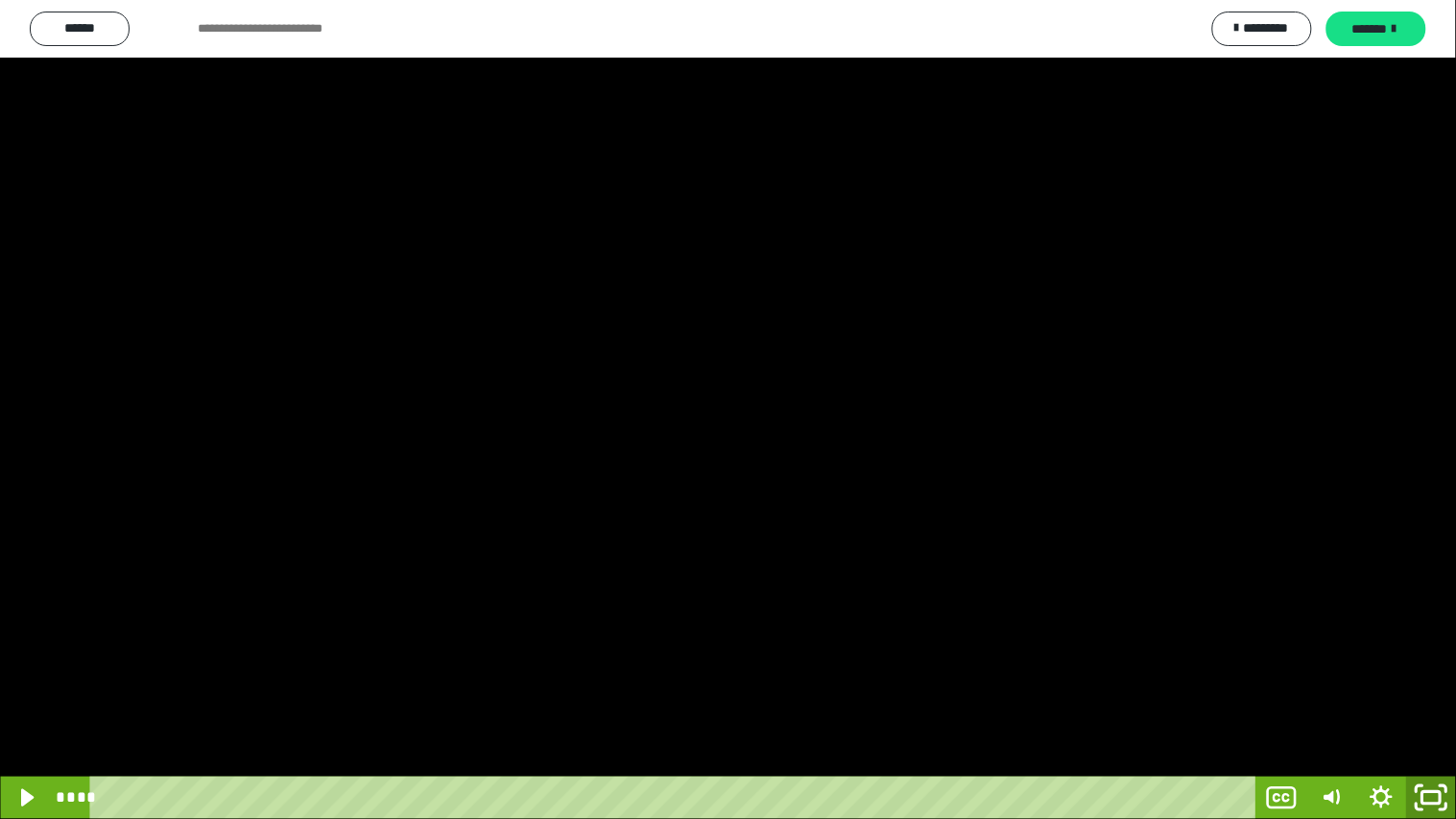 click 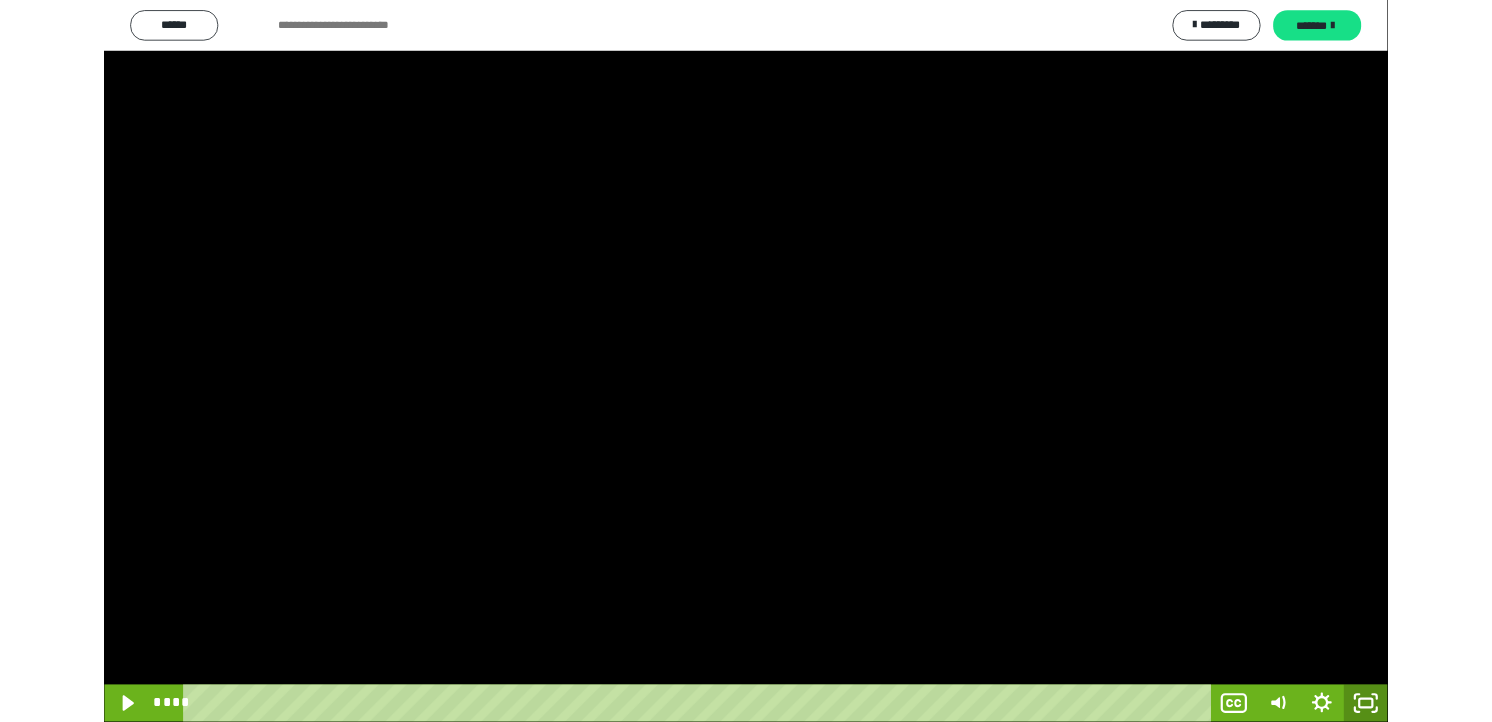 scroll, scrollTop: 324, scrollLeft: 0, axis: vertical 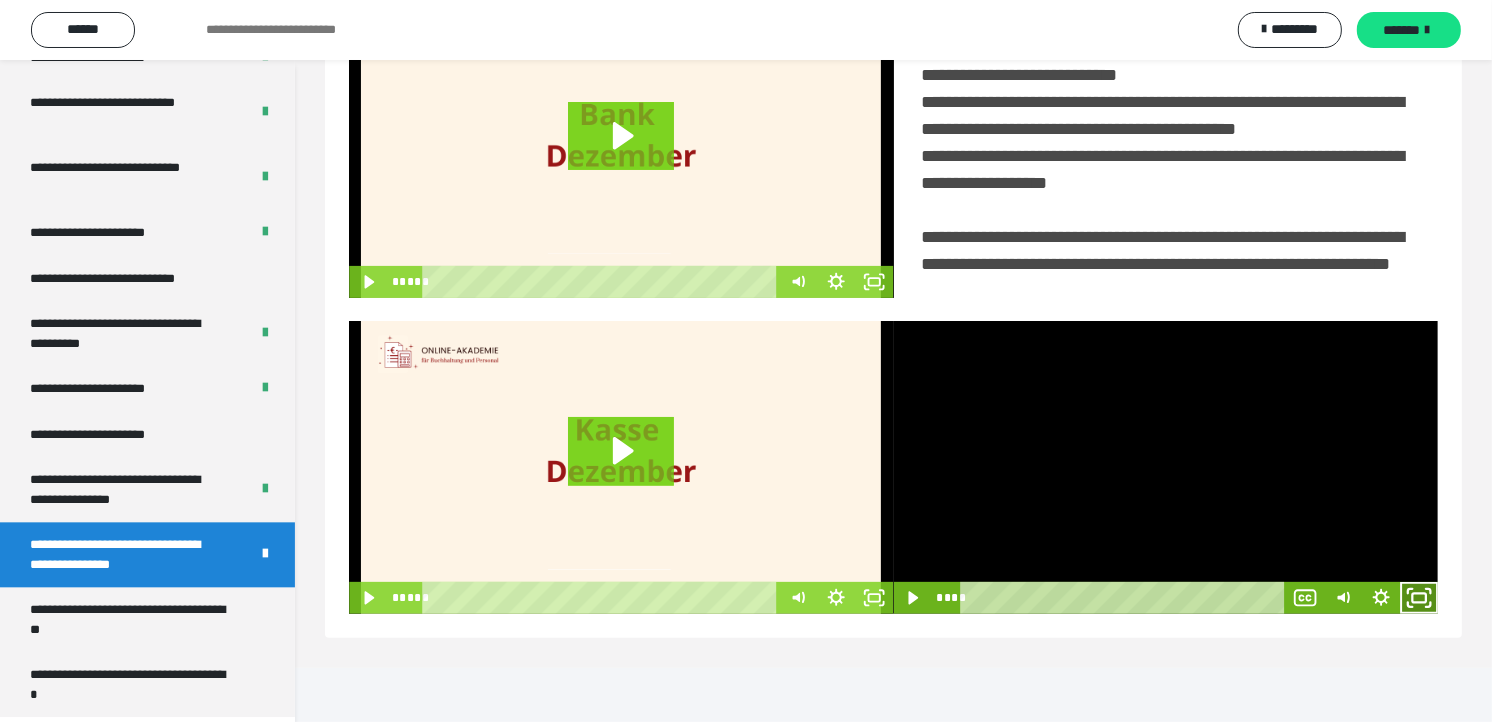 click 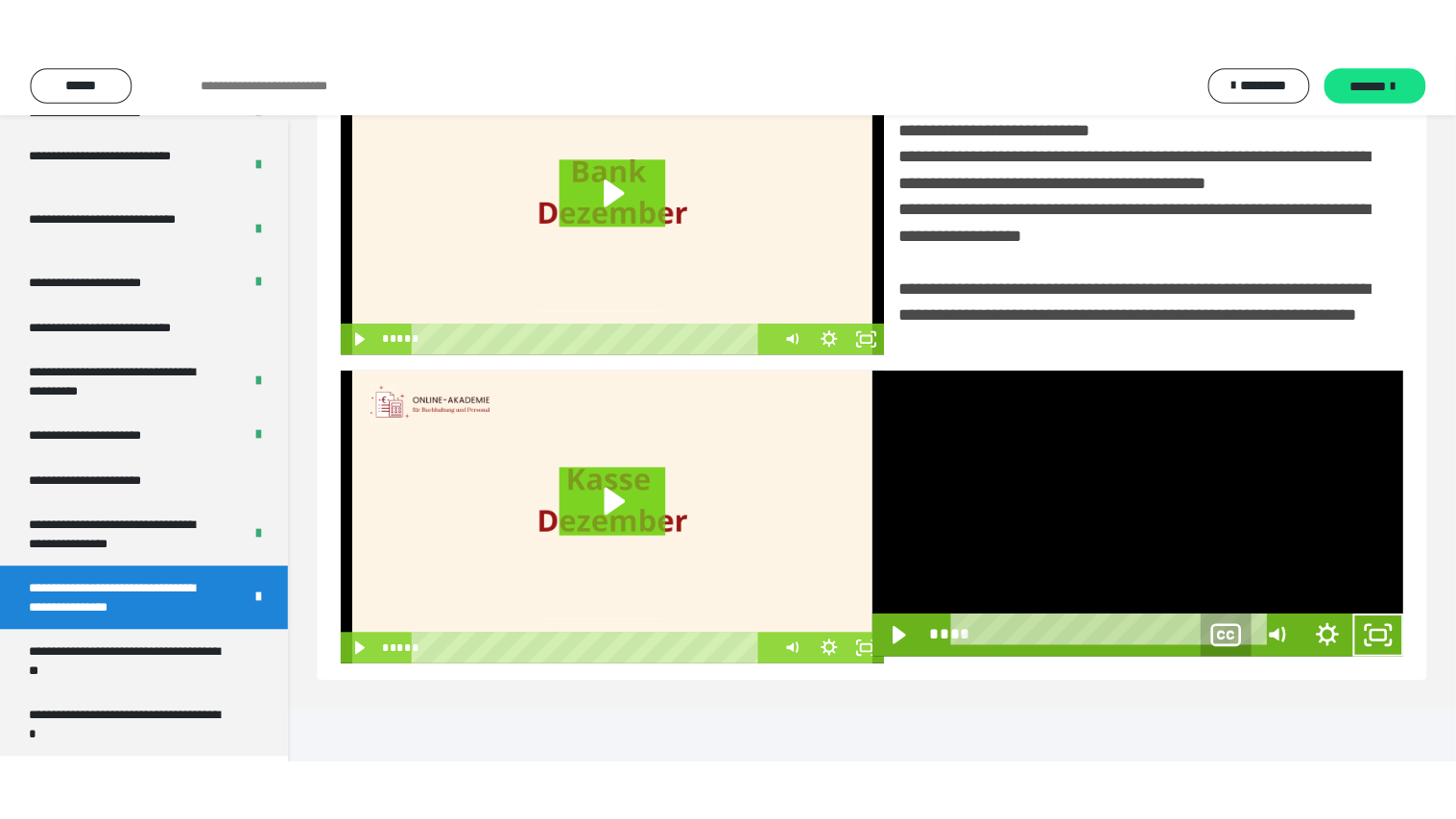 scroll, scrollTop: 321, scrollLeft: 0, axis: vertical 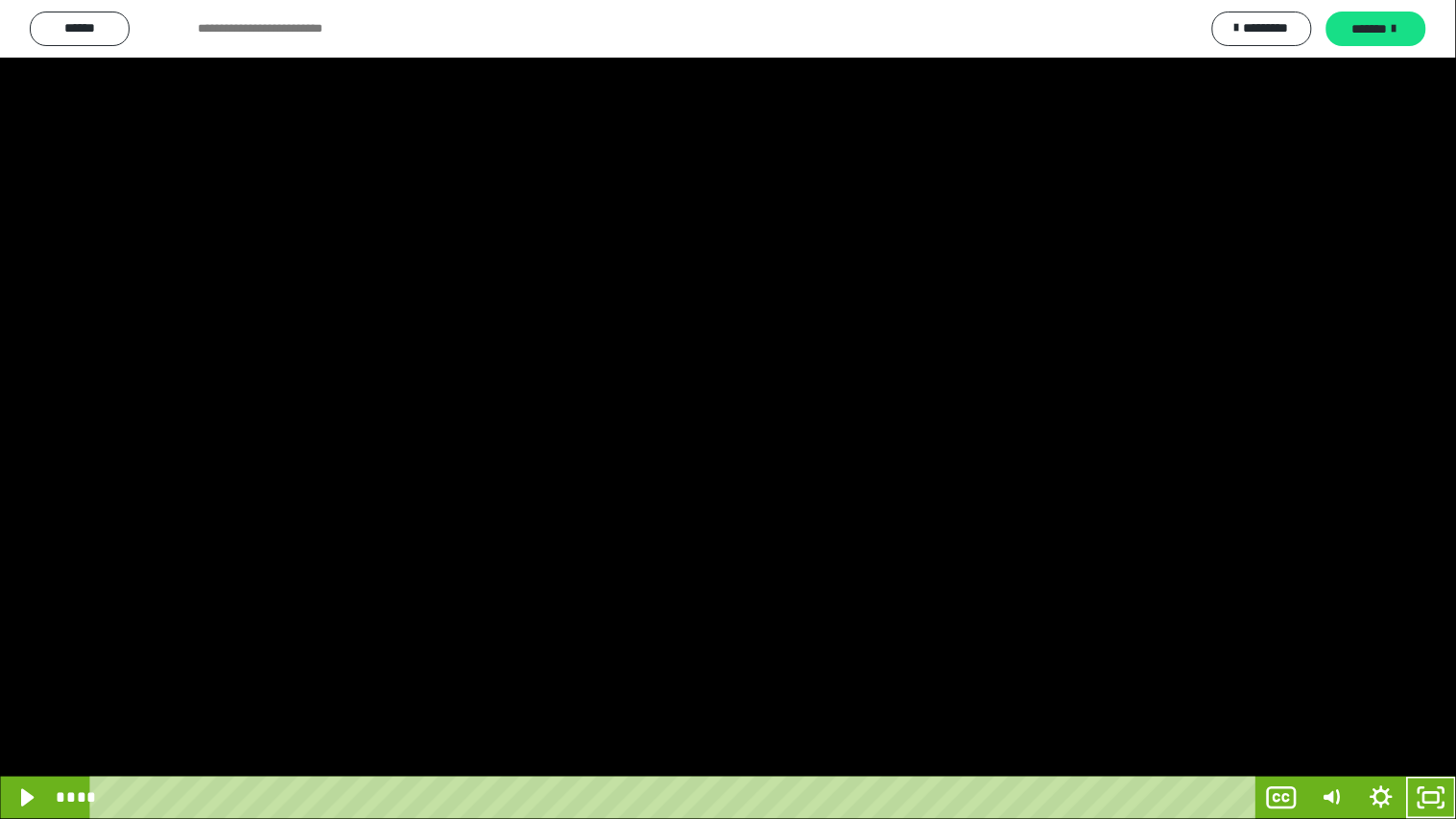 click at bounding box center [728, 409] 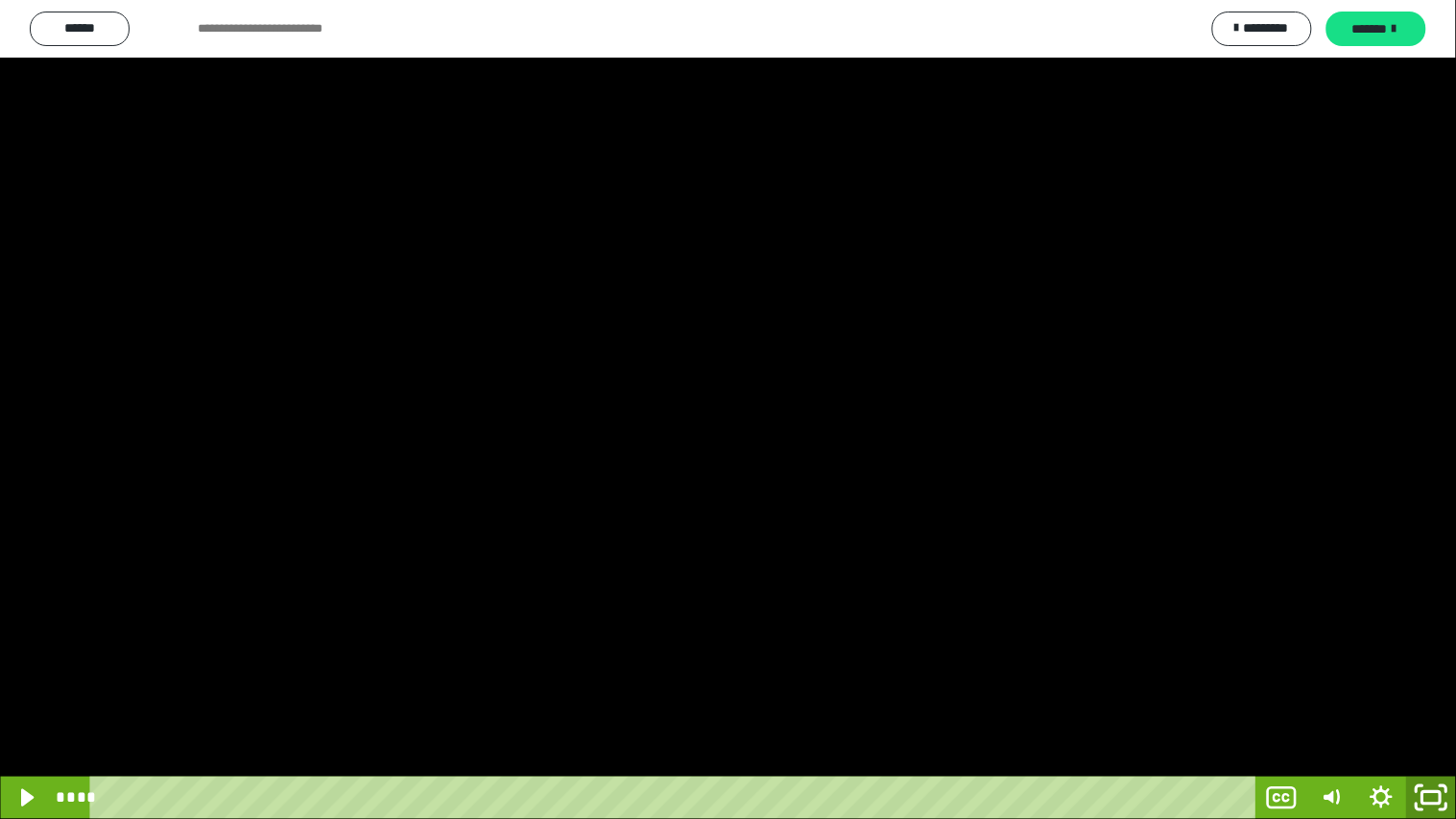 click 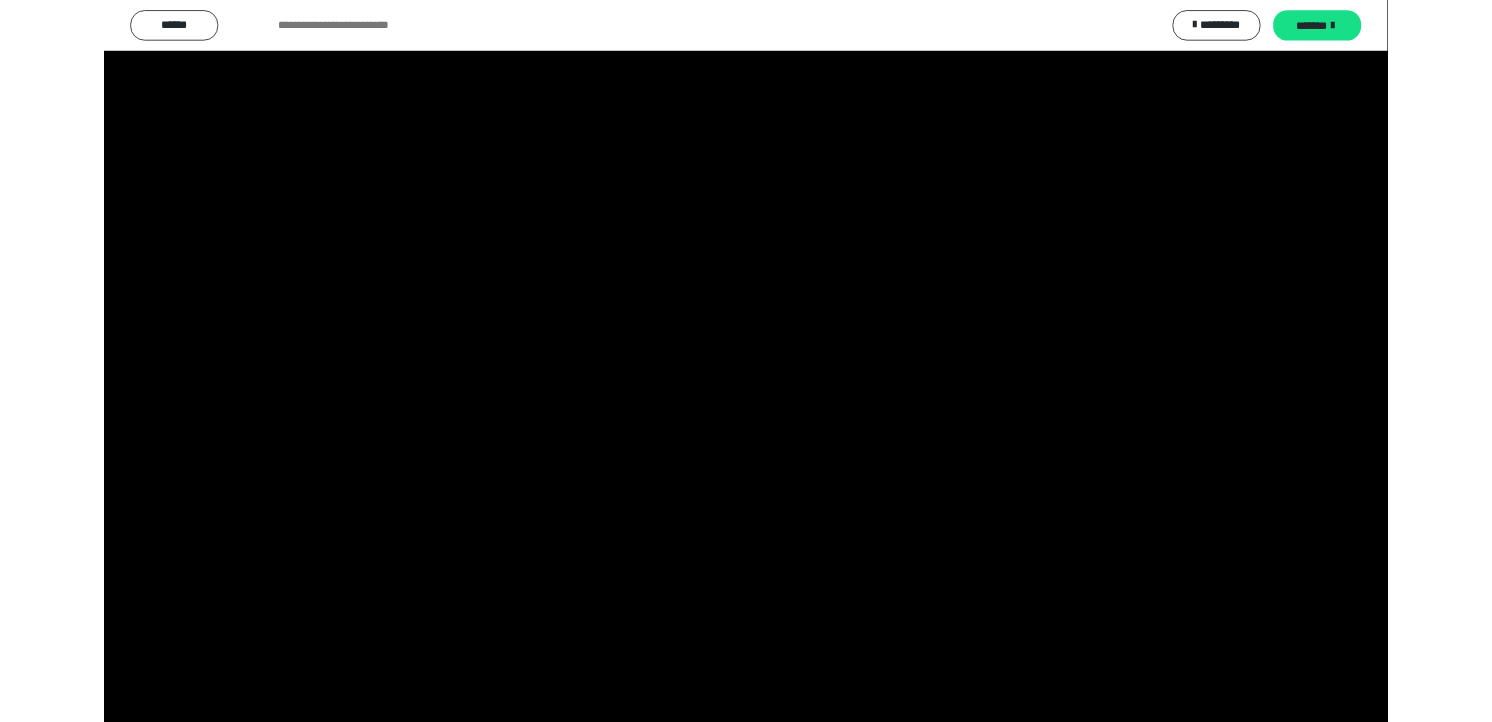 scroll, scrollTop: 324, scrollLeft: 0, axis: vertical 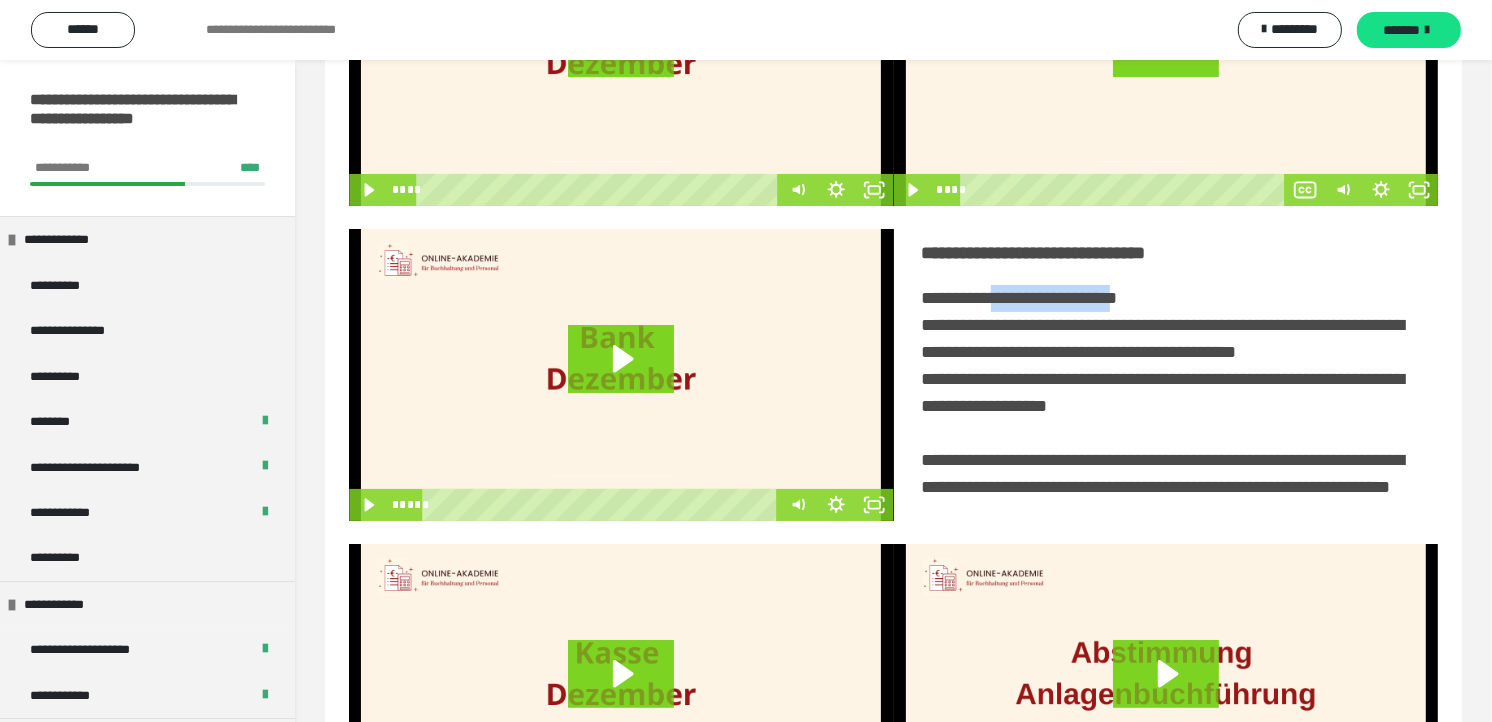 drag, startPoint x: 1000, startPoint y: 297, endPoint x: 1173, endPoint y: 297, distance: 173 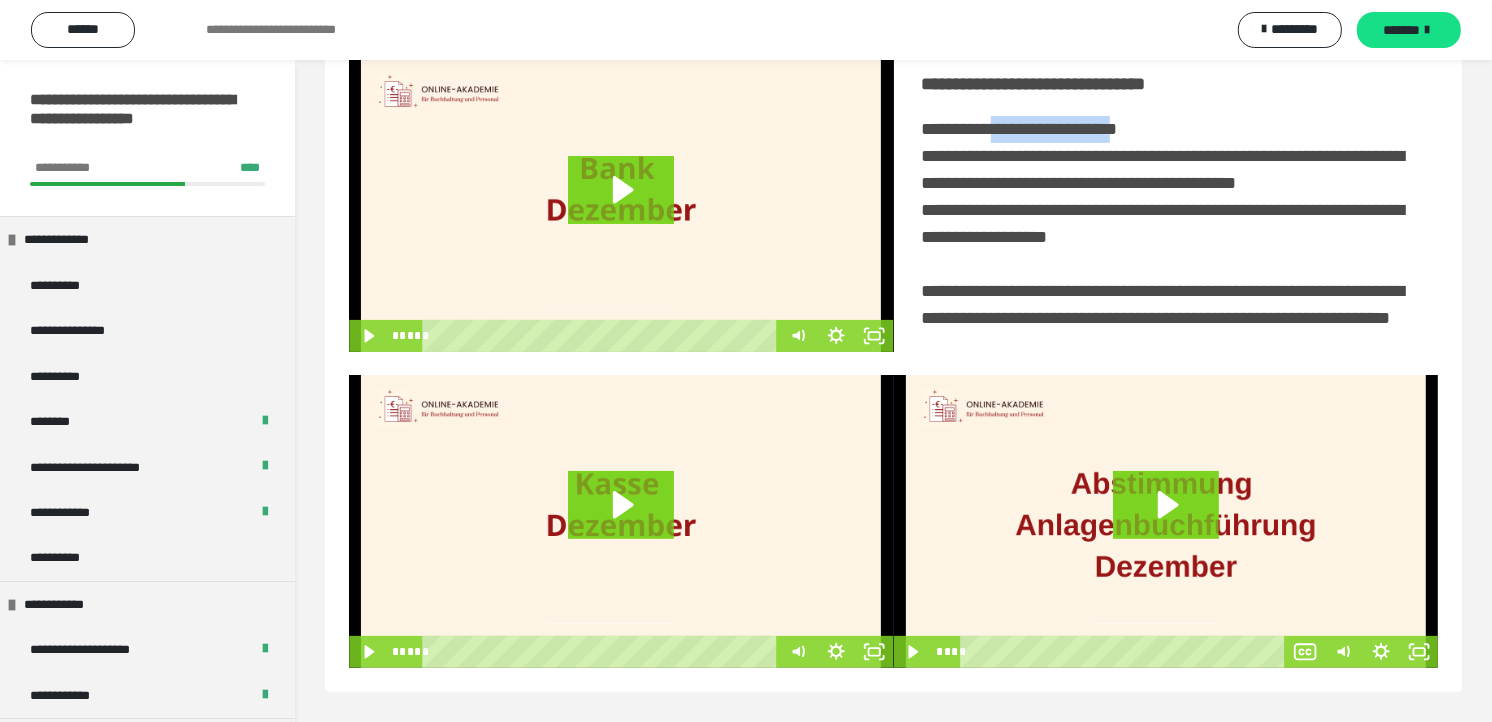 scroll, scrollTop: 451, scrollLeft: 0, axis: vertical 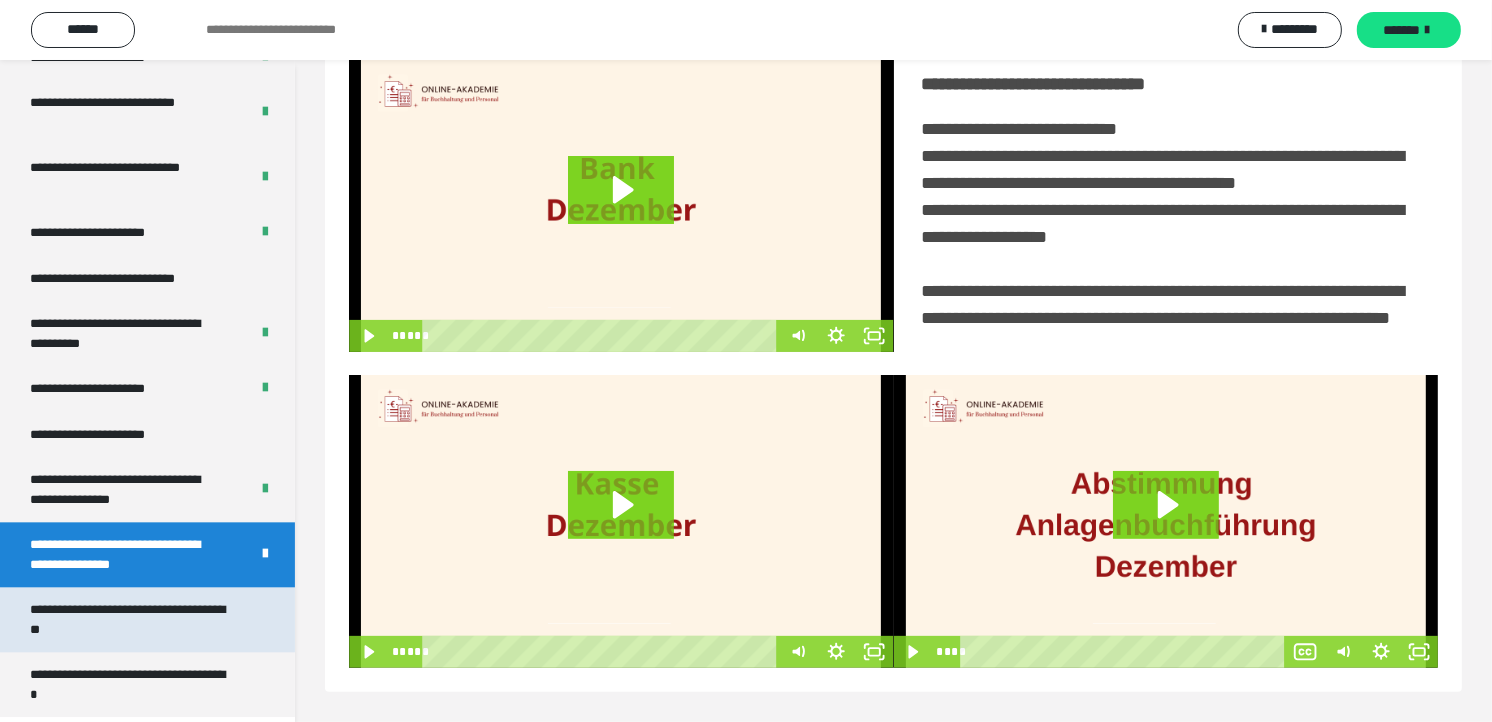 click on "**********" at bounding box center [131, 619] 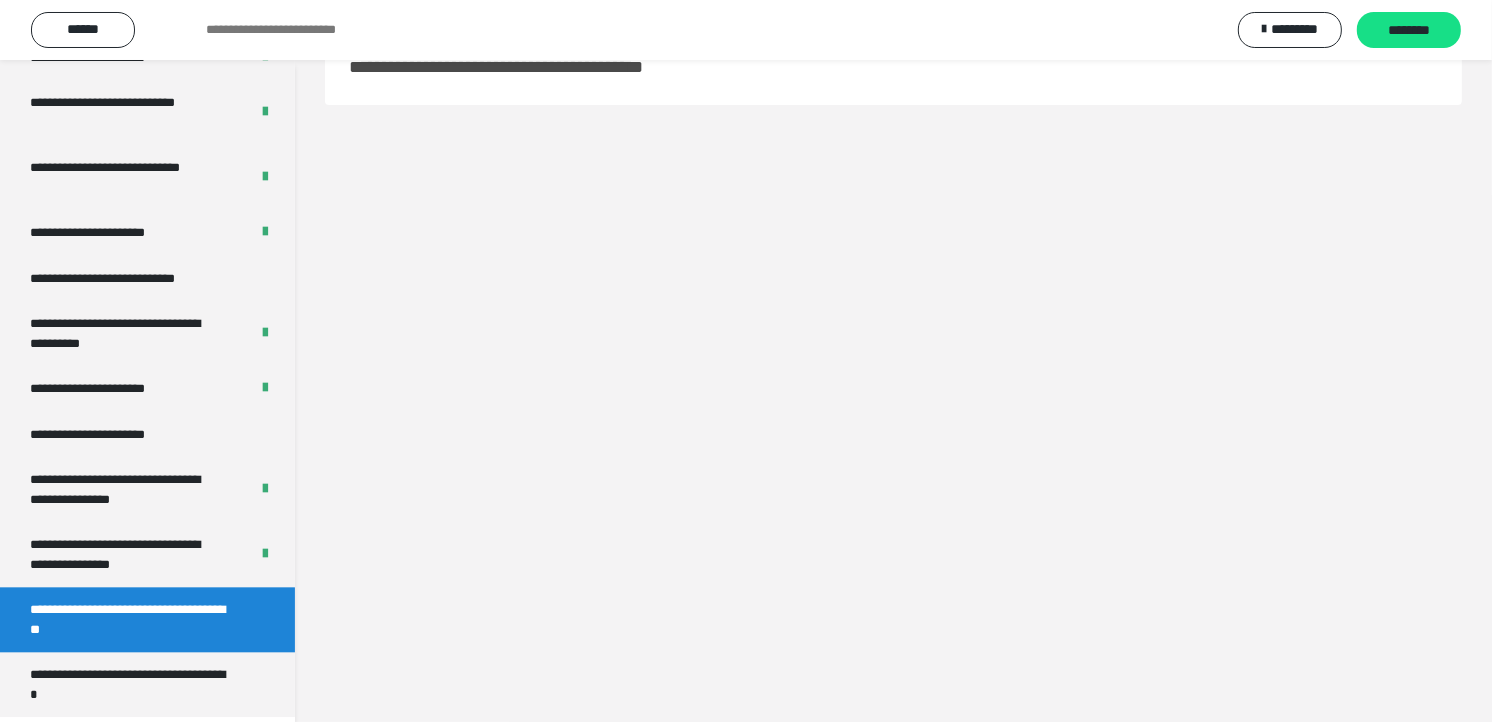 scroll, scrollTop: 60, scrollLeft: 0, axis: vertical 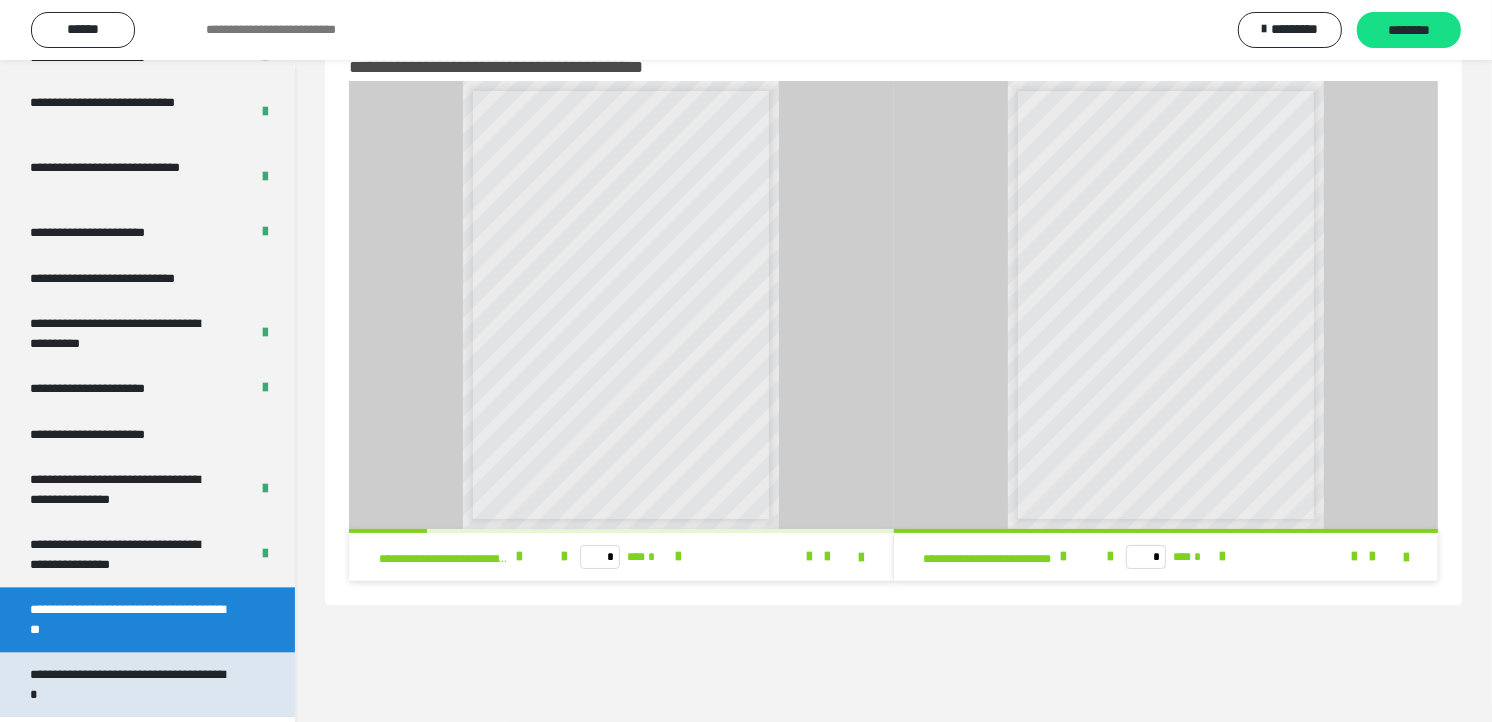 click on "**********" at bounding box center (131, 684) 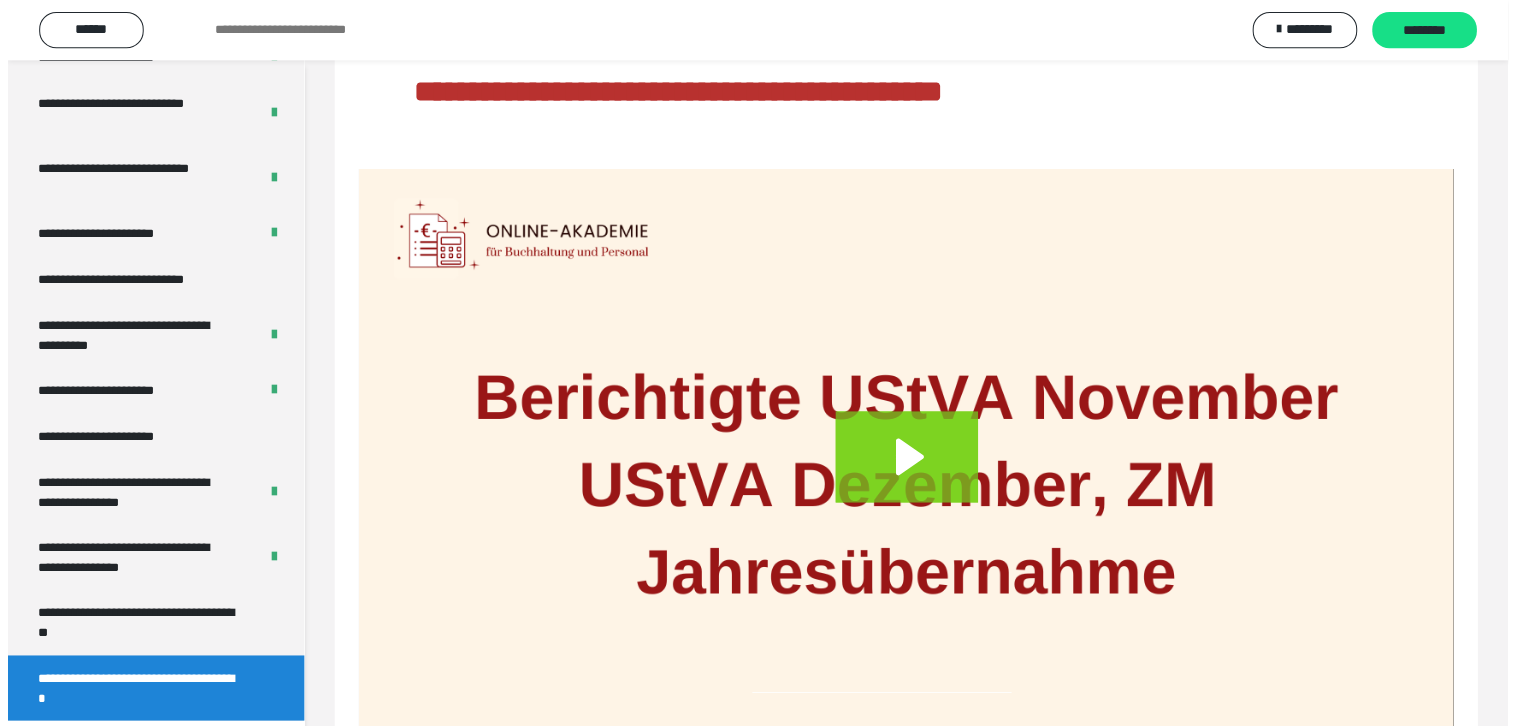scroll, scrollTop: 300, scrollLeft: 0, axis: vertical 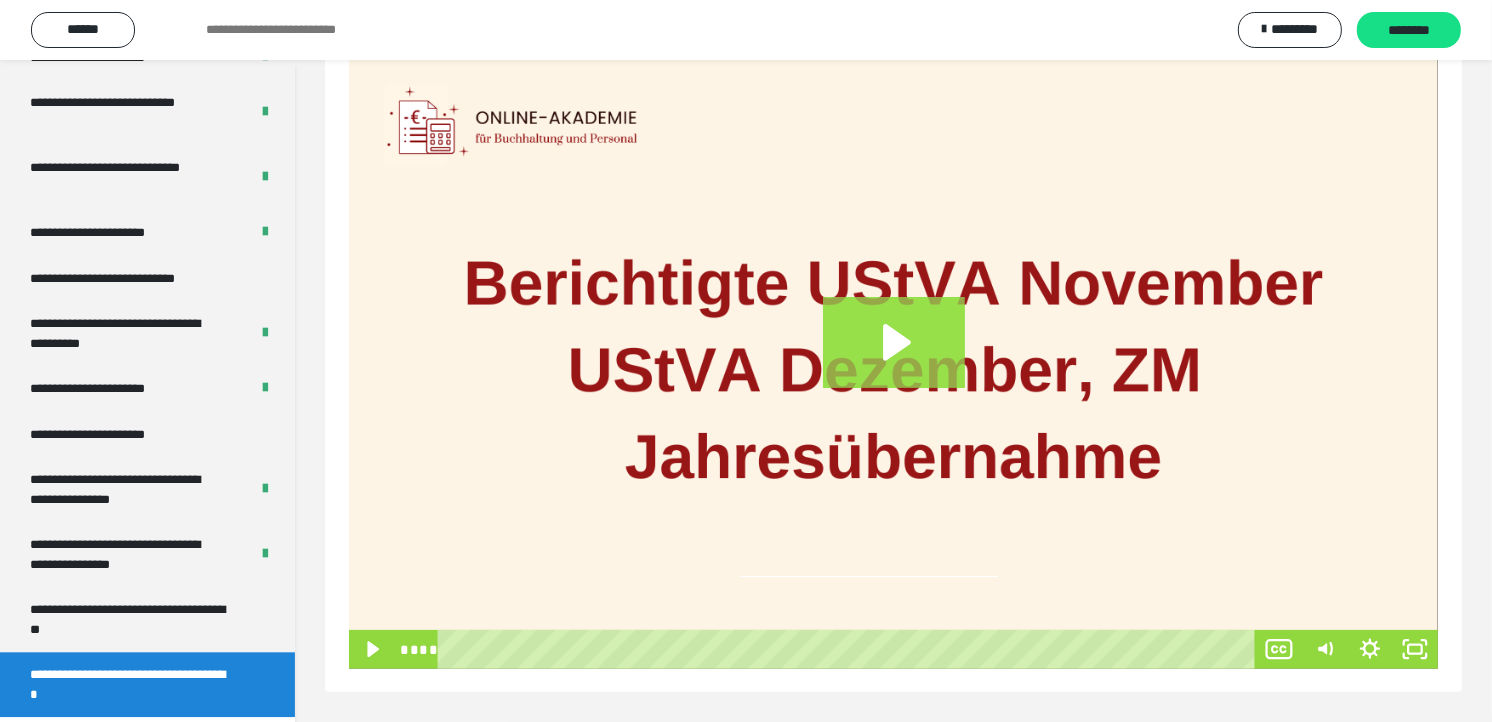 click 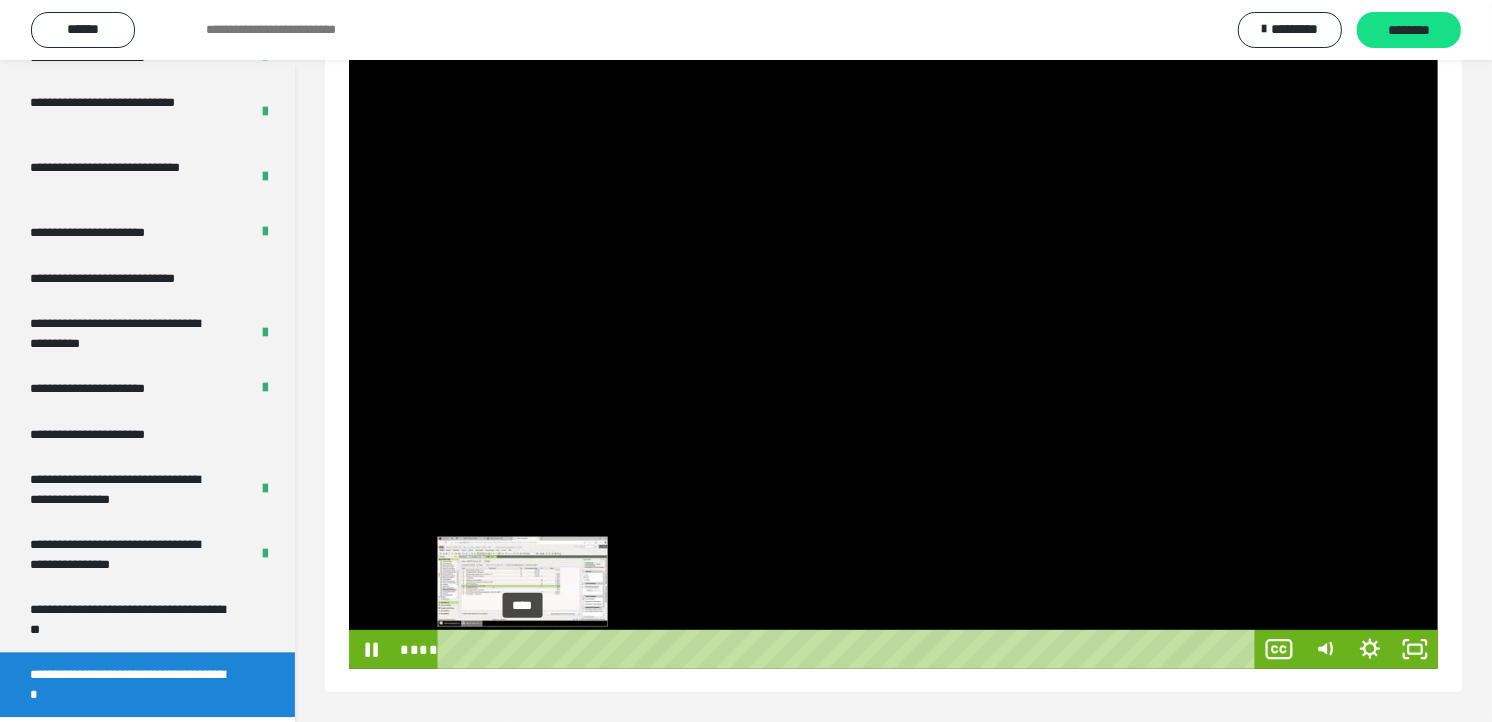 click on "****" at bounding box center (850, 649) 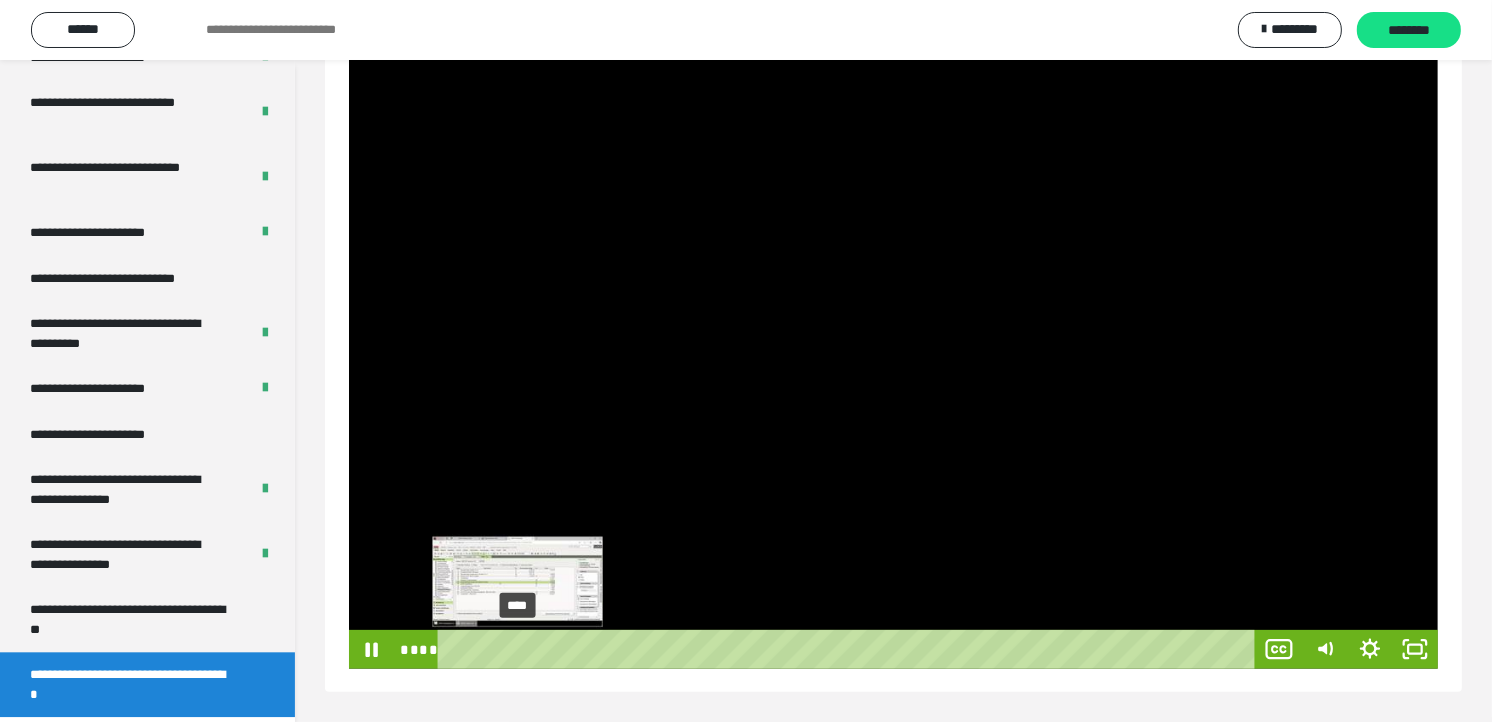 click at bounding box center (517, 649) 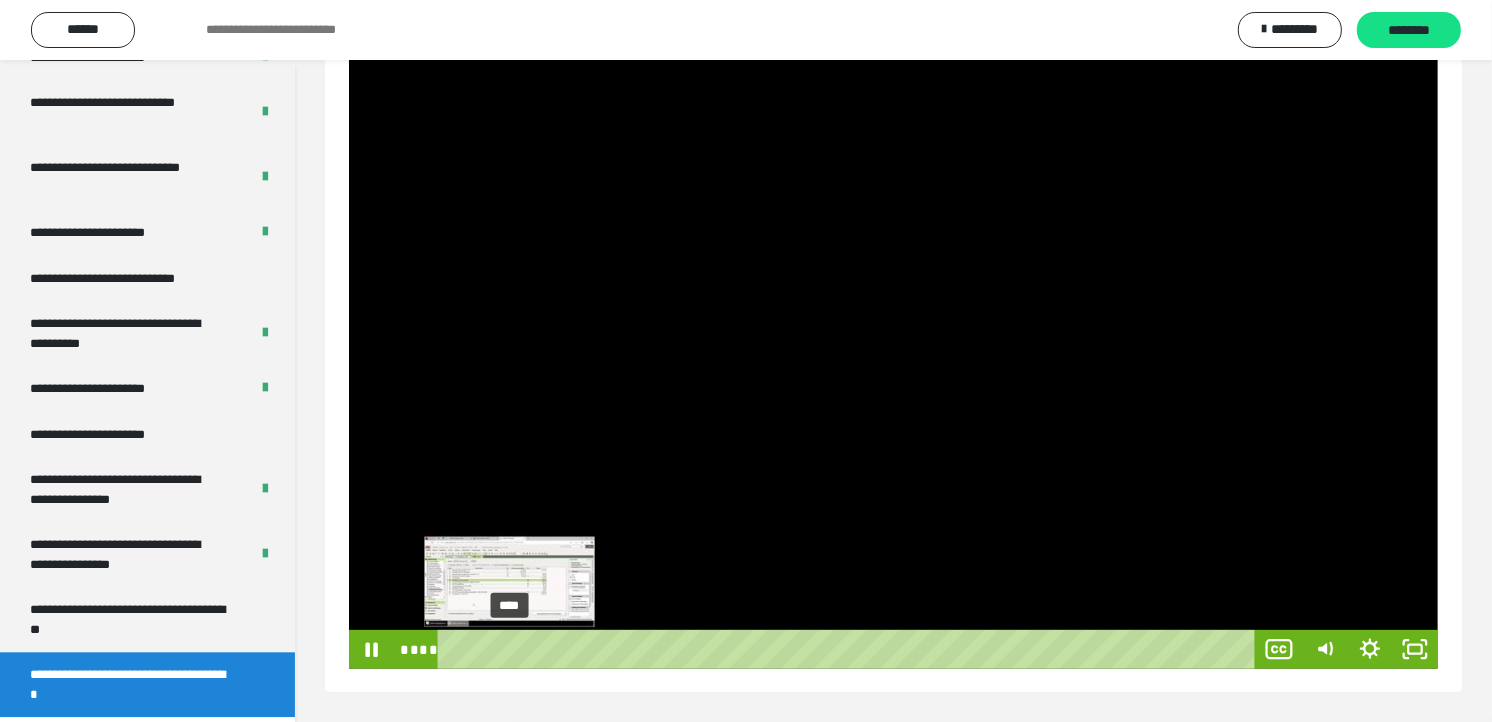 click on "****" at bounding box center (850, 649) 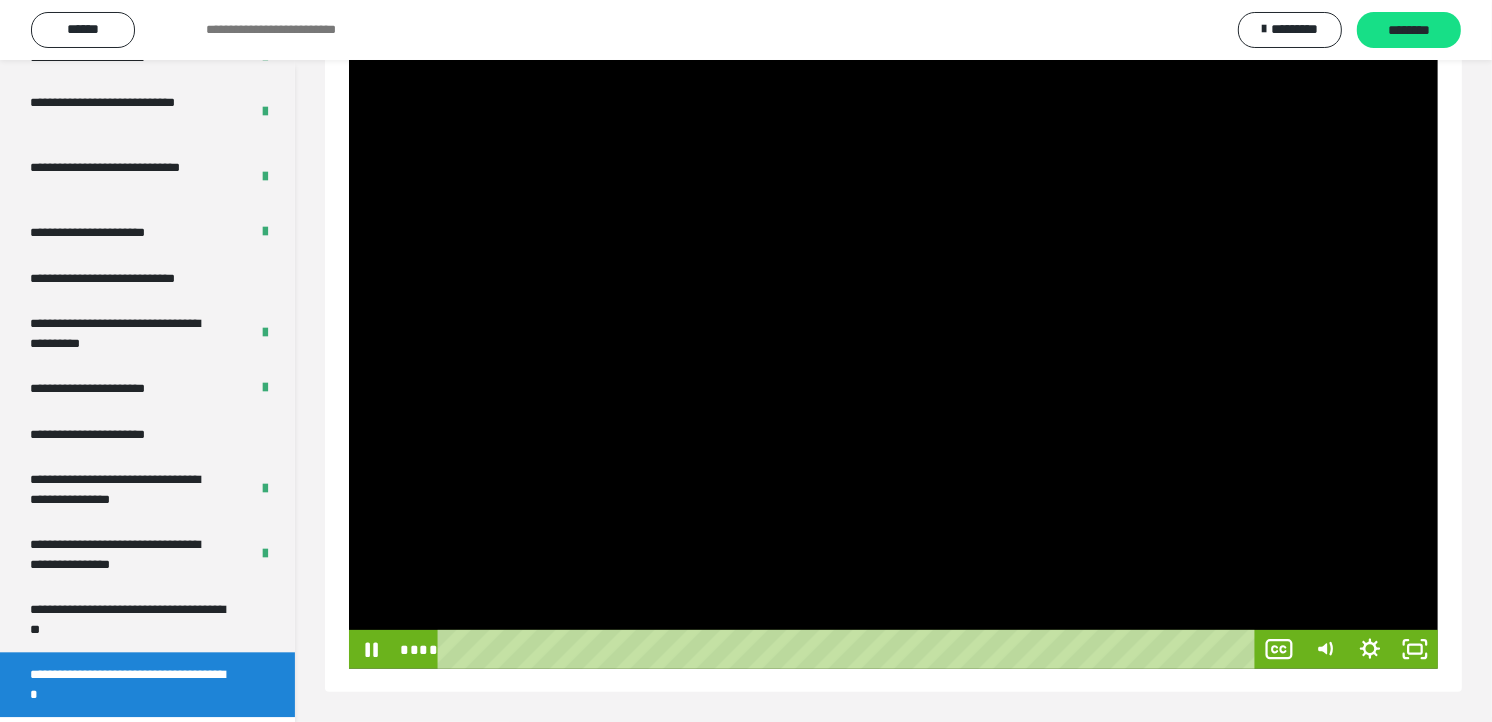 click at bounding box center [893, 362] 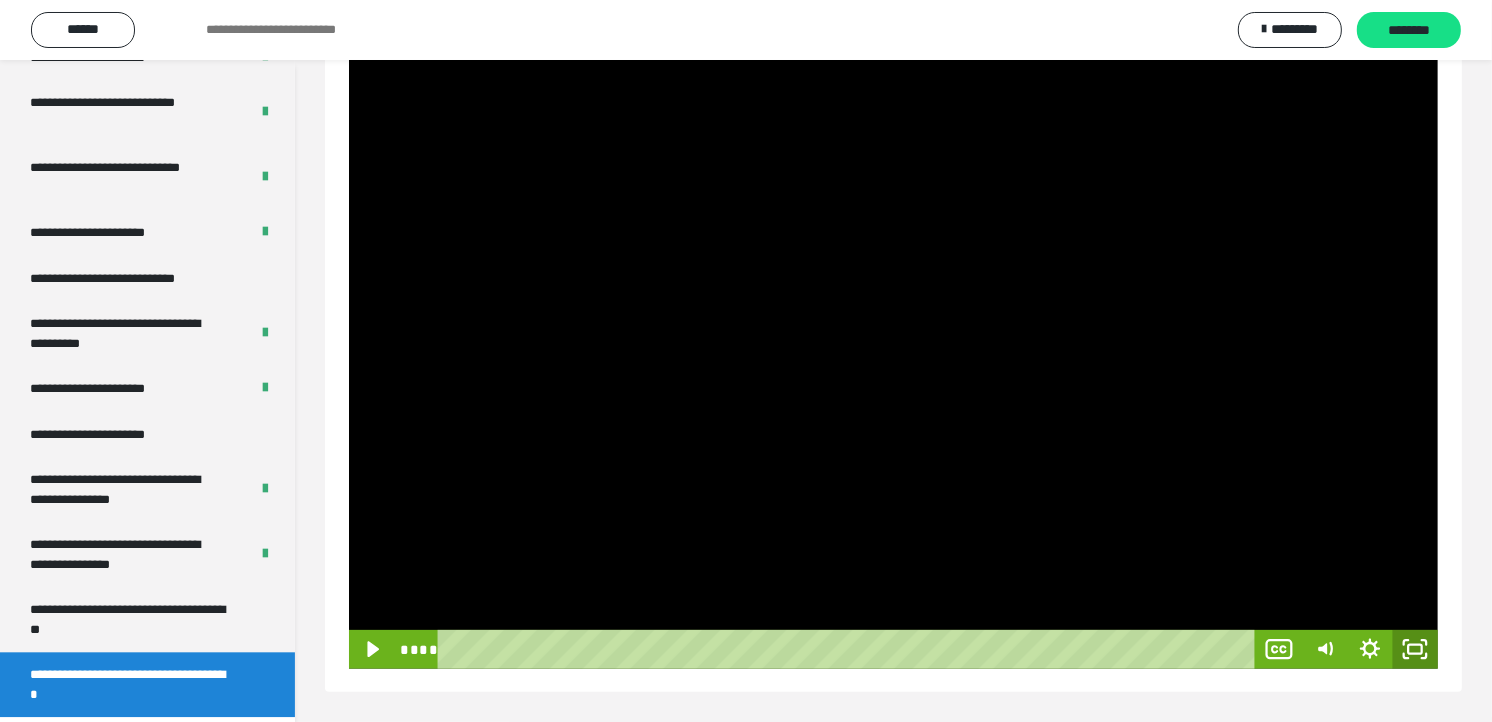 click 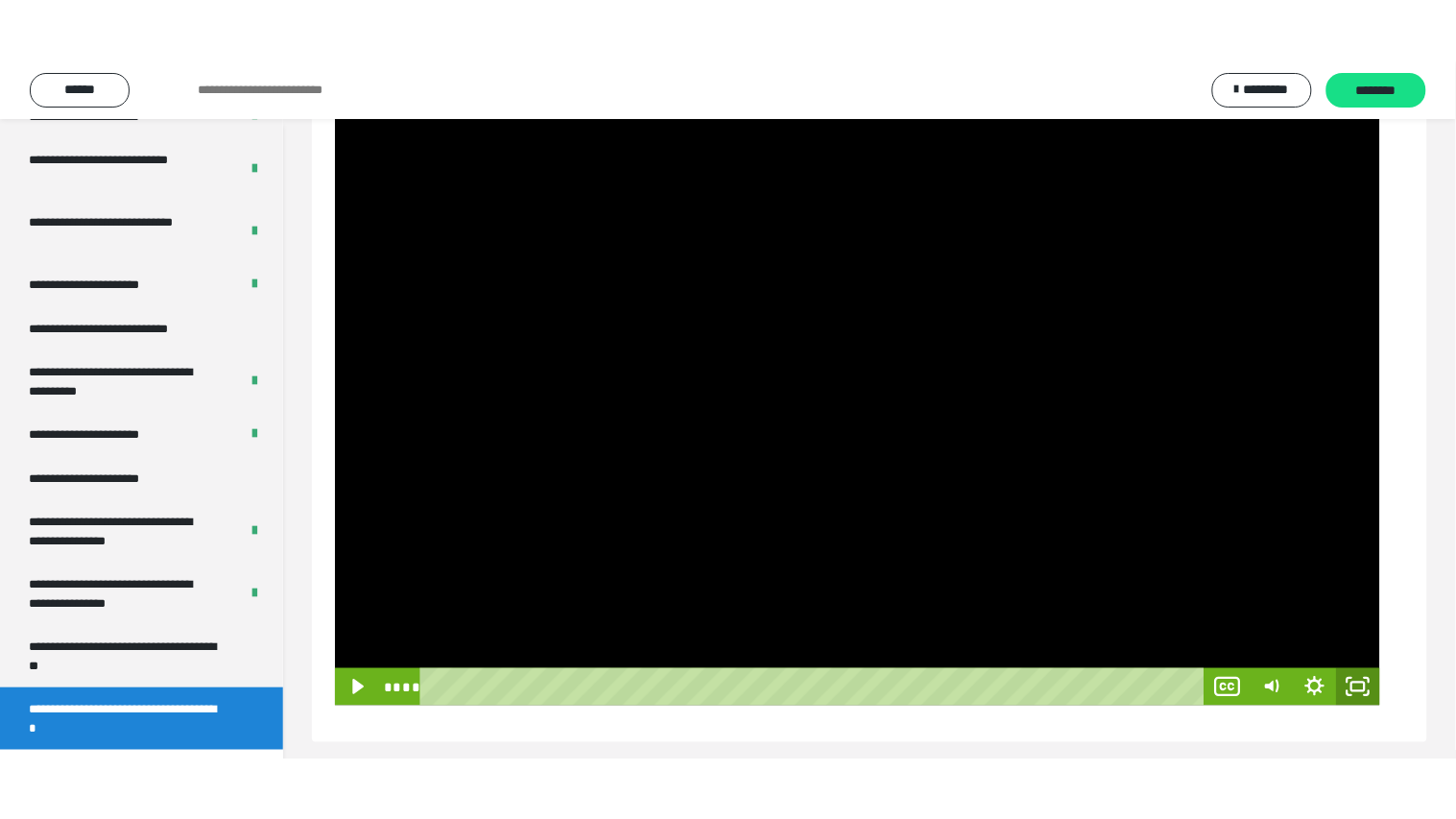 scroll, scrollTop: 179, scrollLeft: 0, axis: vertical 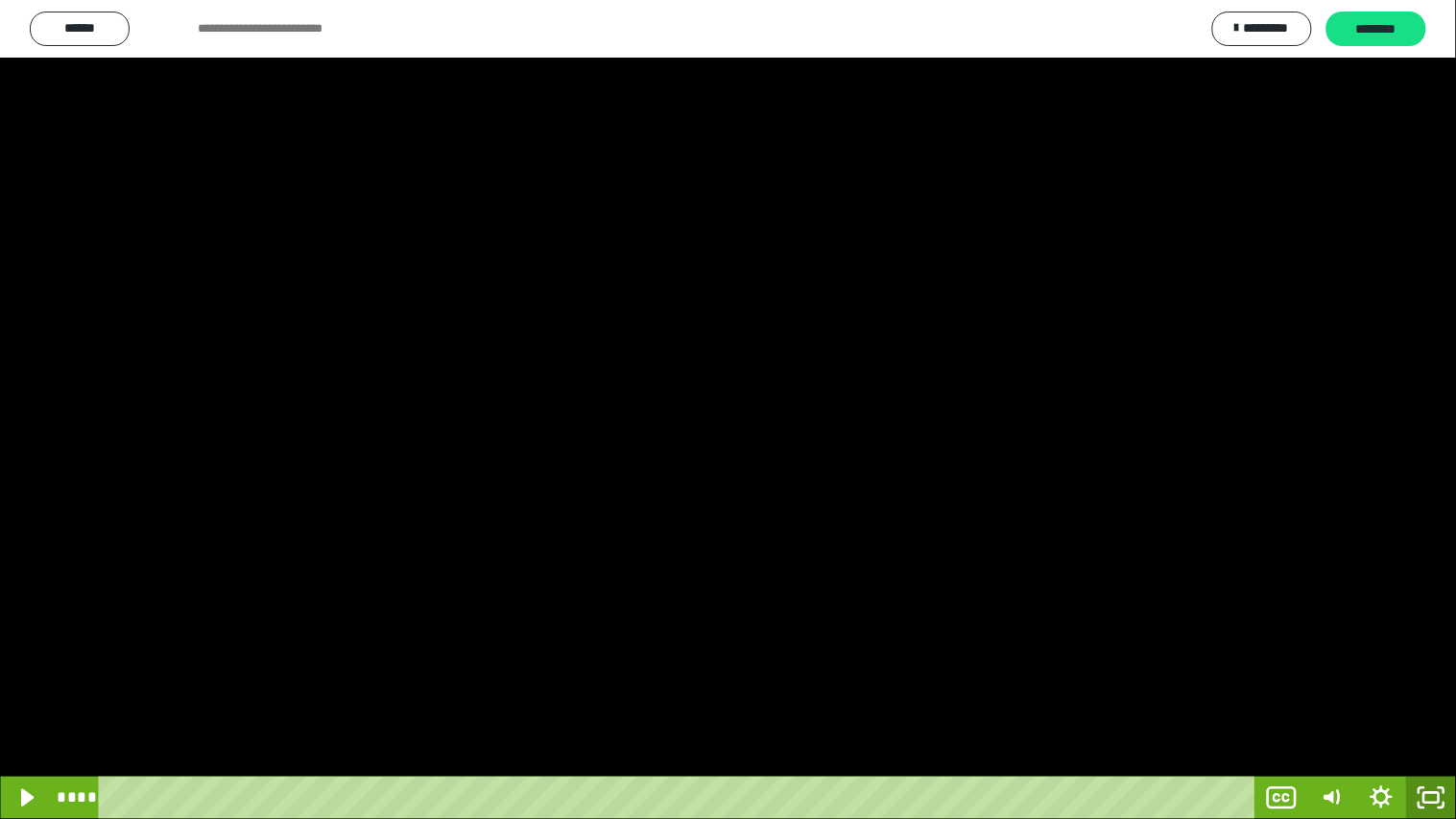 click 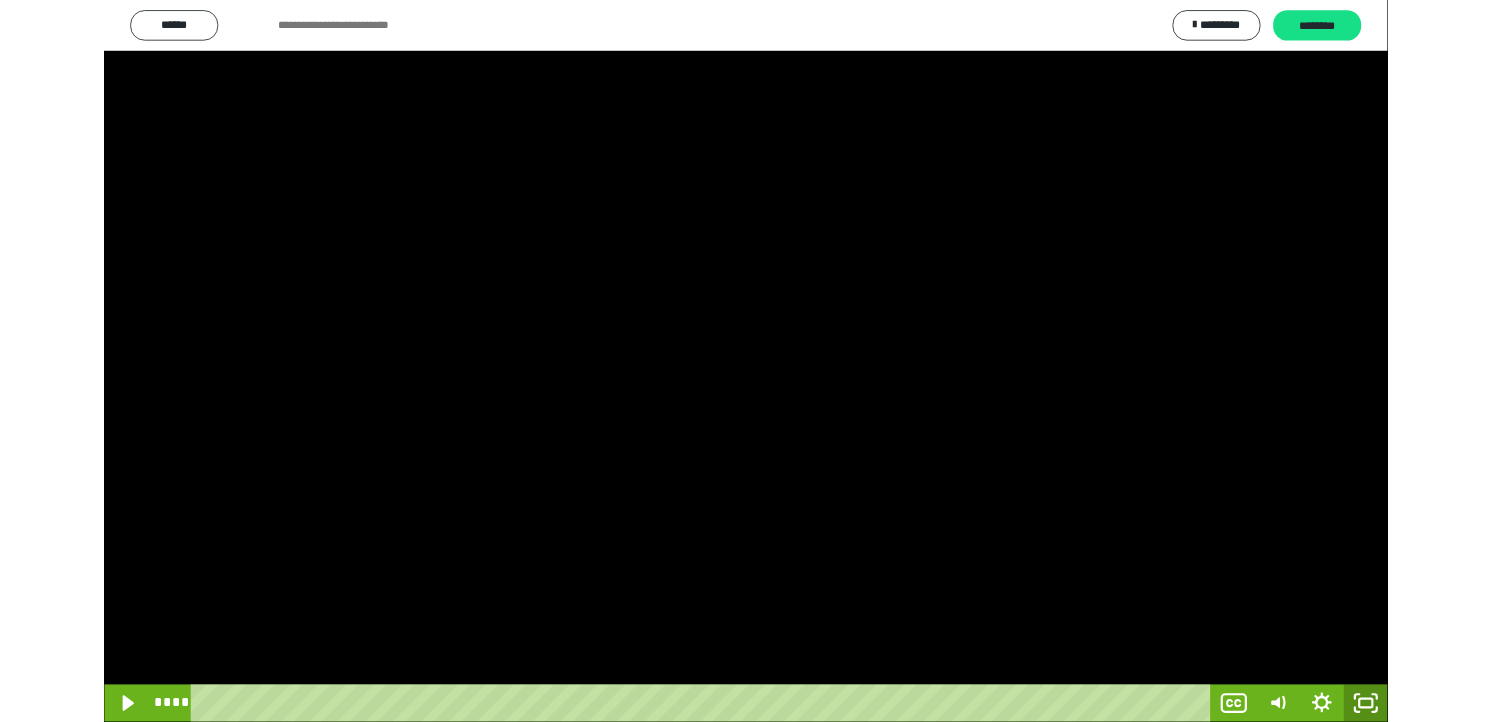 scroll, scrollTop: 173, scrollLeft: 0, axis: vertical 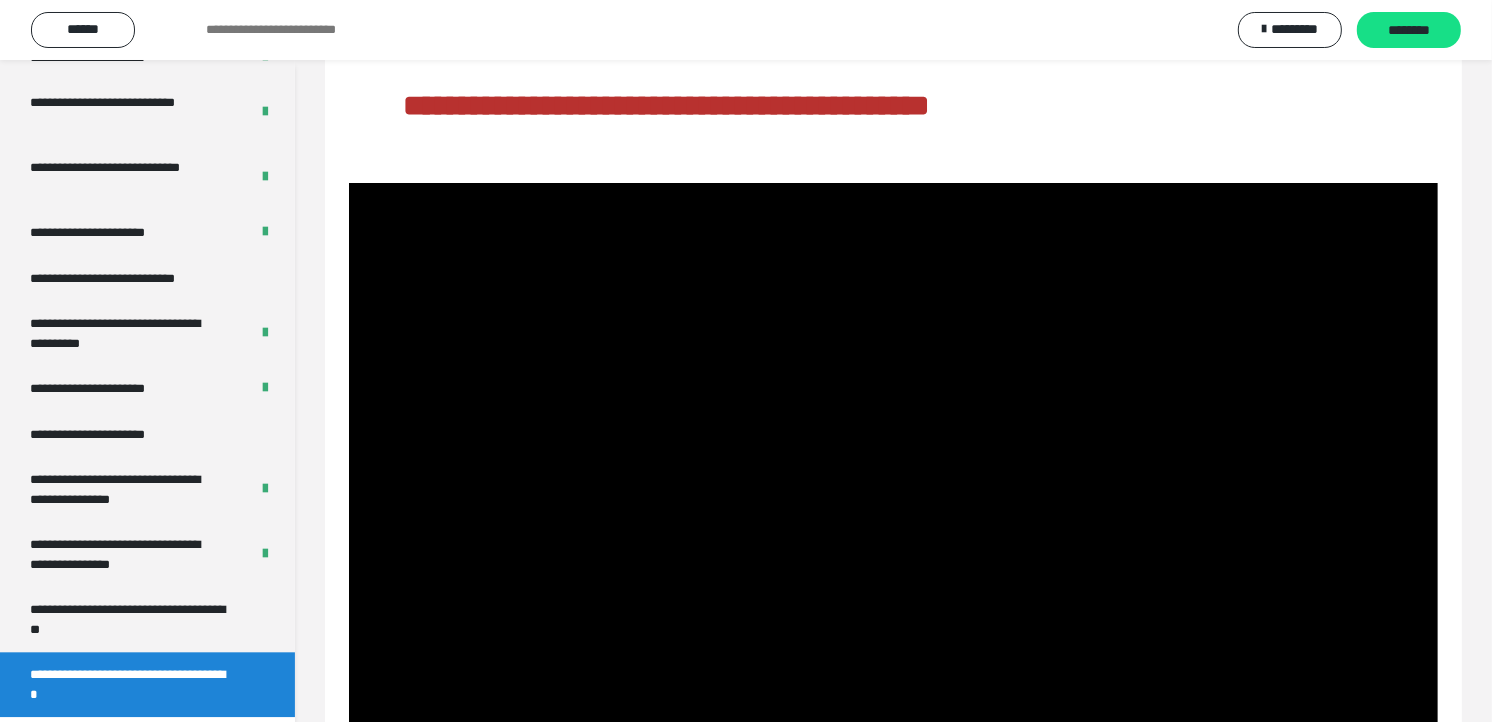 type 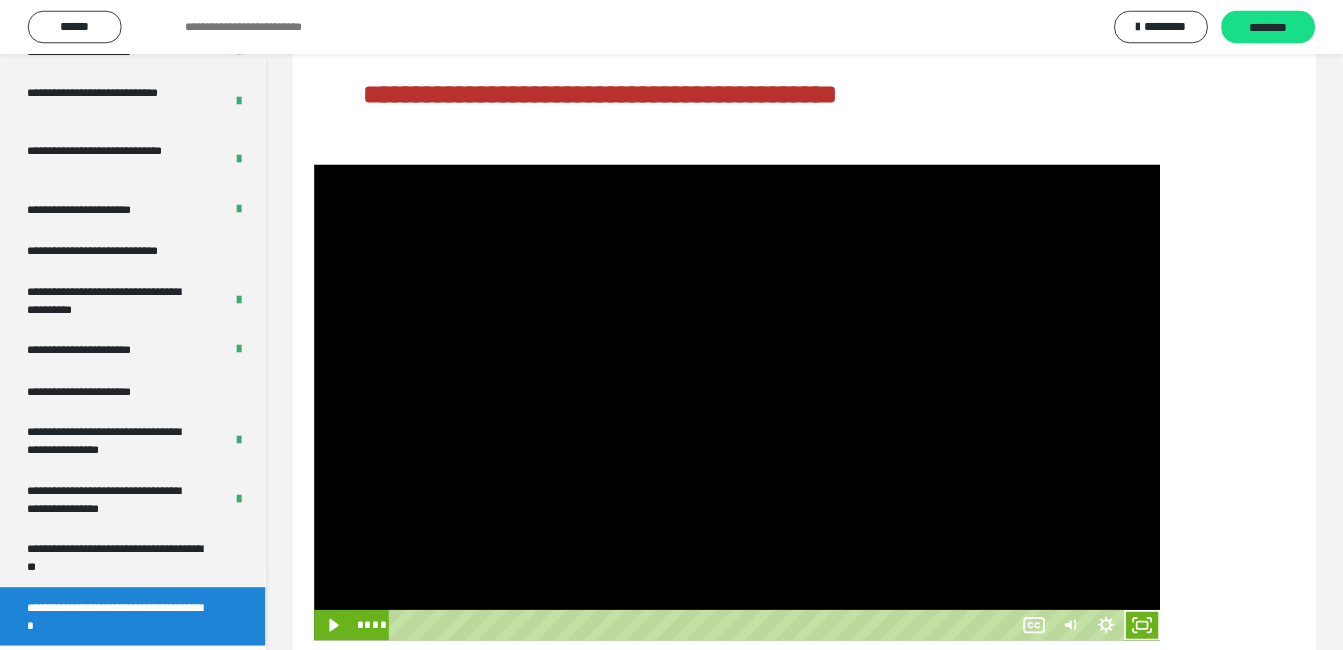 scroll, scrollTop: 173, scrollLeft: 0, axis: vertical 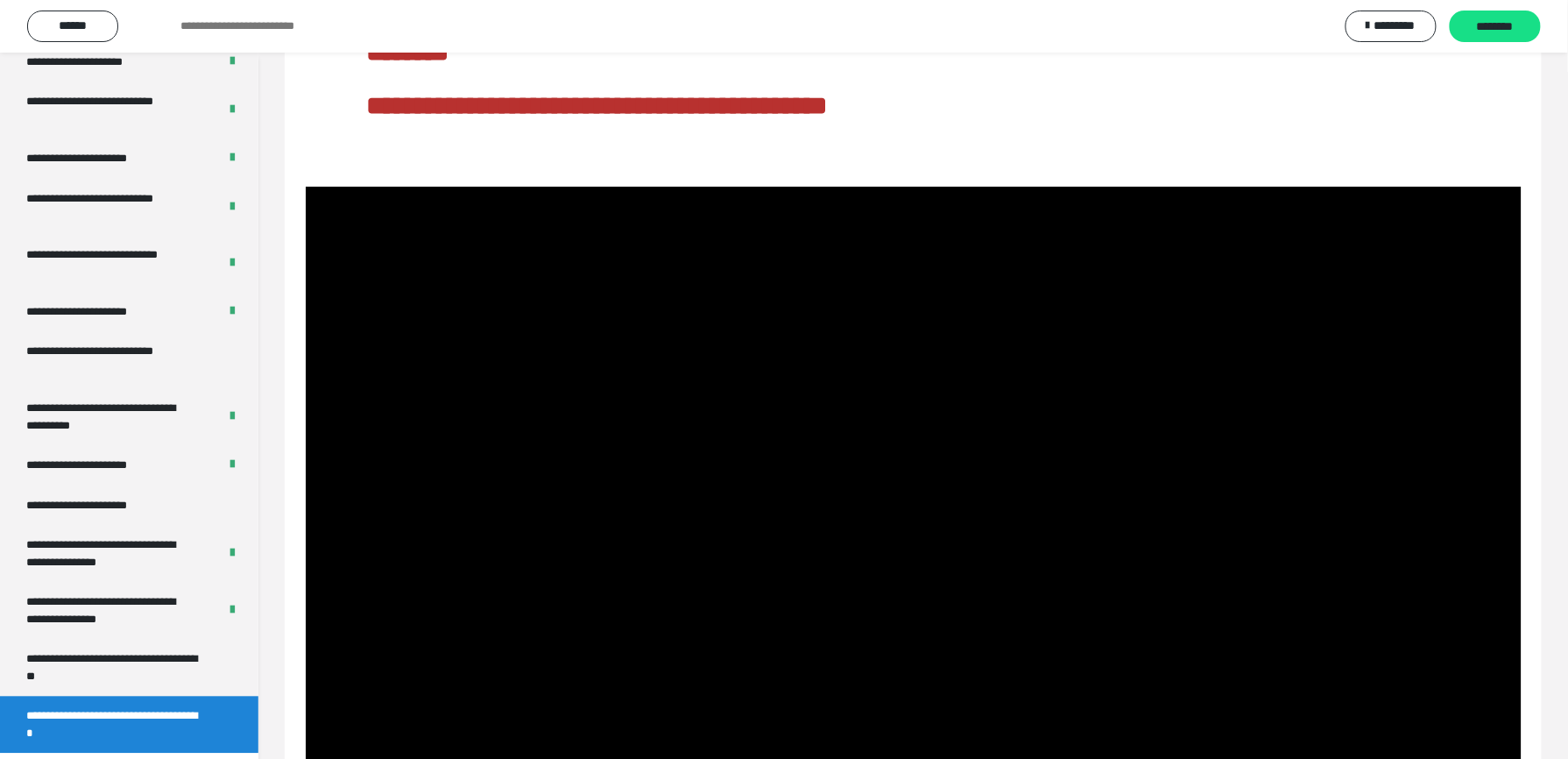 click at bounding box center (914, 528) 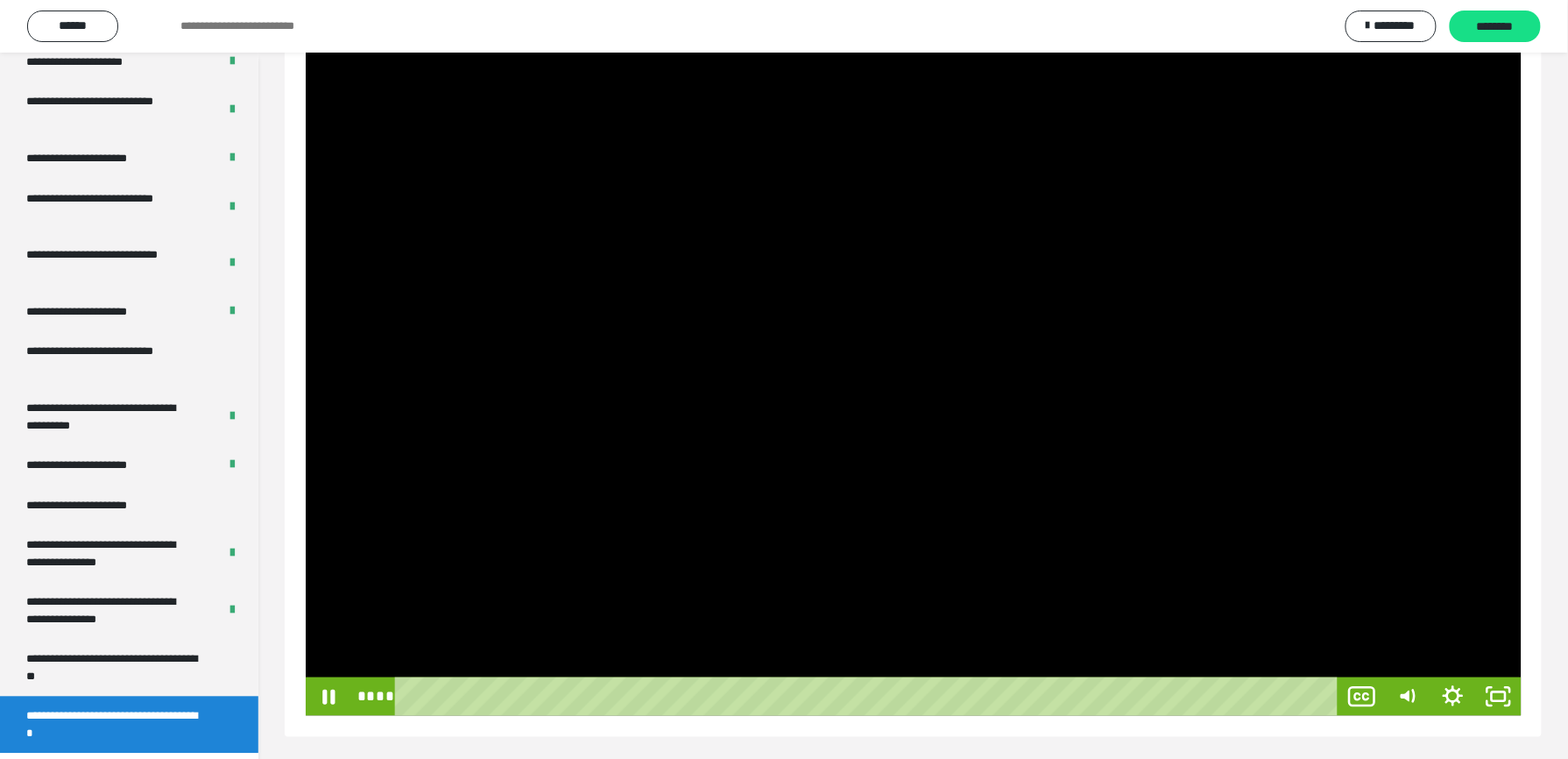scroll, scrollTop: 309, scrollLeft: 0, axis: vertical 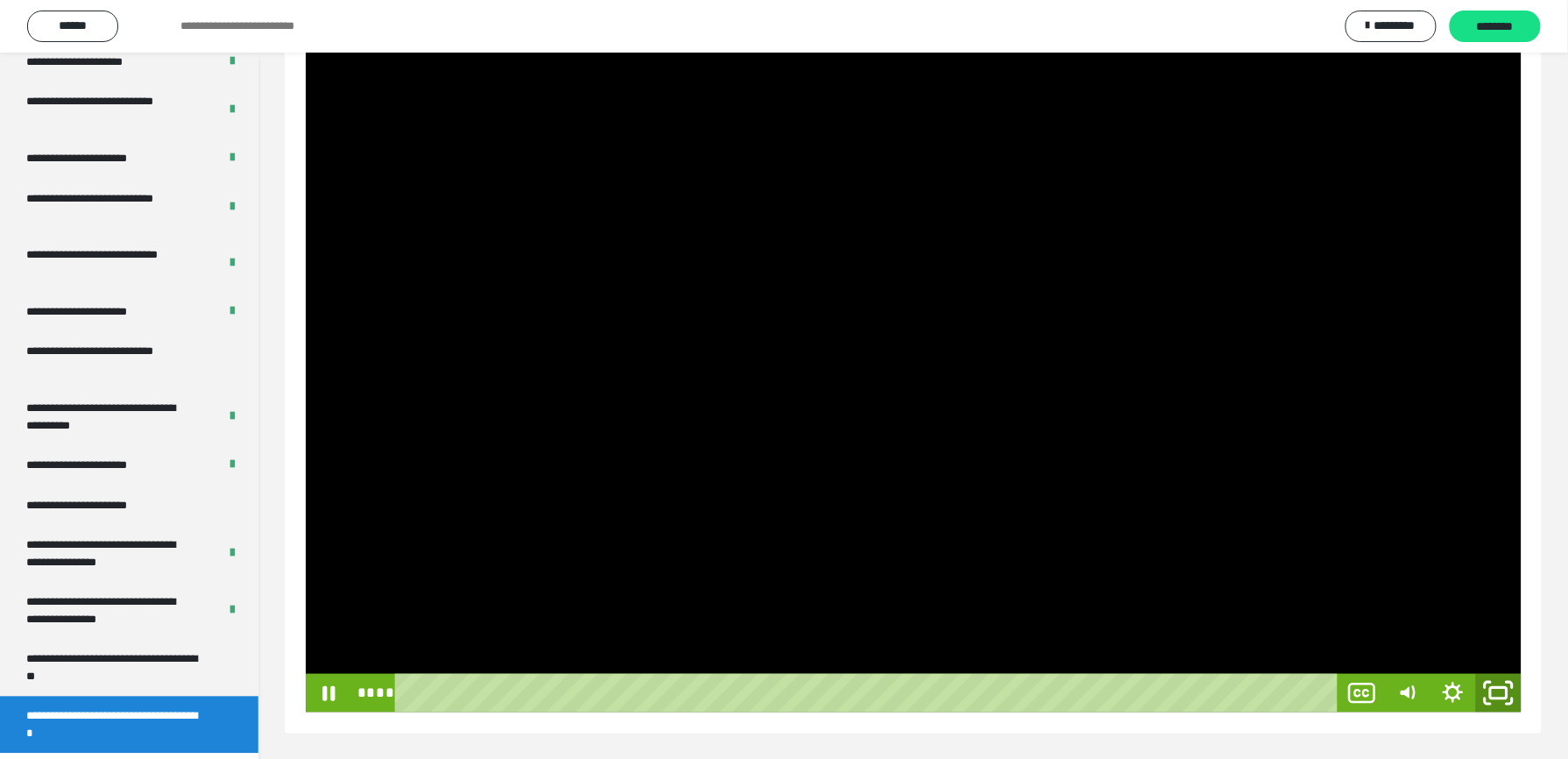 click 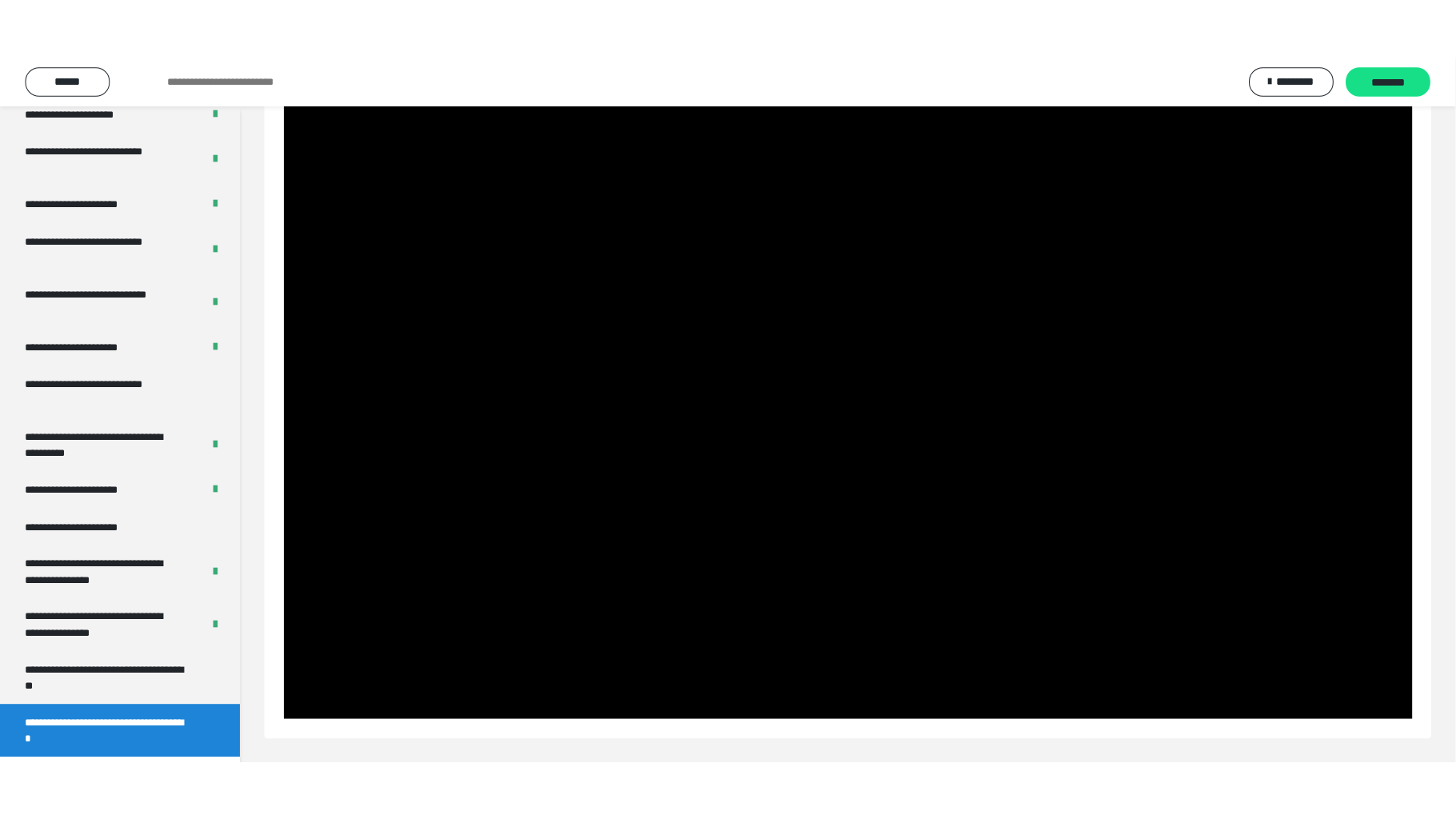 scroll, scrollTop: 173, scrollLeft: 0, axis: vertical 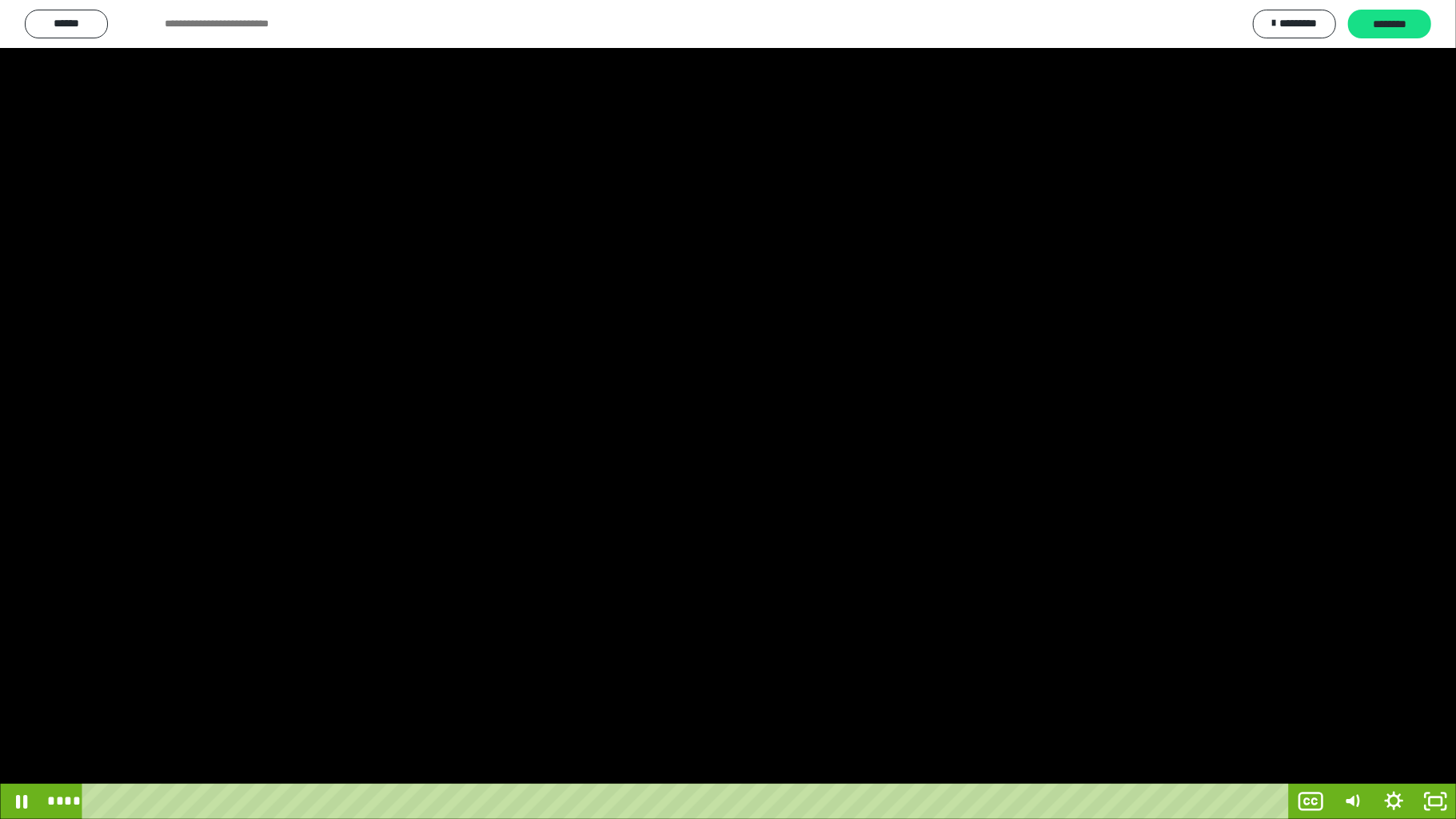 click at bounding box center [728, 410] 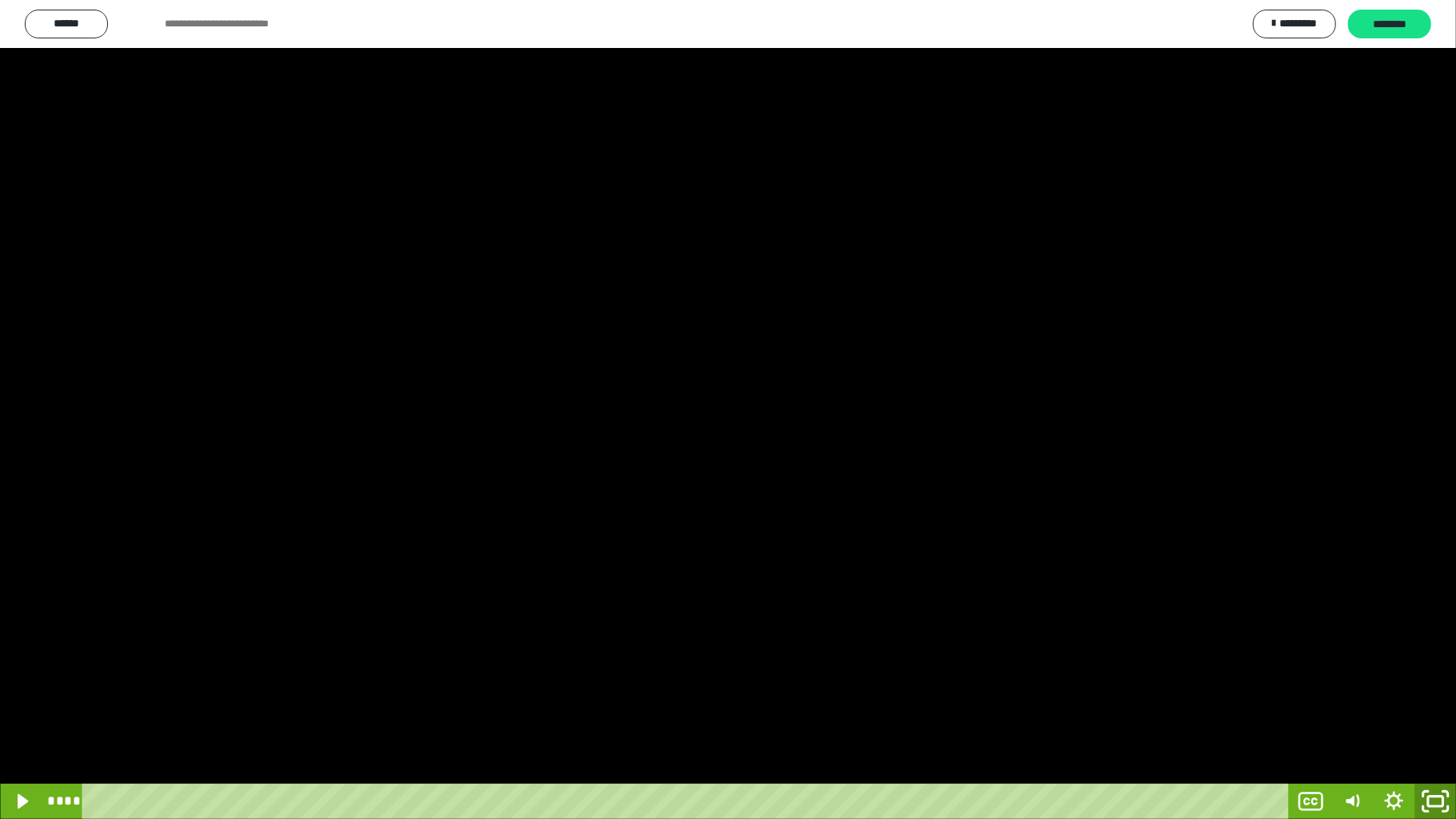 click 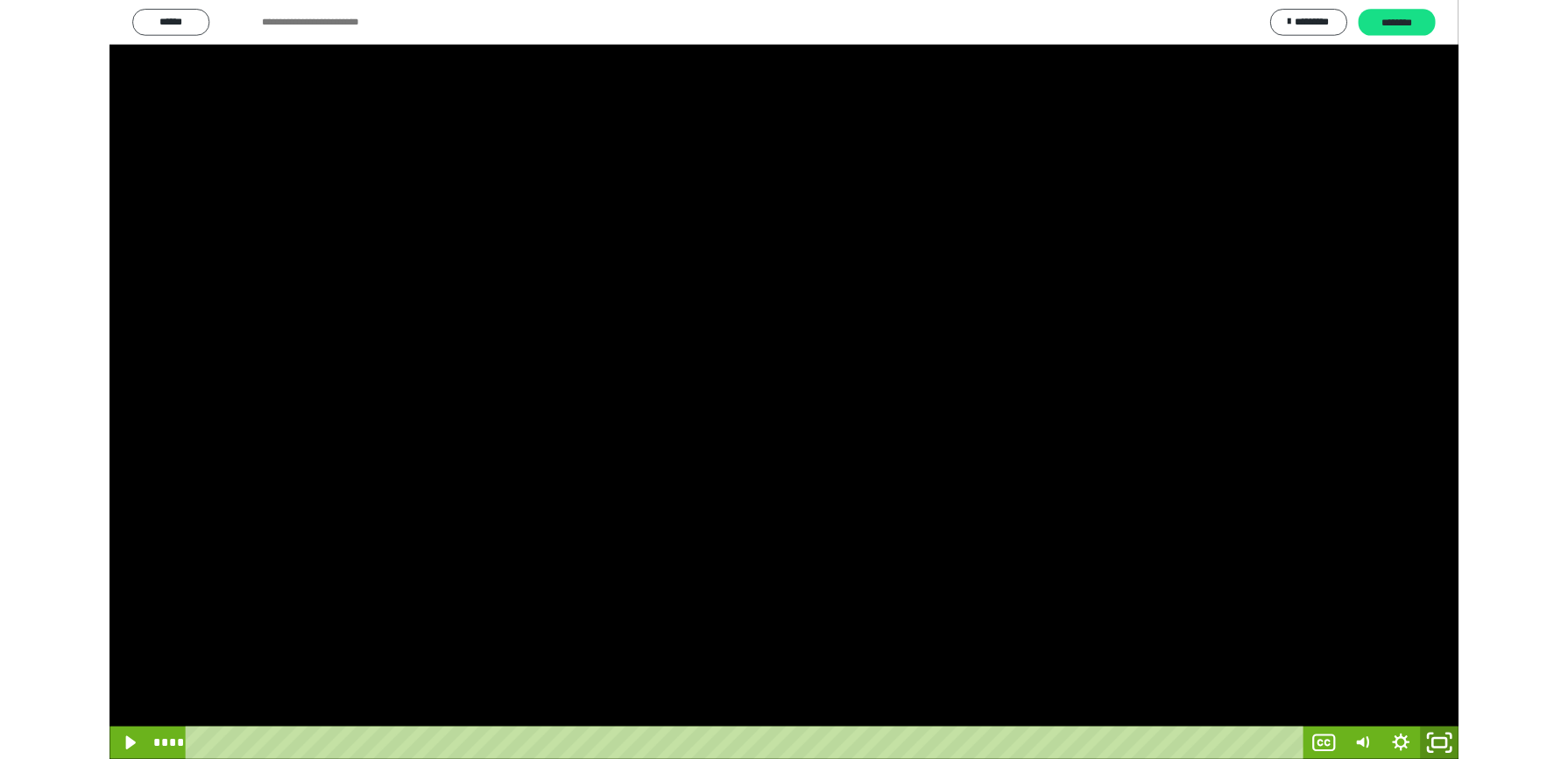 scroll, scrollTop: 176, scrollLeft: 0, axis: vertical 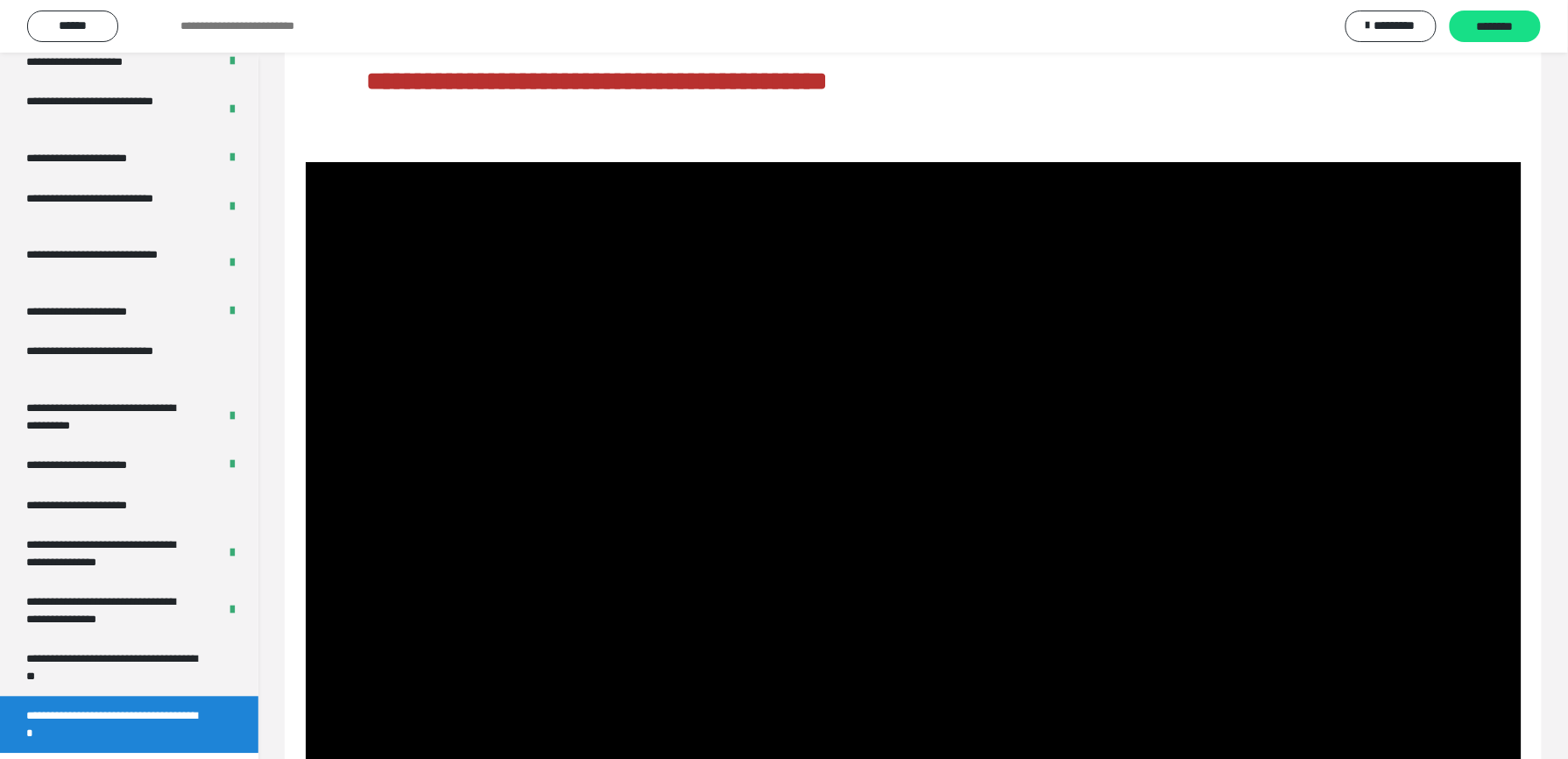 click at bounding box center [914, 504] 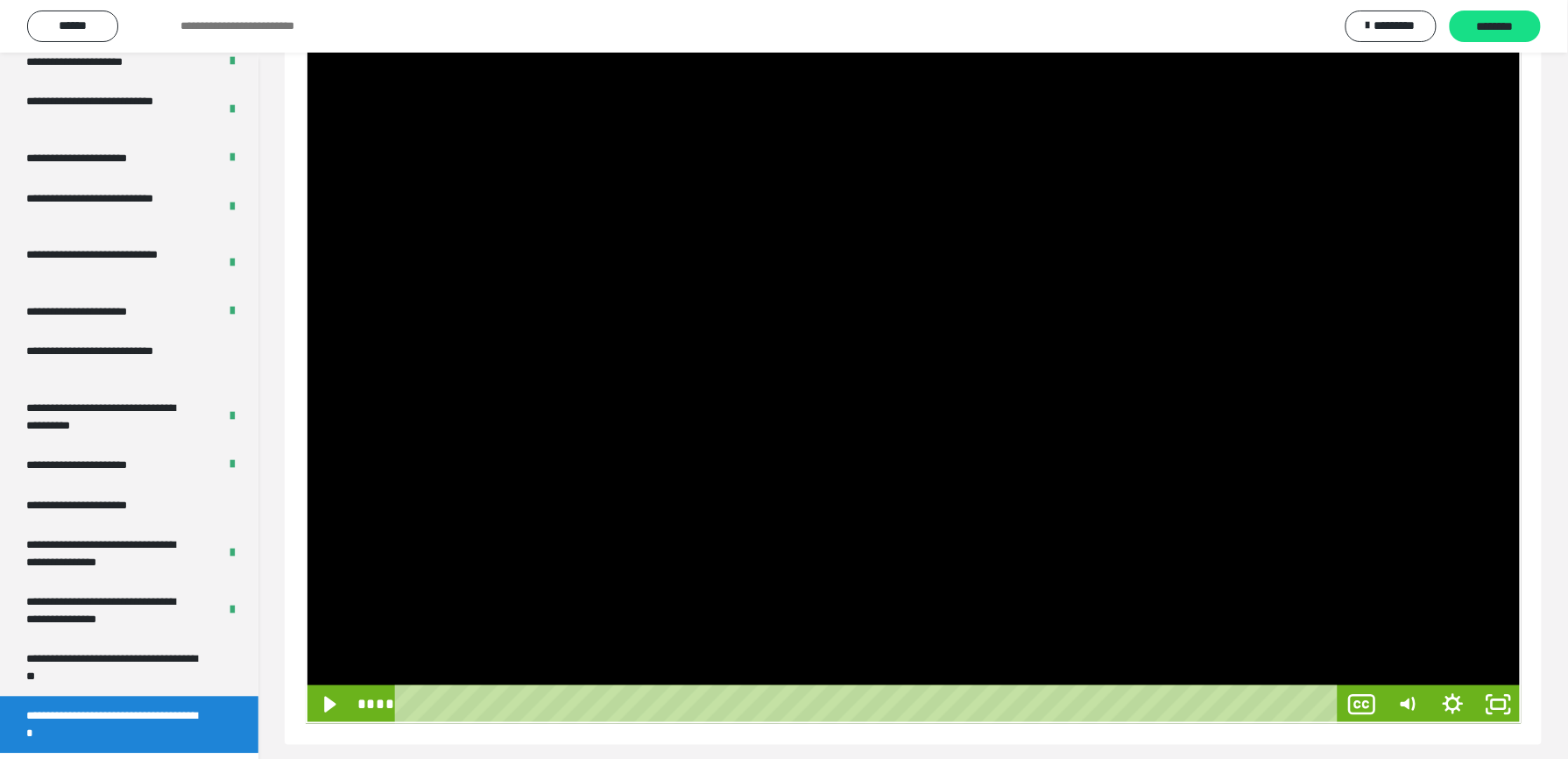 scroll, scrollTop: 309, scrollLeft: 0, axis: vertical 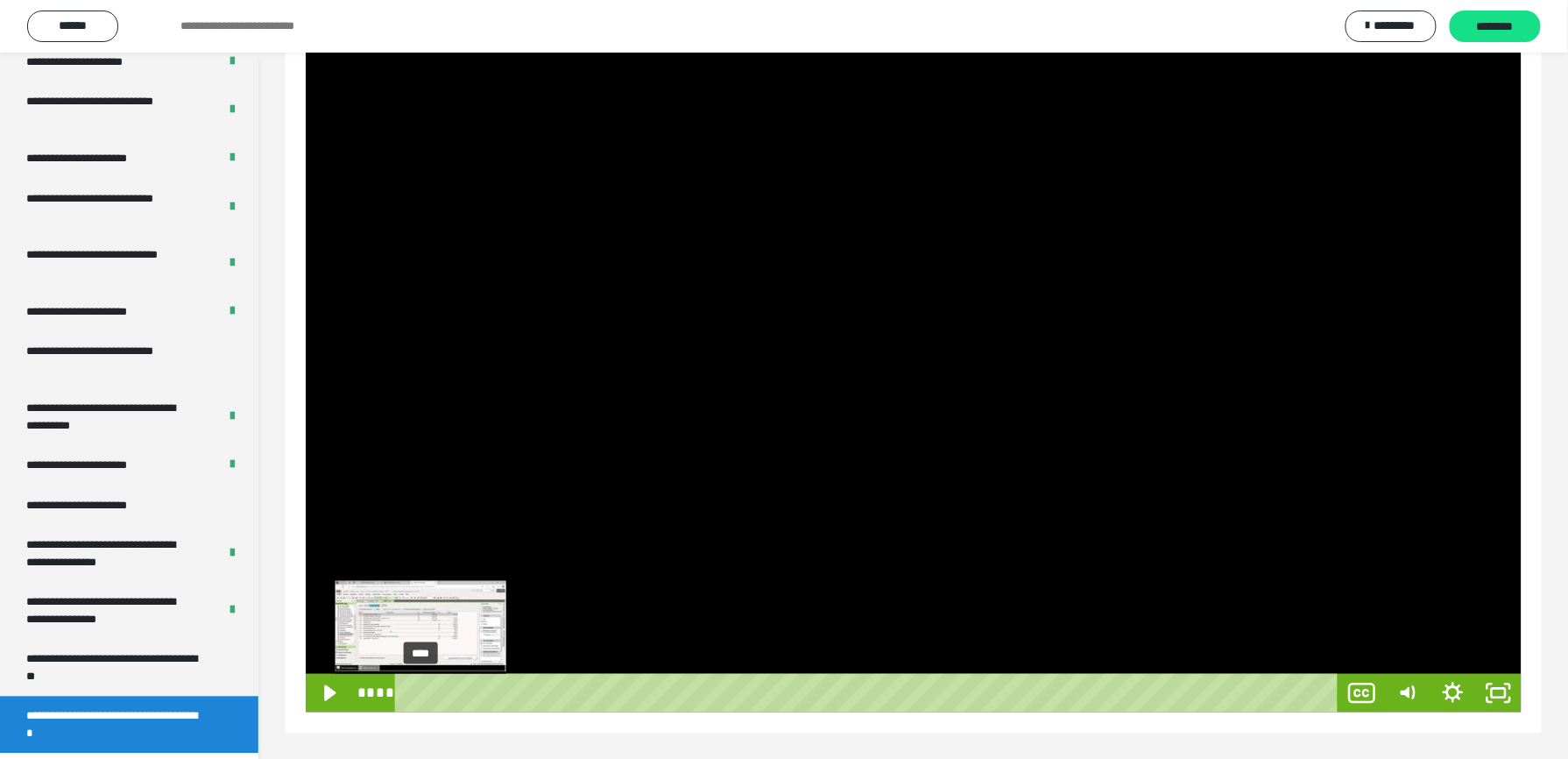 click on "****" at bounding box center [869, 693] 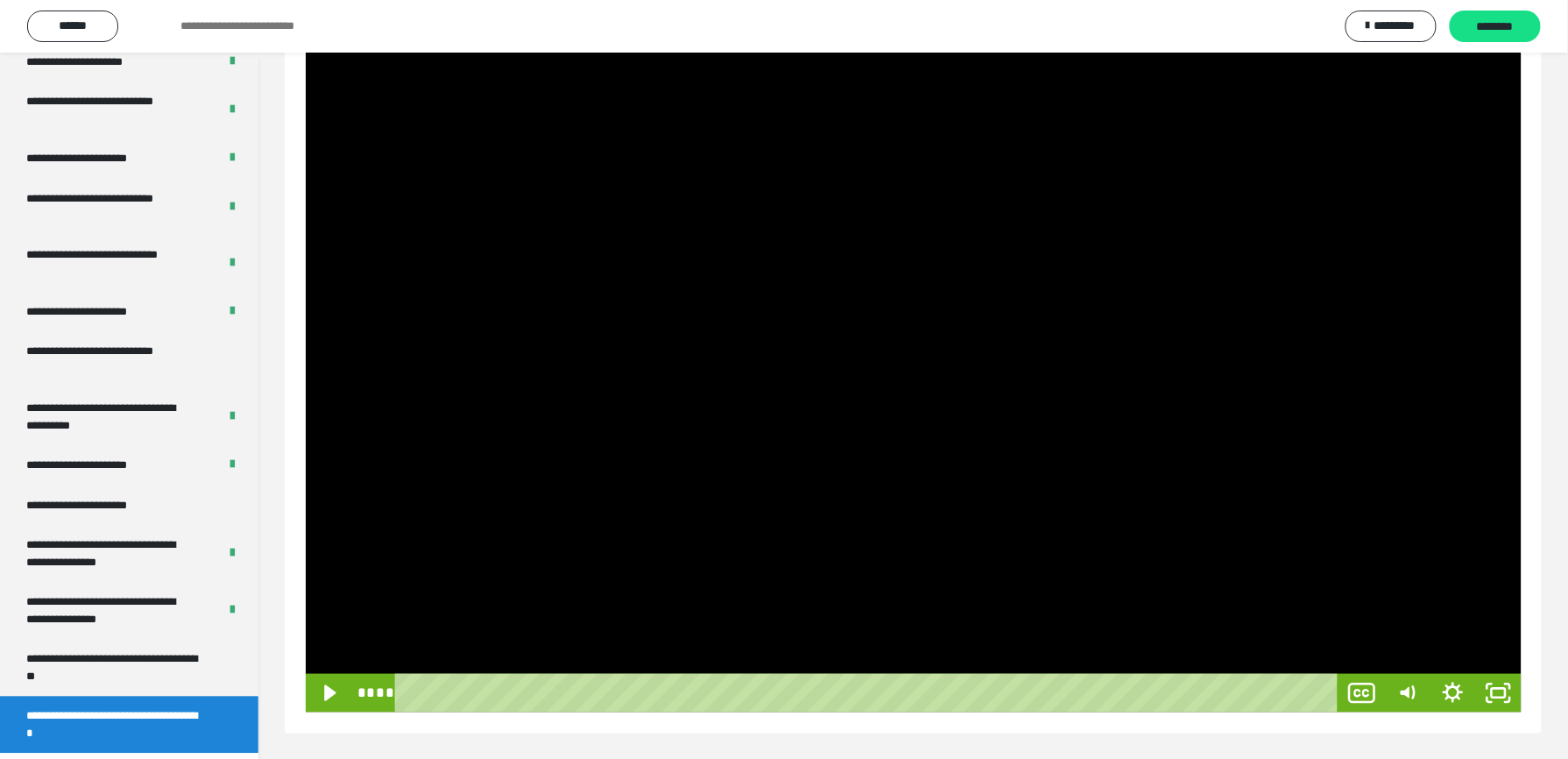 click at bounding box center [914, 371] 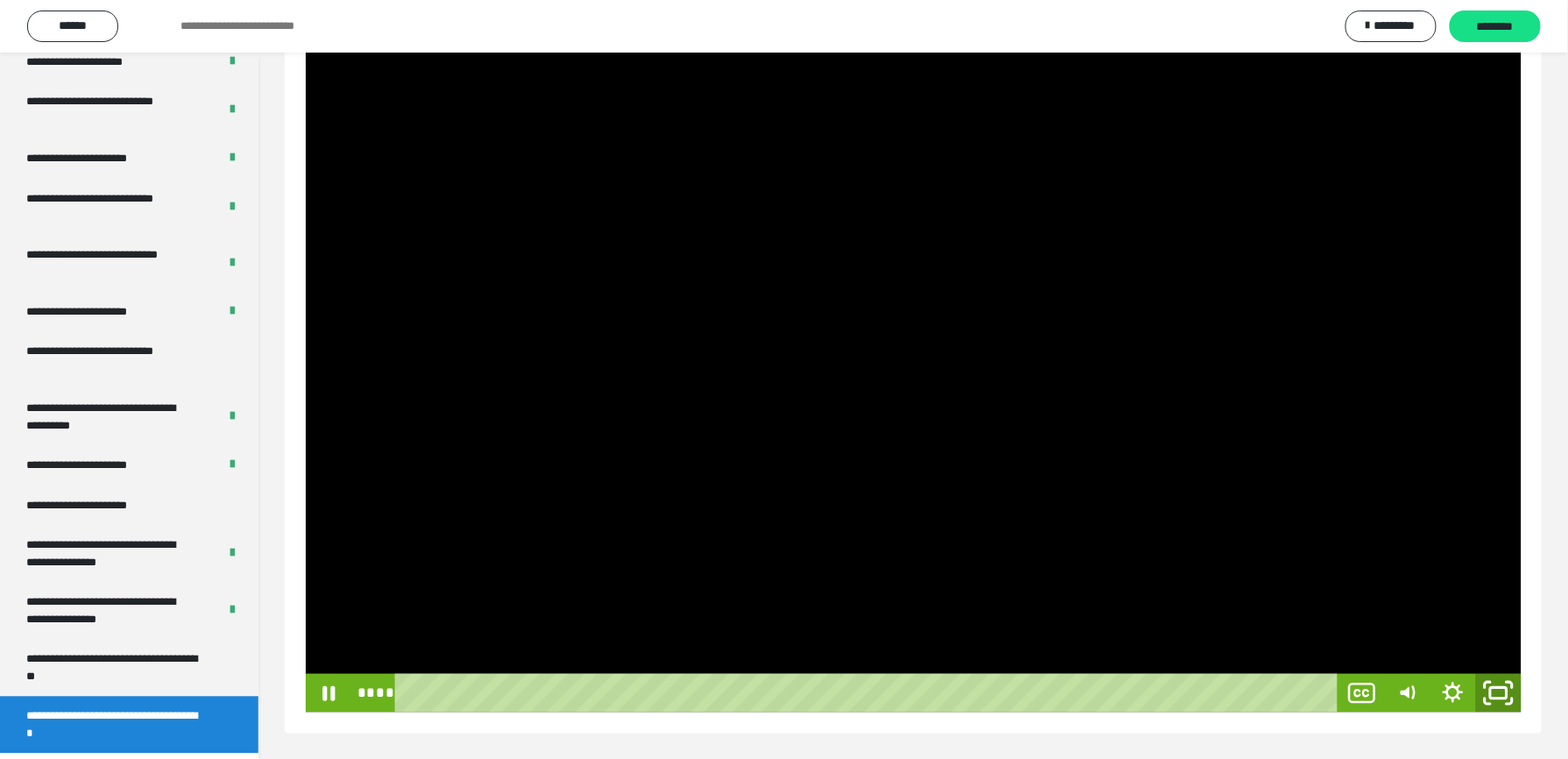 click 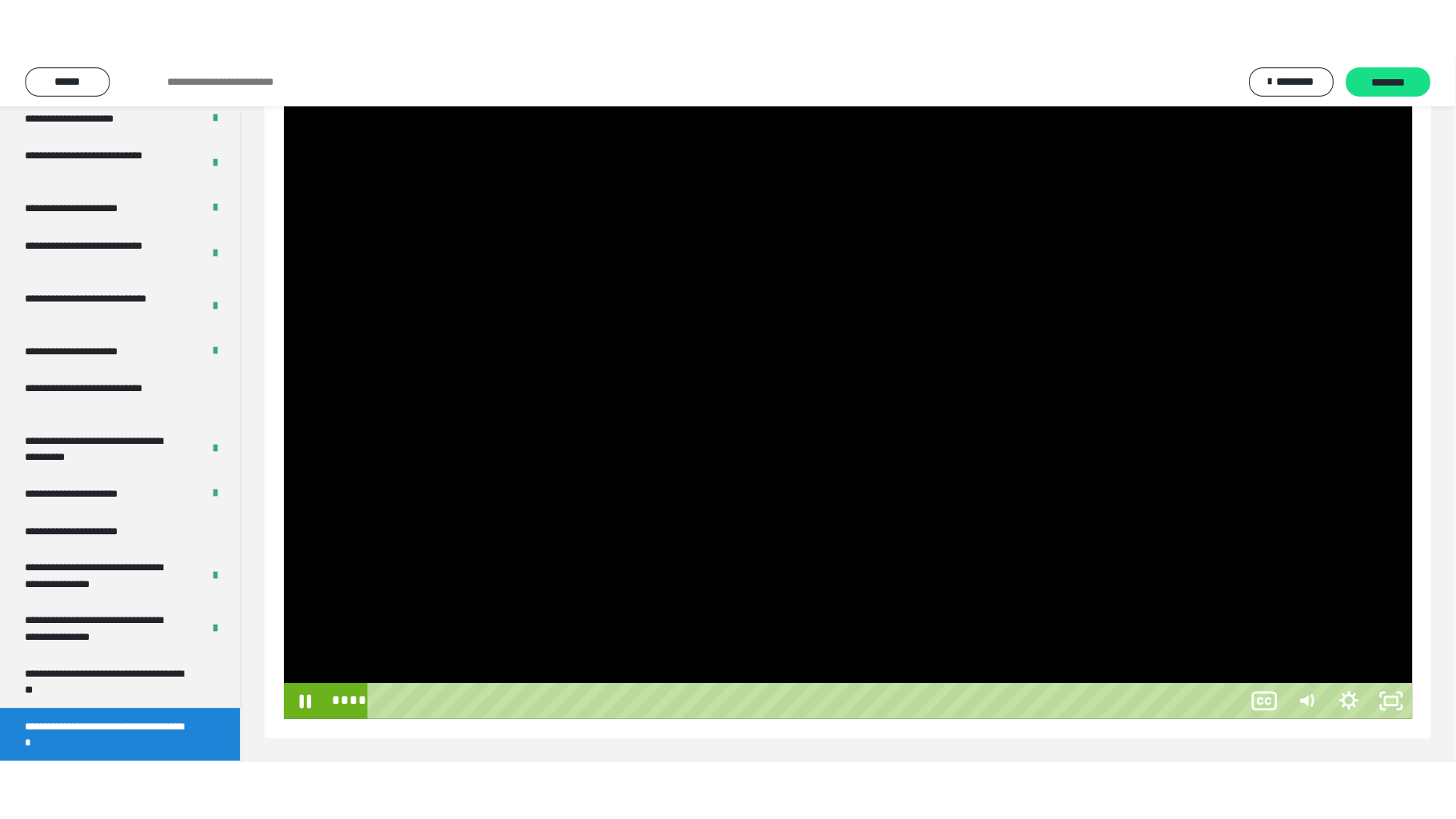 scroll, scrollTop: 173, scrollLeft: 0, axis: vertical 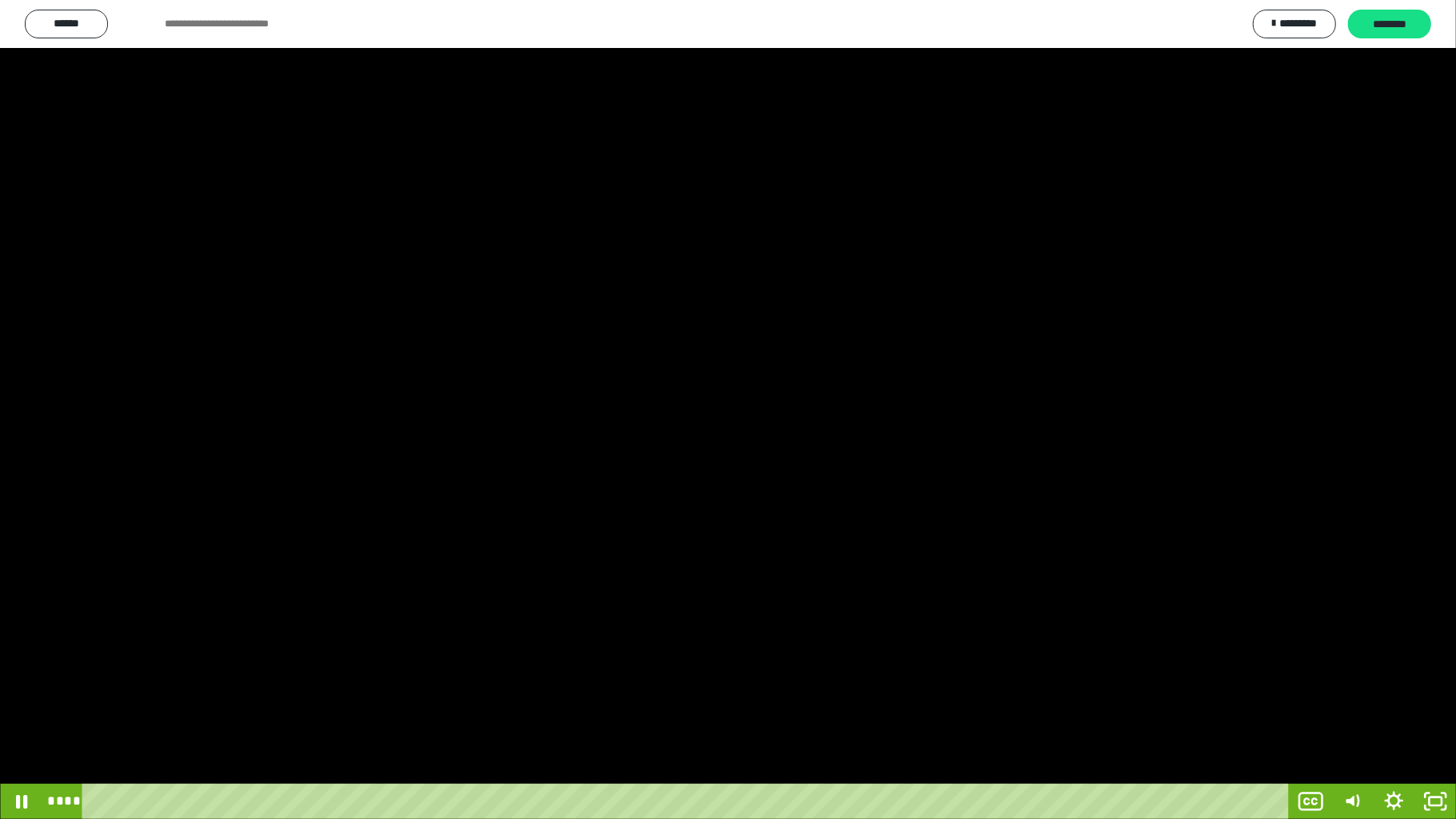 click at bounding box center [728, 410] 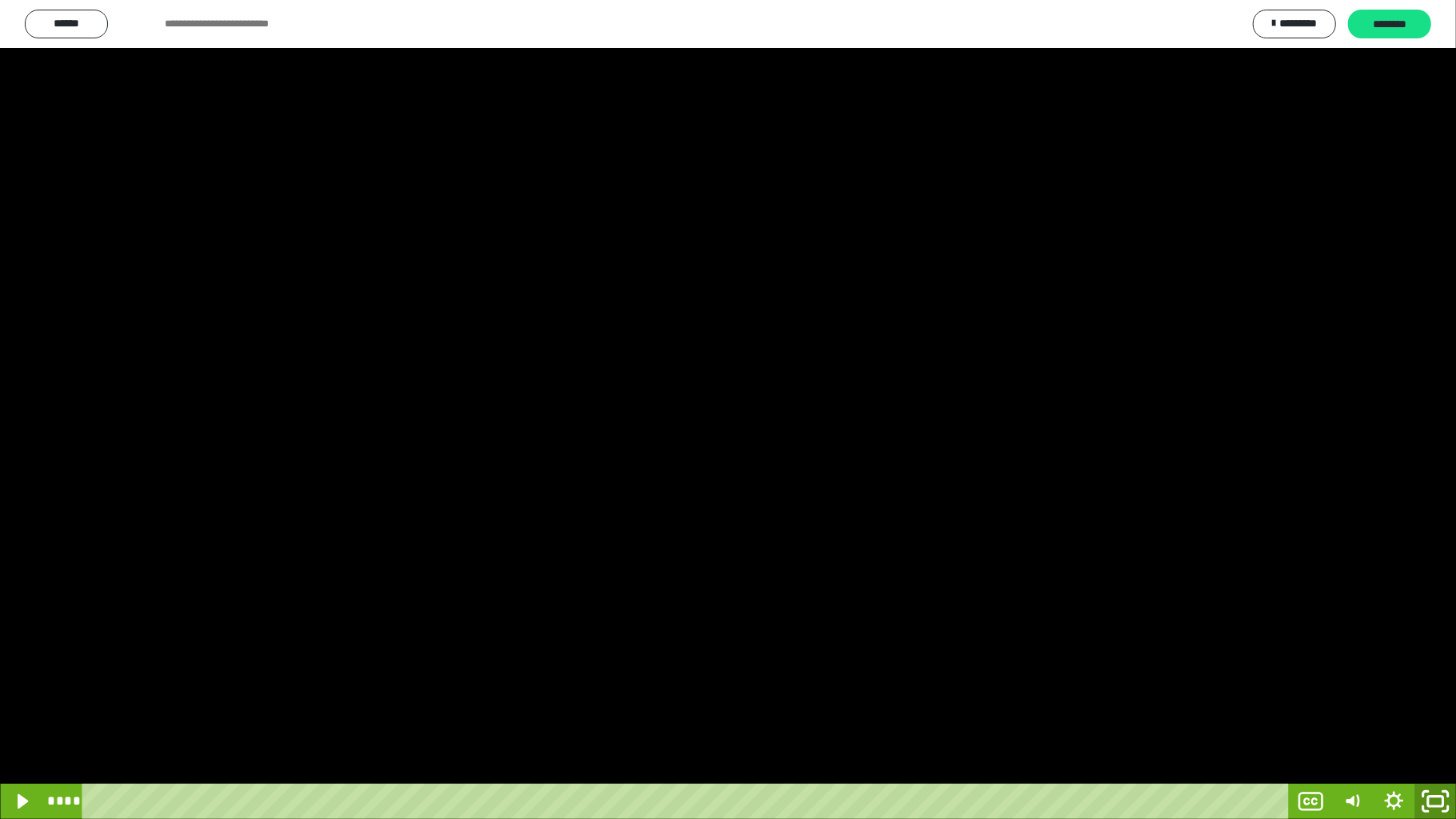 click 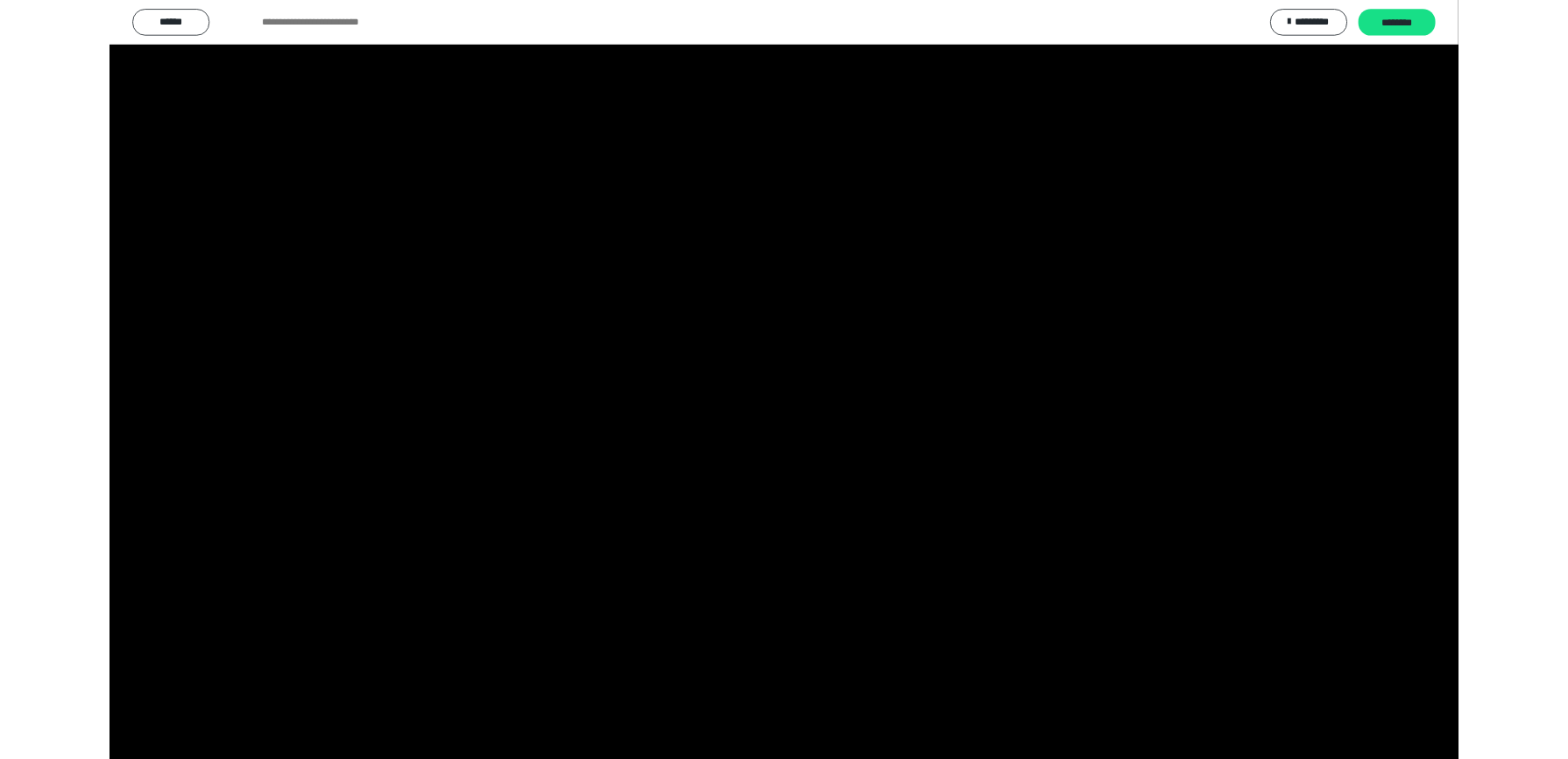 scroll, scrollTop: 176, scrollLeft: 0, axis: vertical 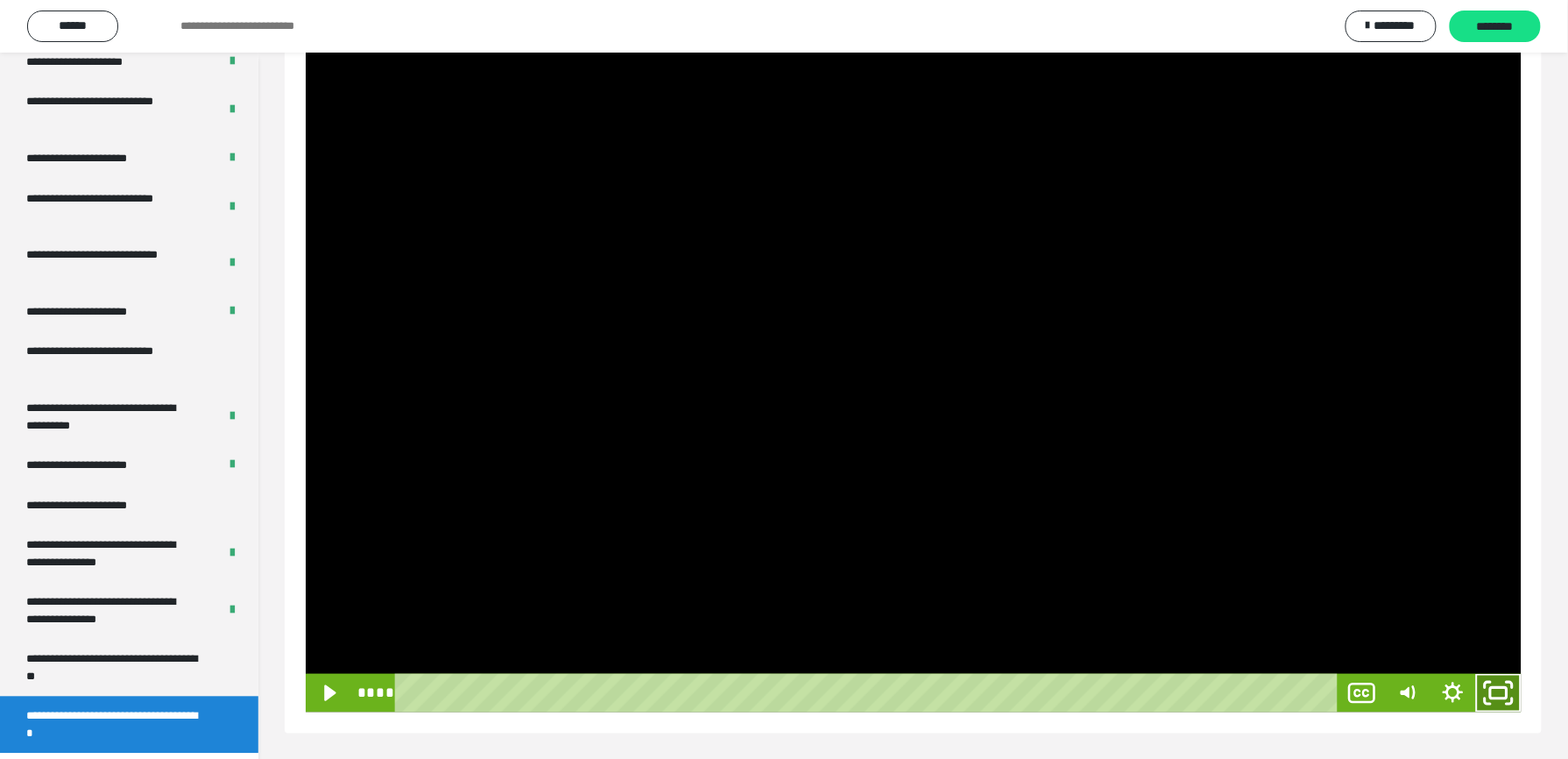 click 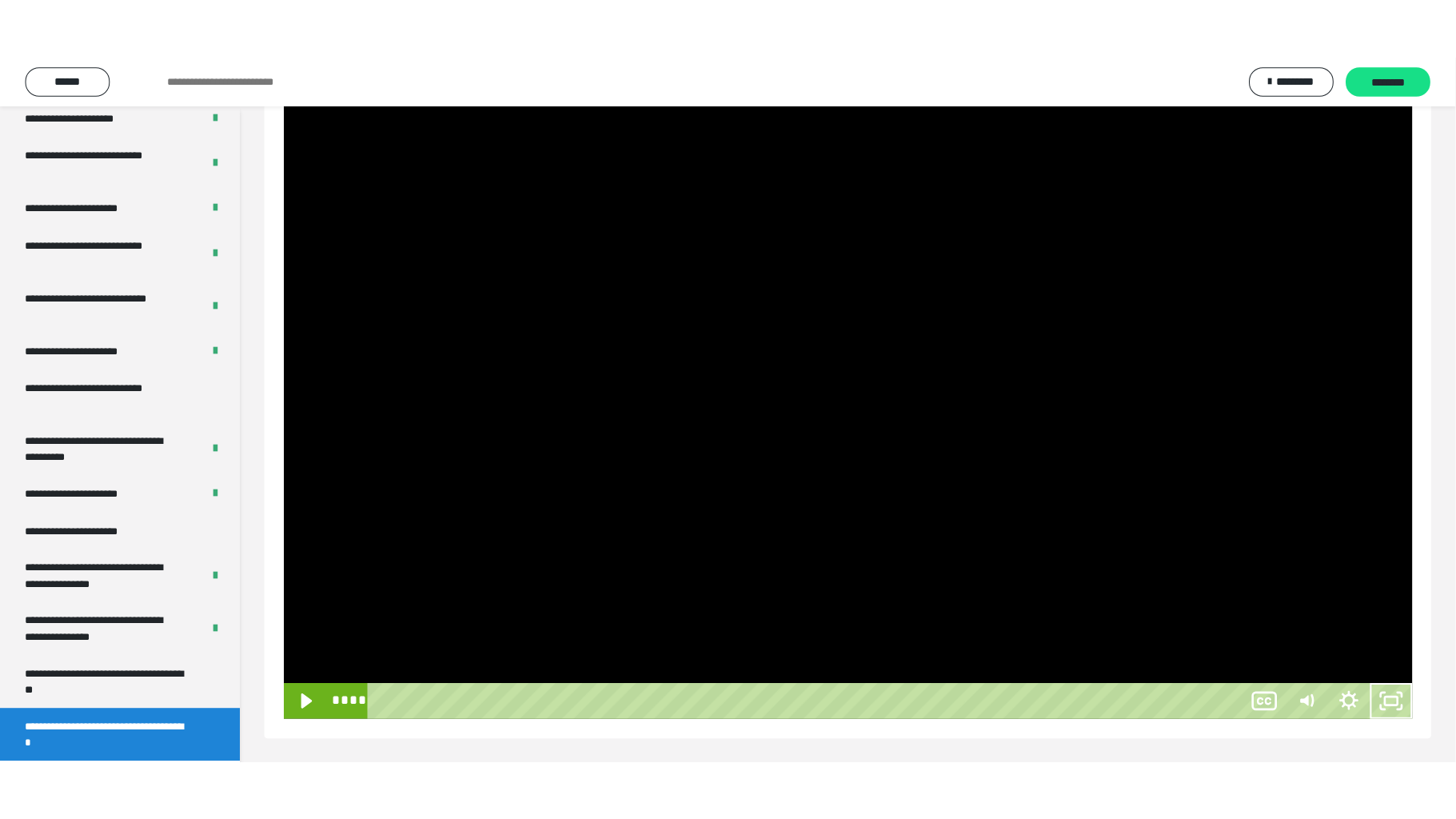 scroll, scrollTop: 173, scrollLeft: 0, axis: vertical 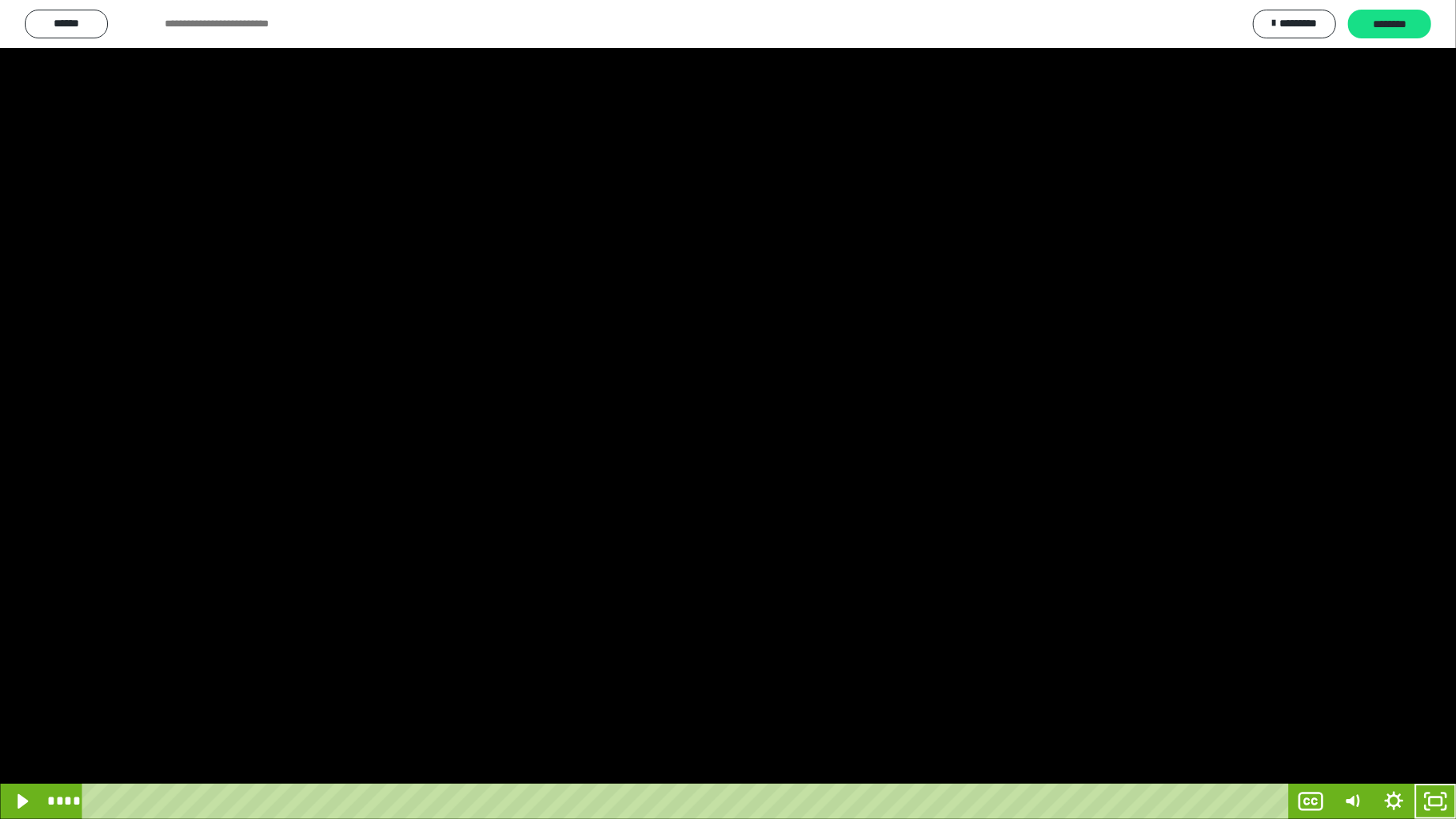 click at bounding box center [728, 410] 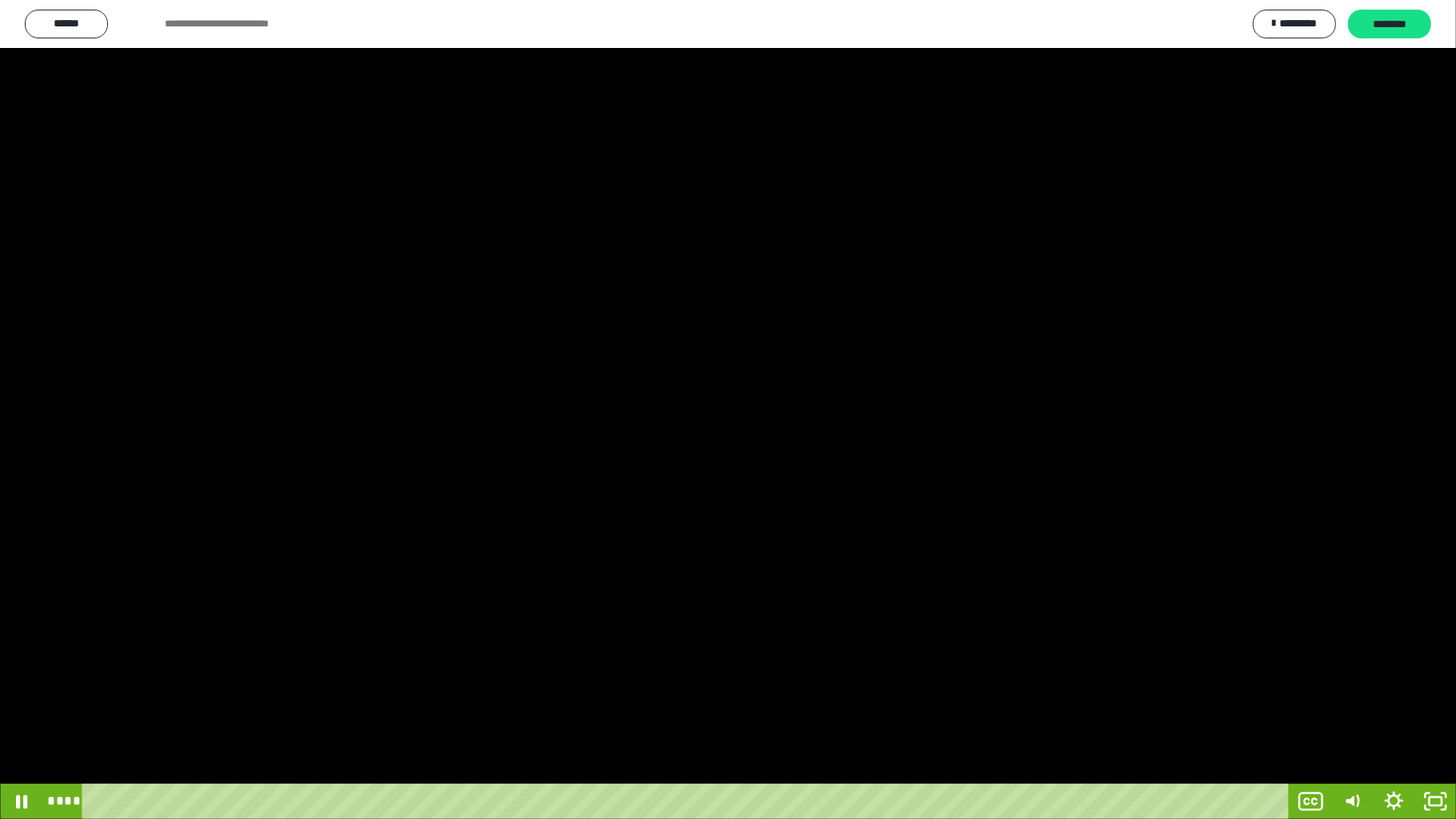 click at bounding box center [728, 410] 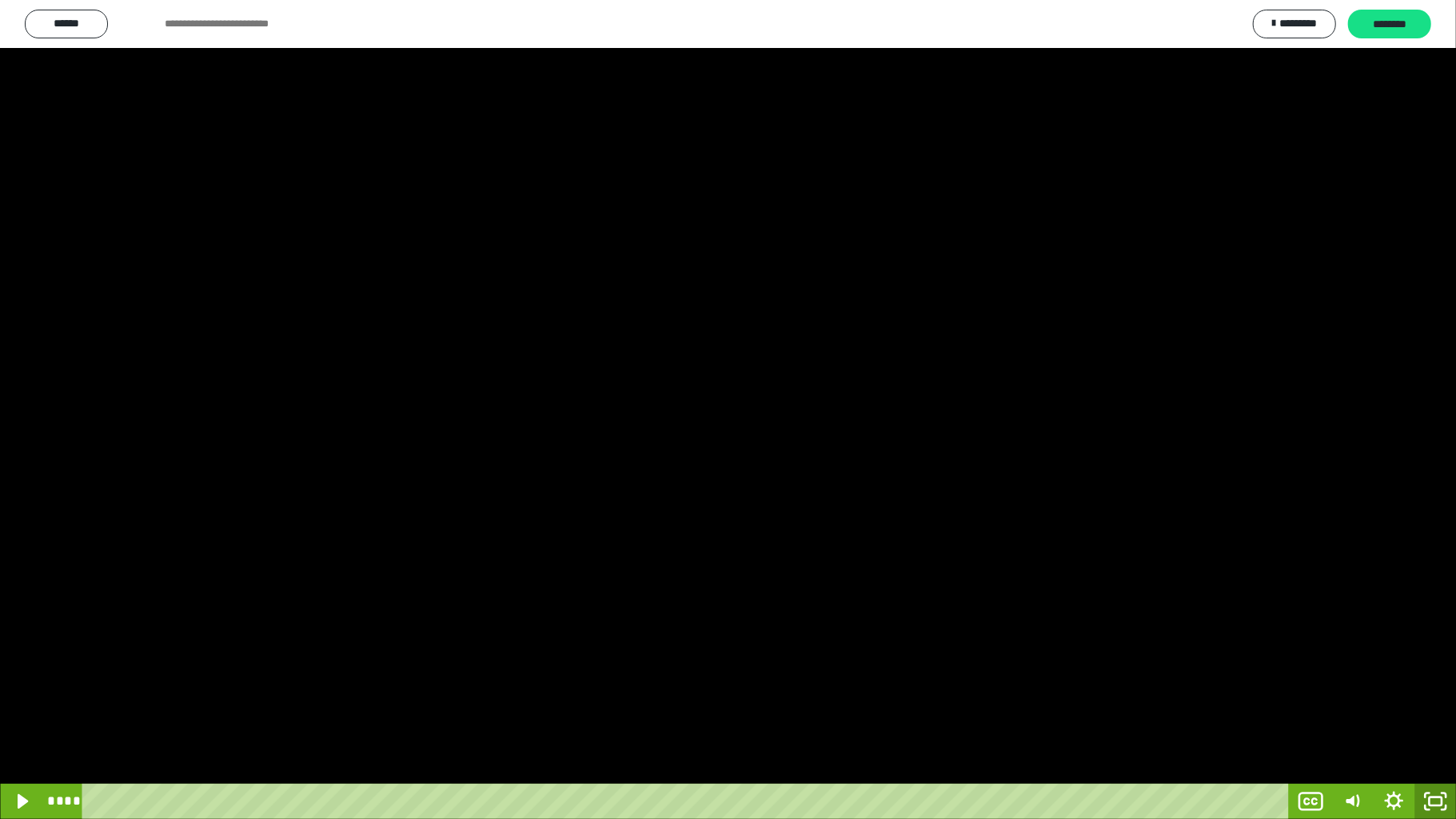click 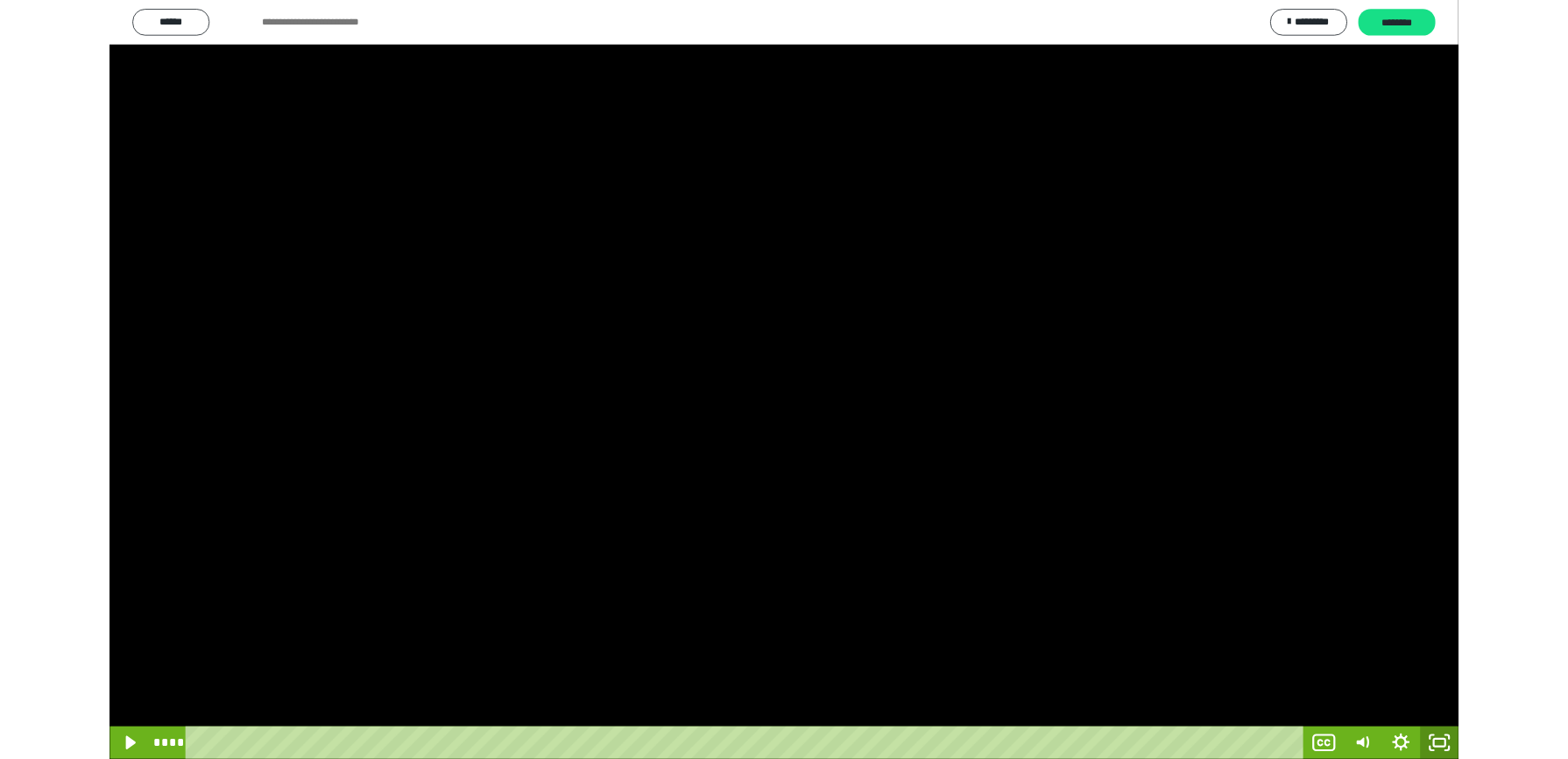scroll, scrollTop: 176, scrollLeft: 0, axis: vertical 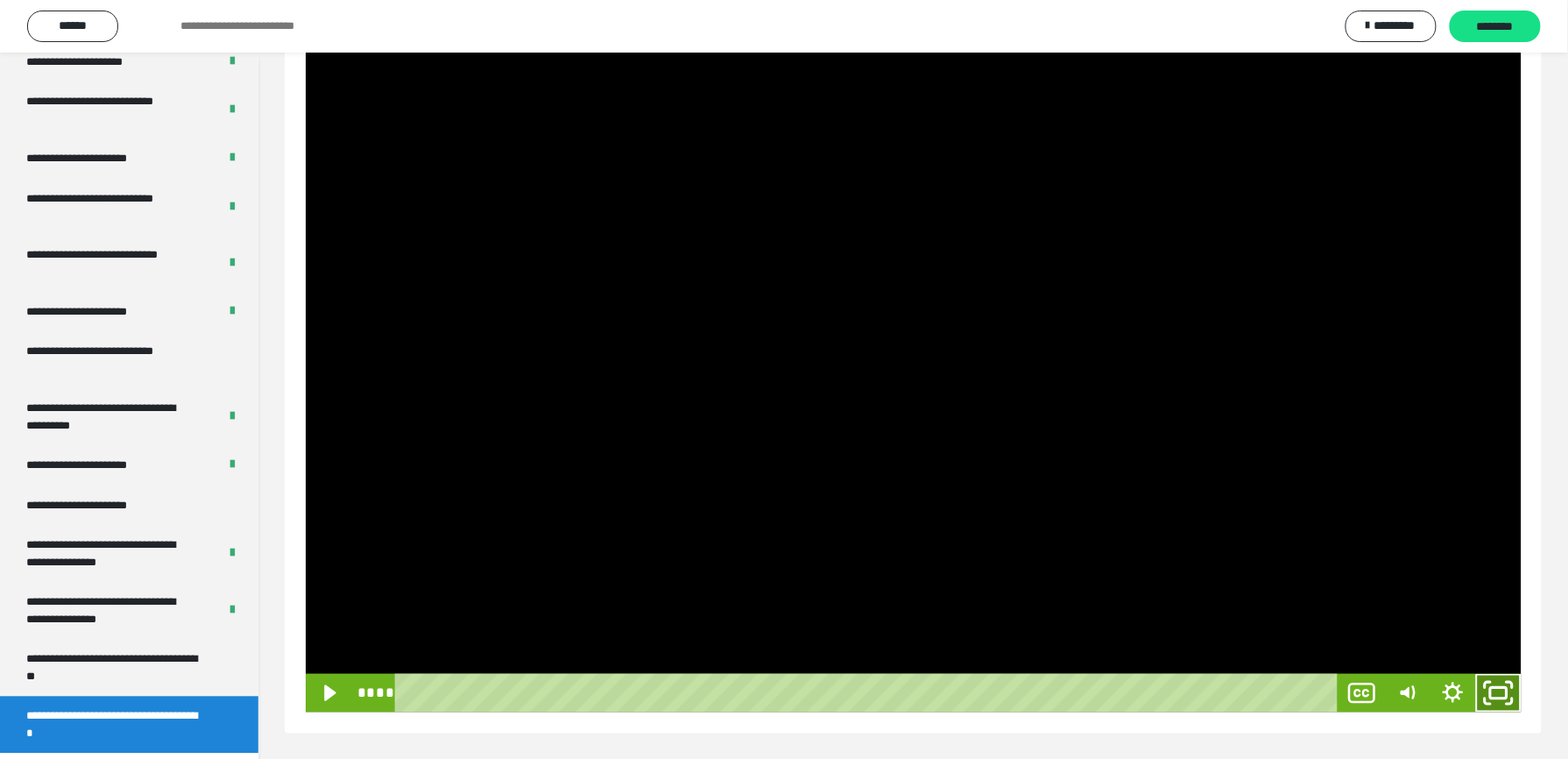 click 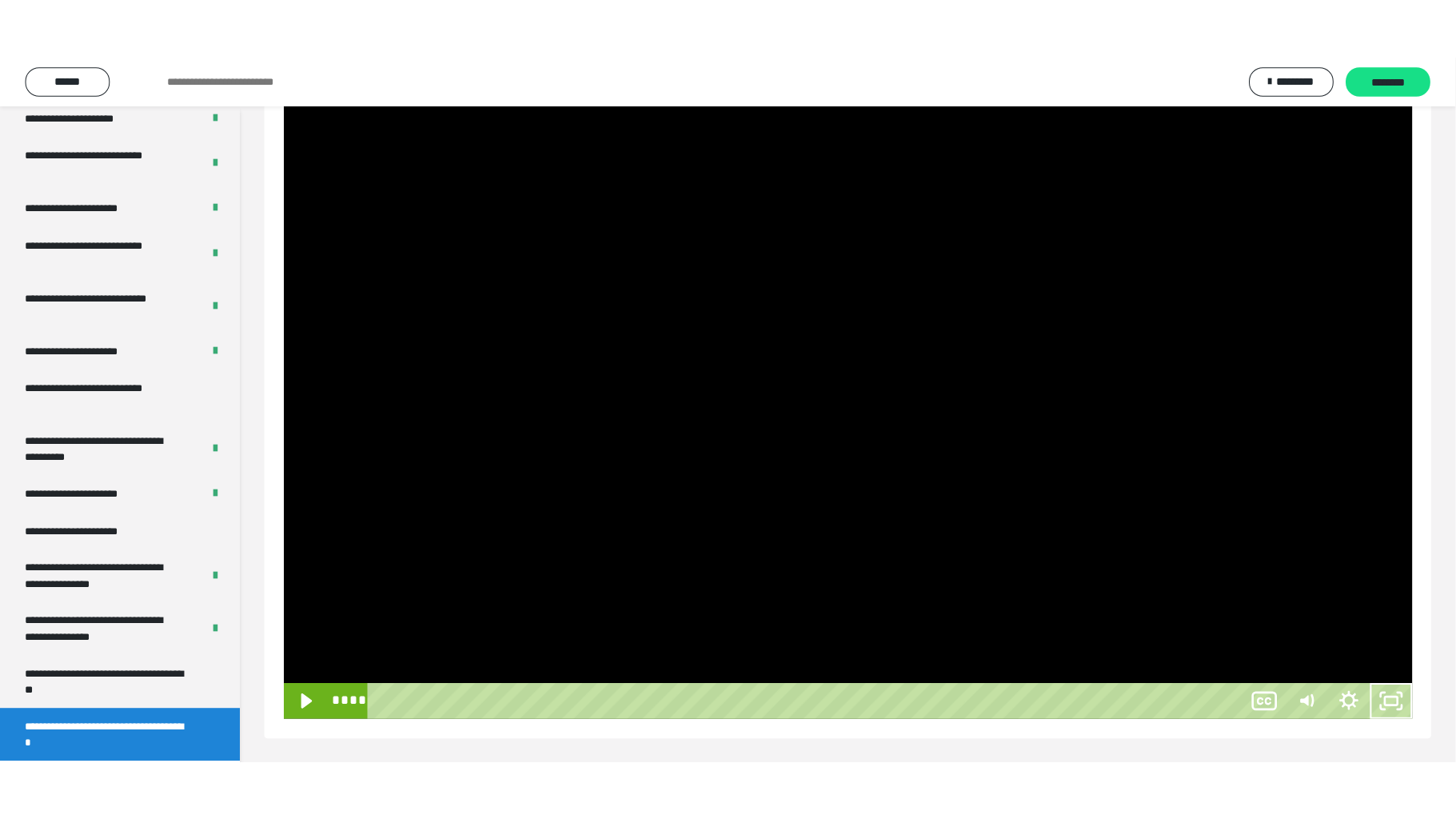 scroll, scrollTop: 173, scrollLeft: 0, axis: vertical 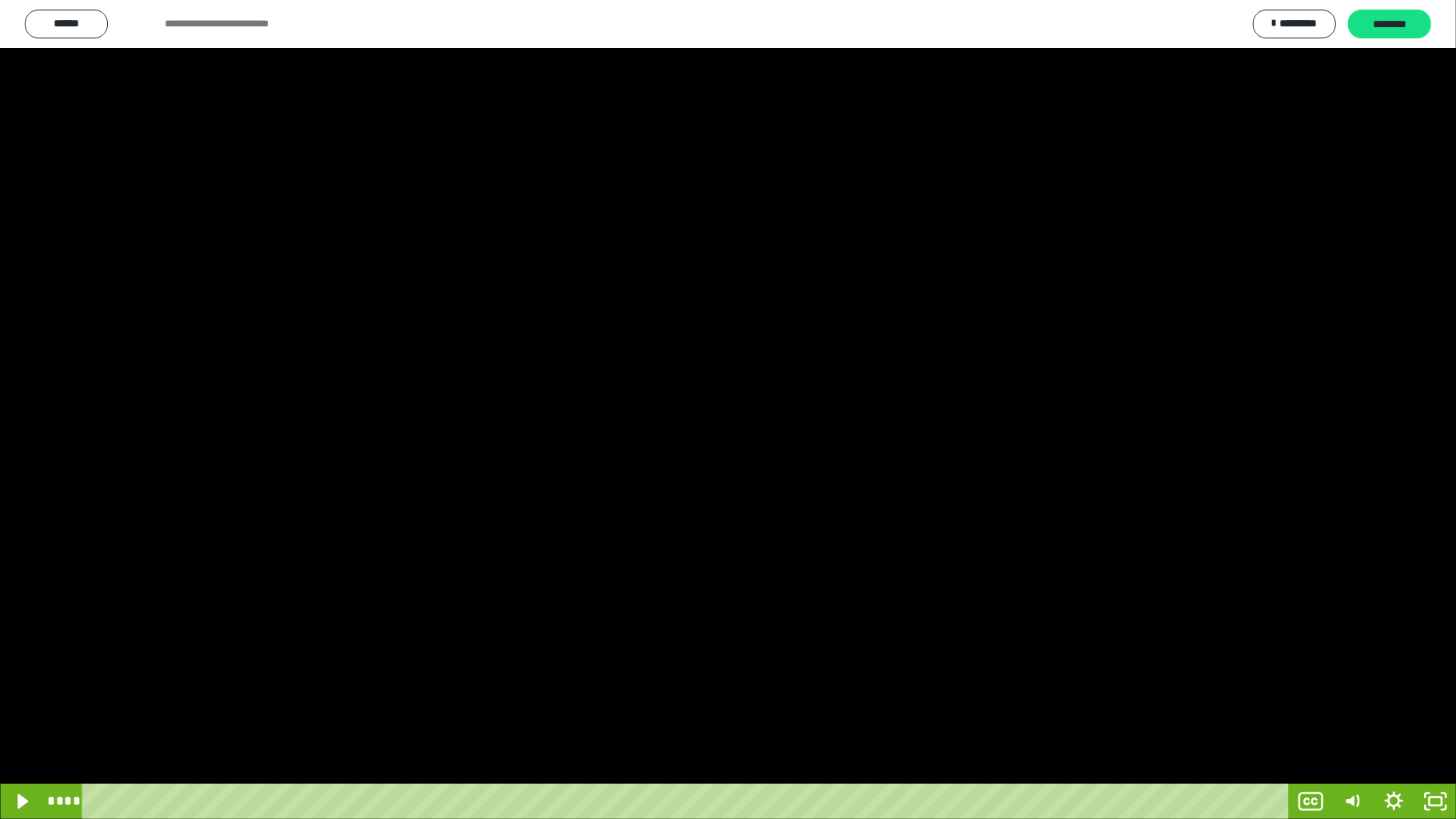 click at bounding box center (728, 410) 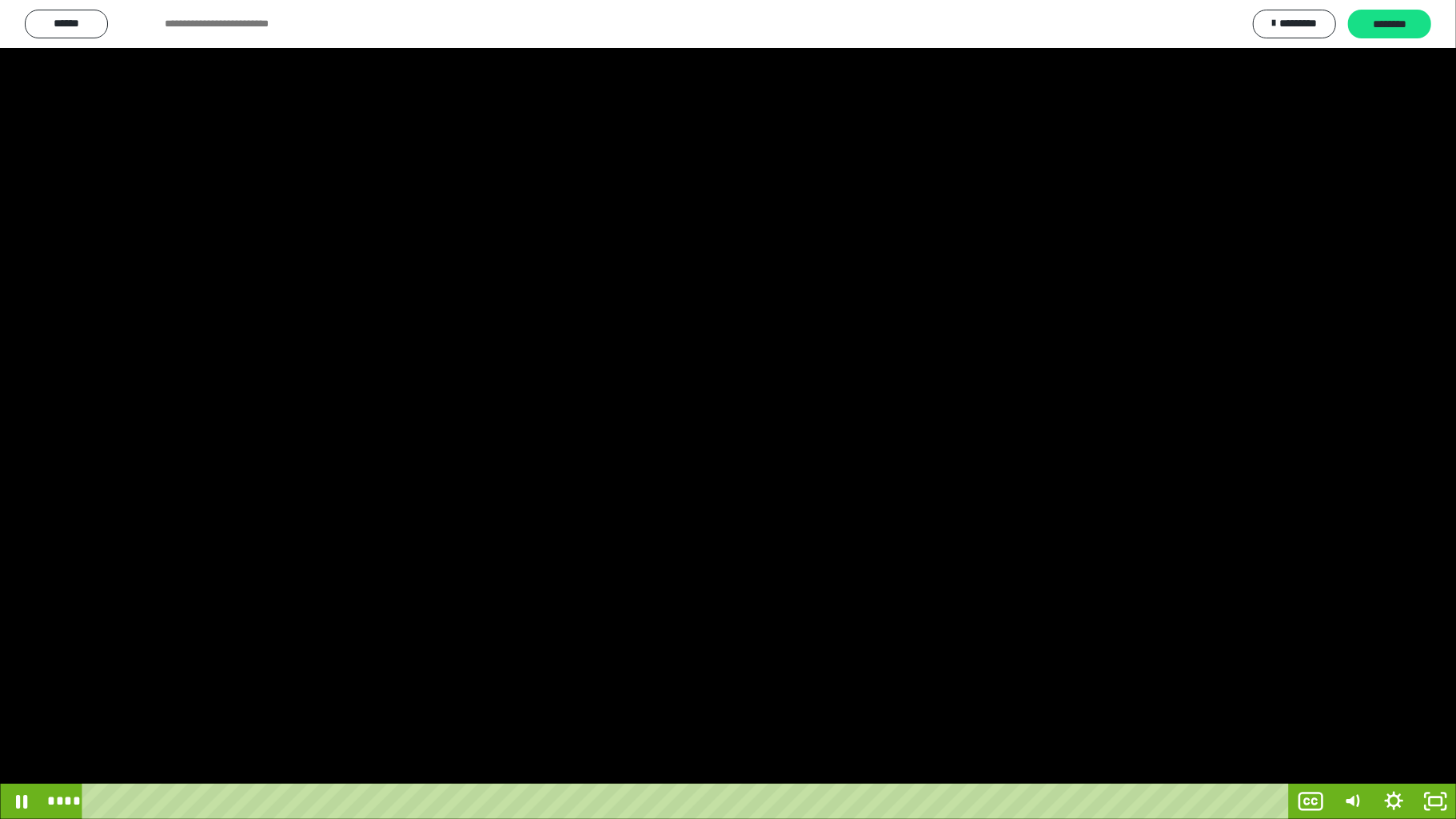 click at bounding box center (728, 410) 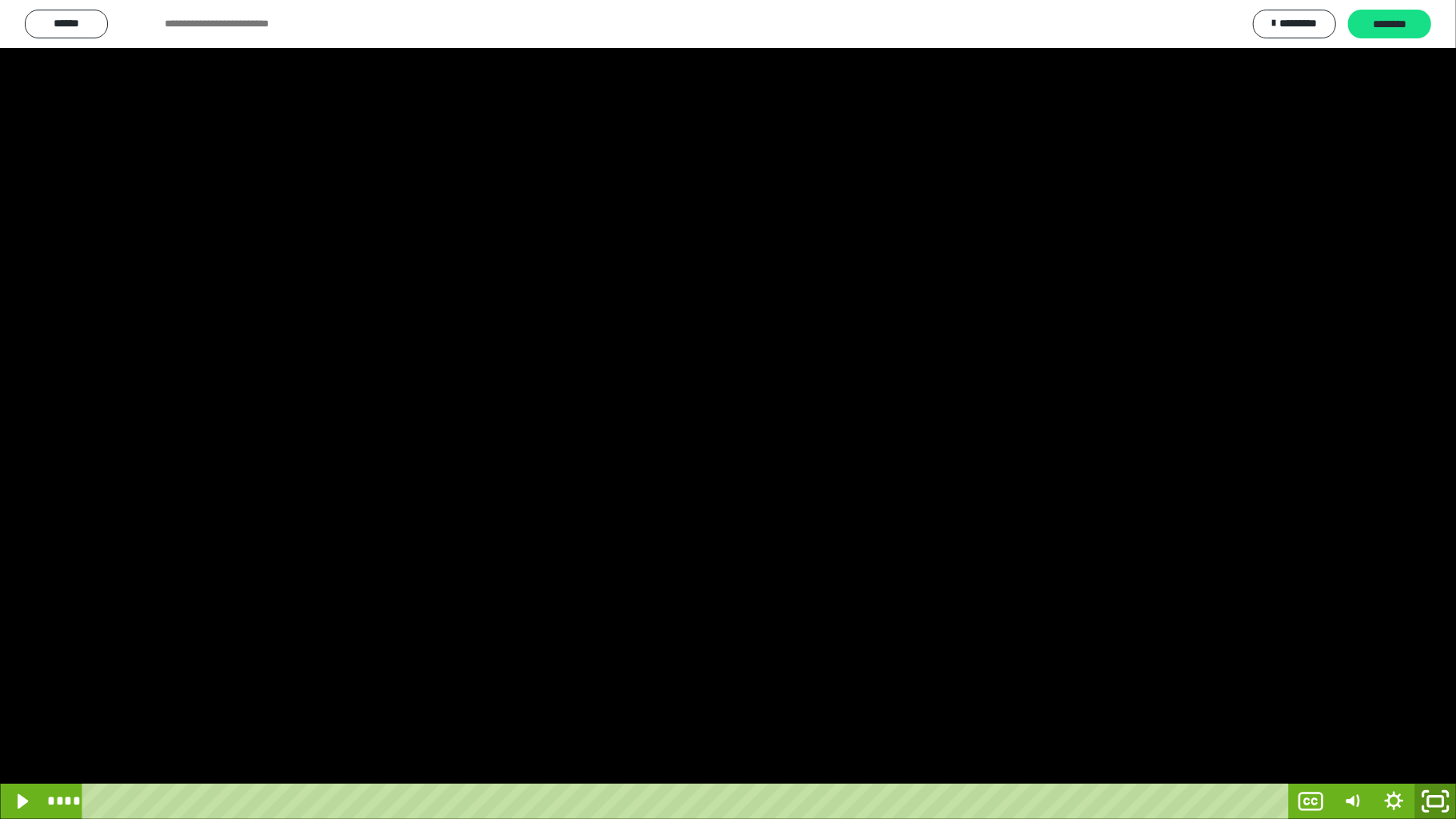 click 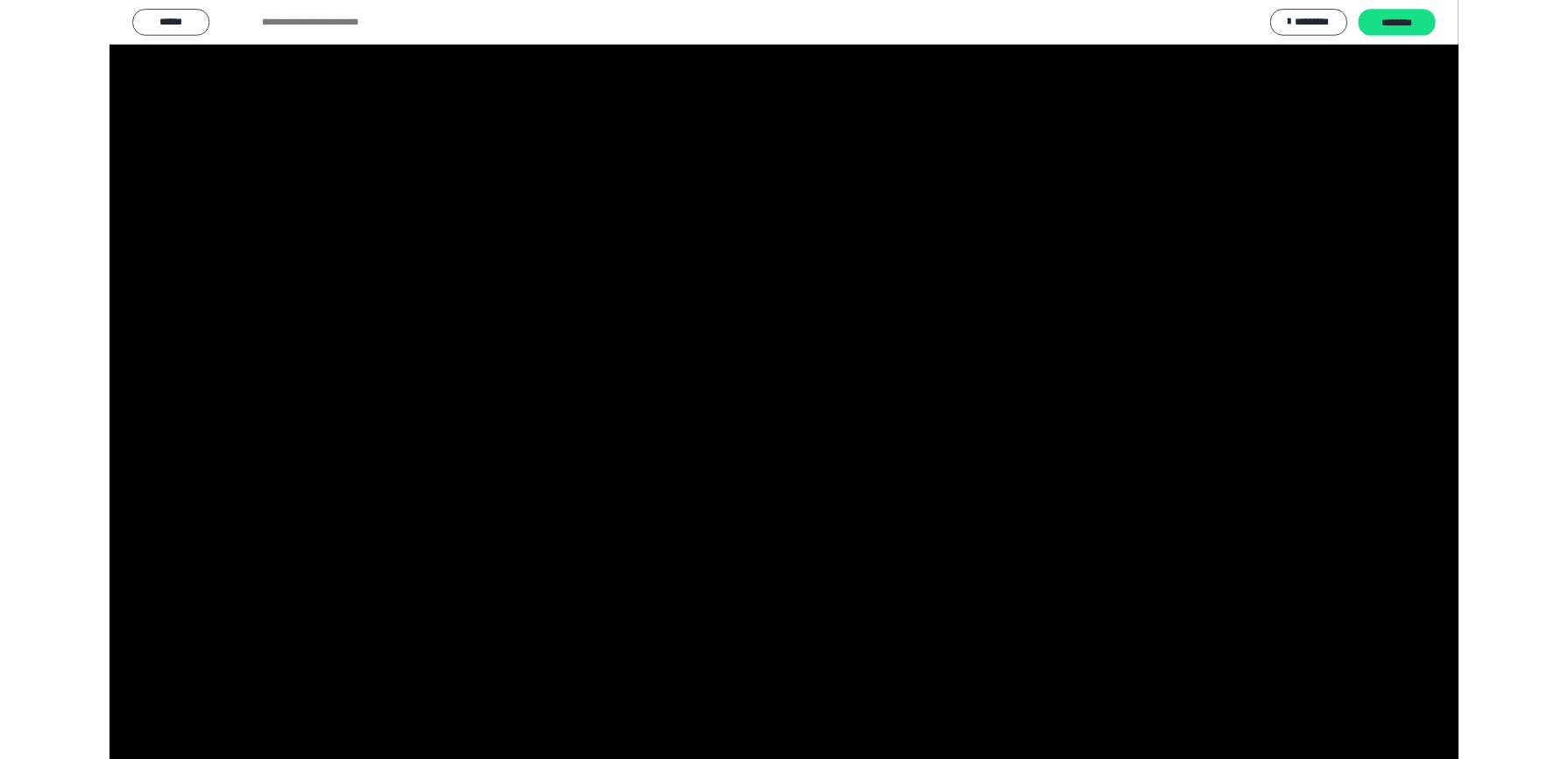 scroll, scrollTop: 176, scrollLeft: 0, axis: vertical 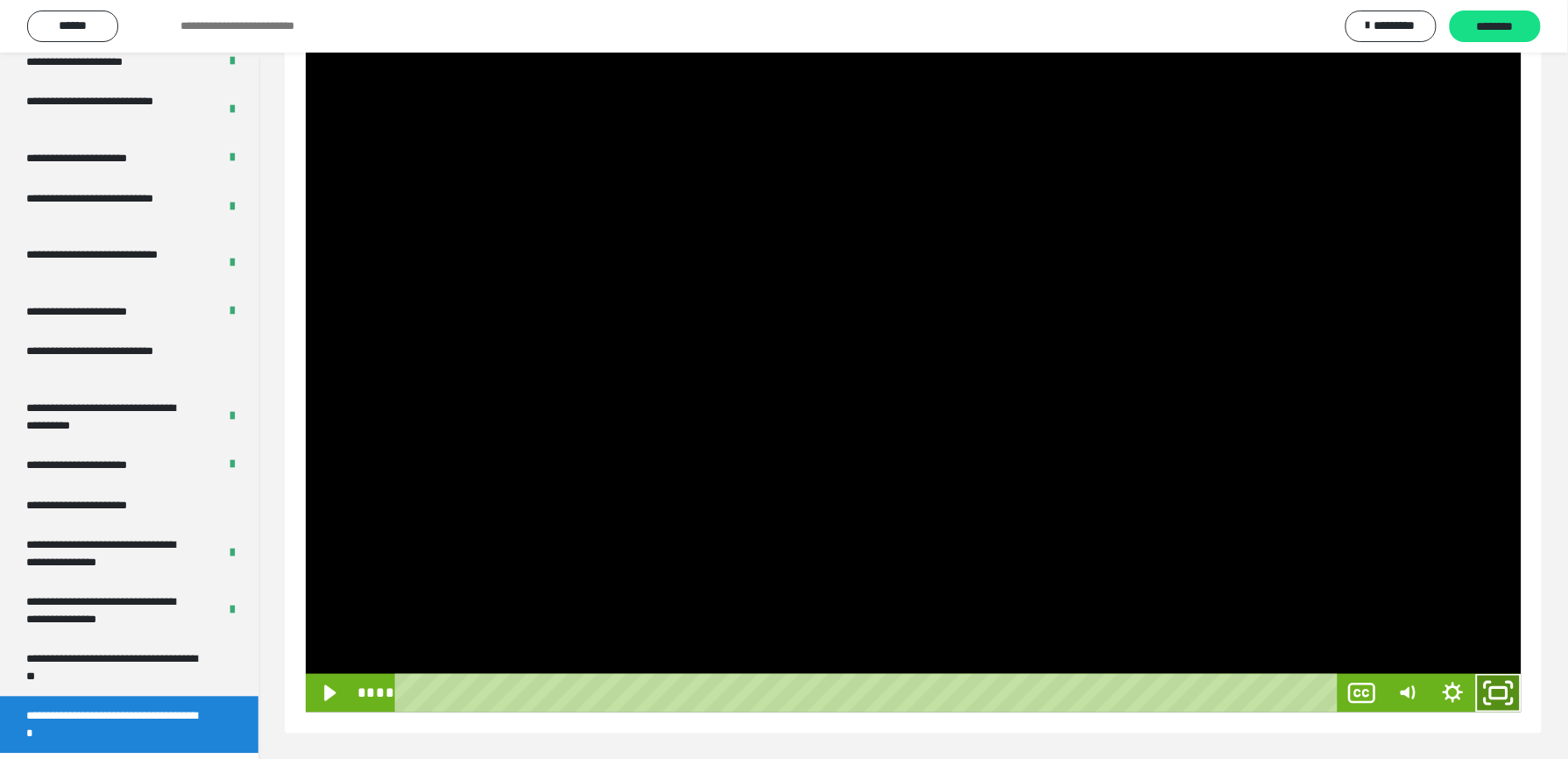 click 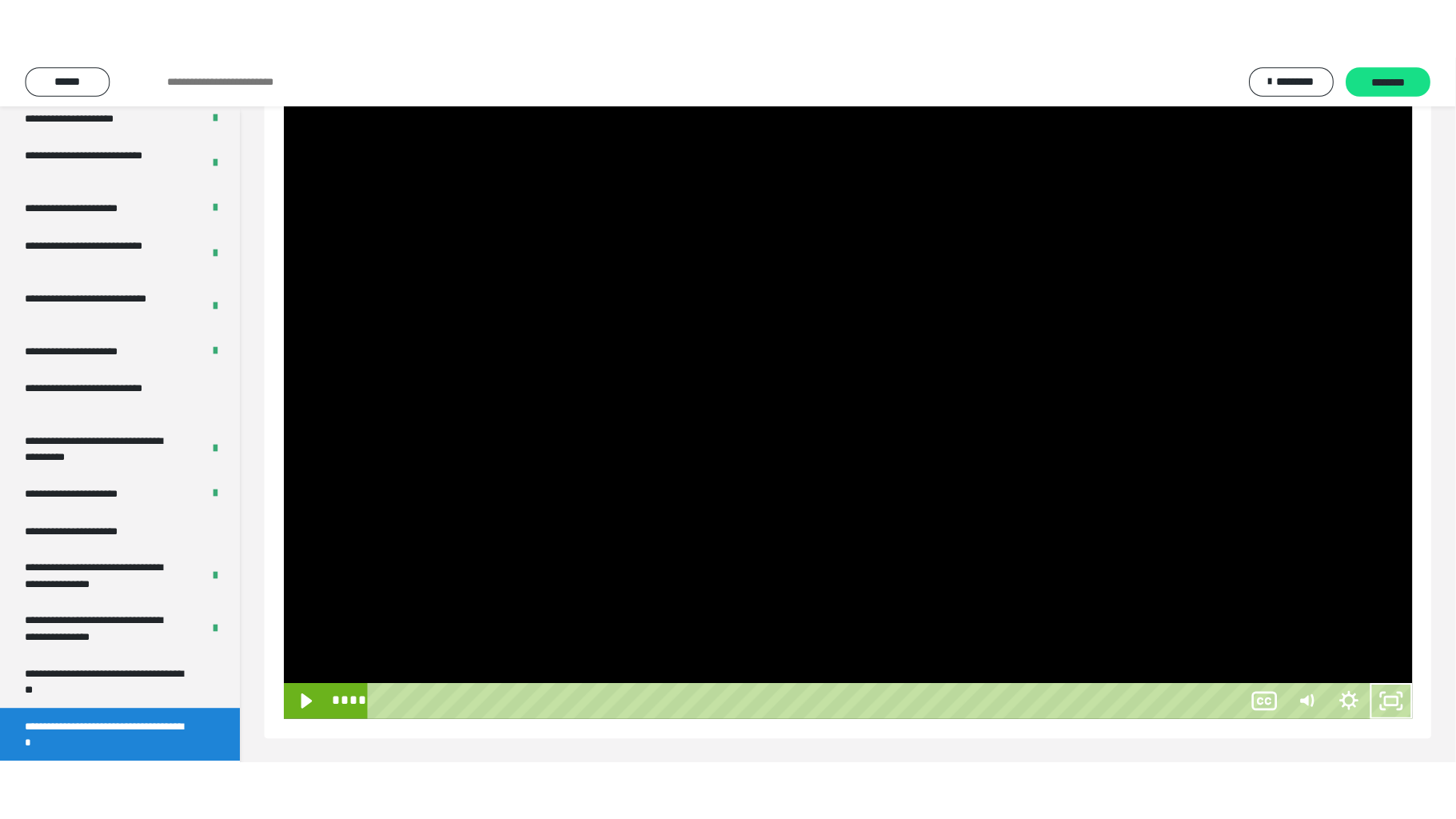 scroll, scrollTop: 173, scrollLeft: 0, axis: vertical 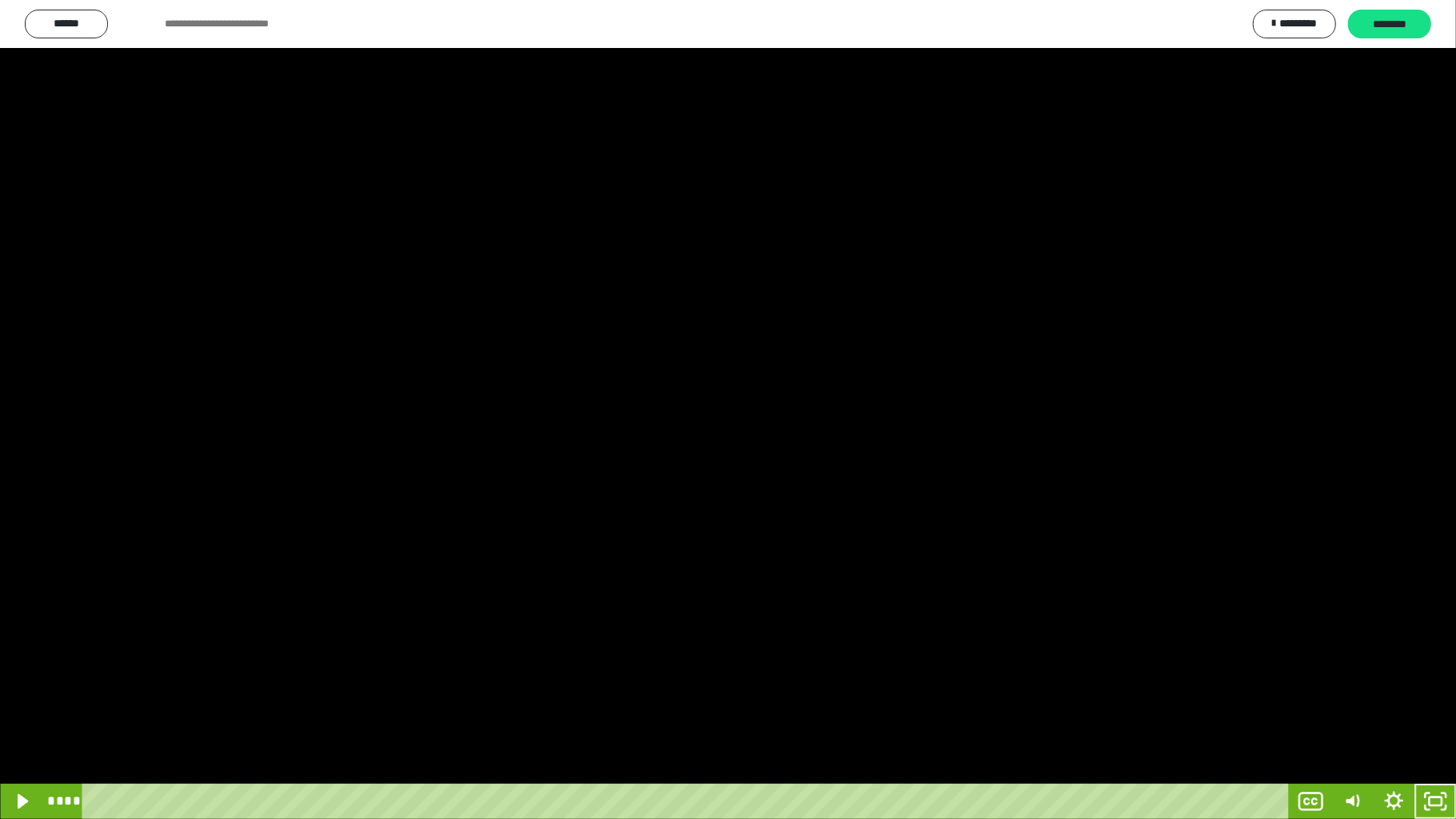 click at bounding box center [728, 410] 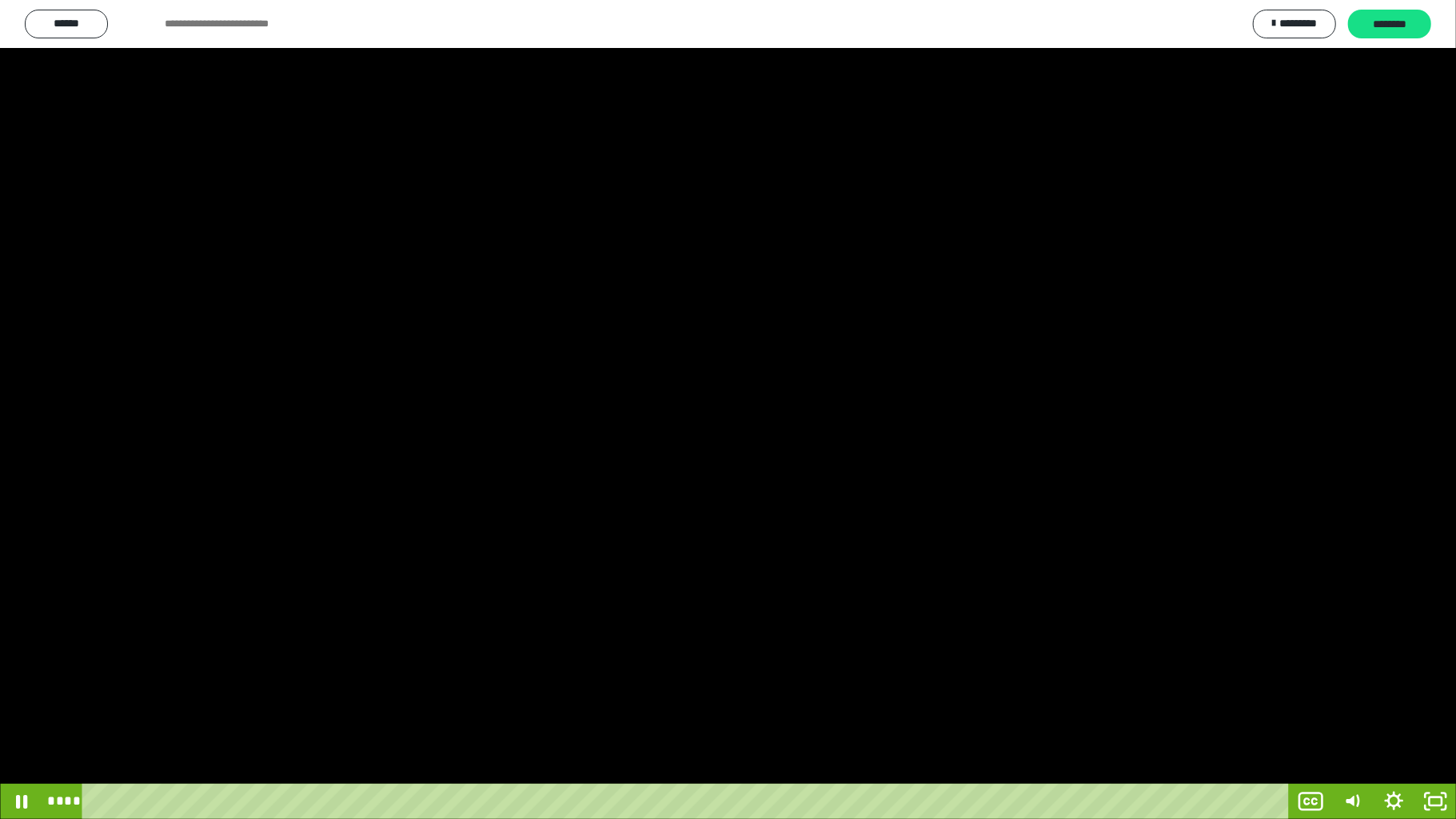drag, startPoint x: 678, startPoint y: 509, endPoint x: 304, endPoint y: 603, distance: 385.63195 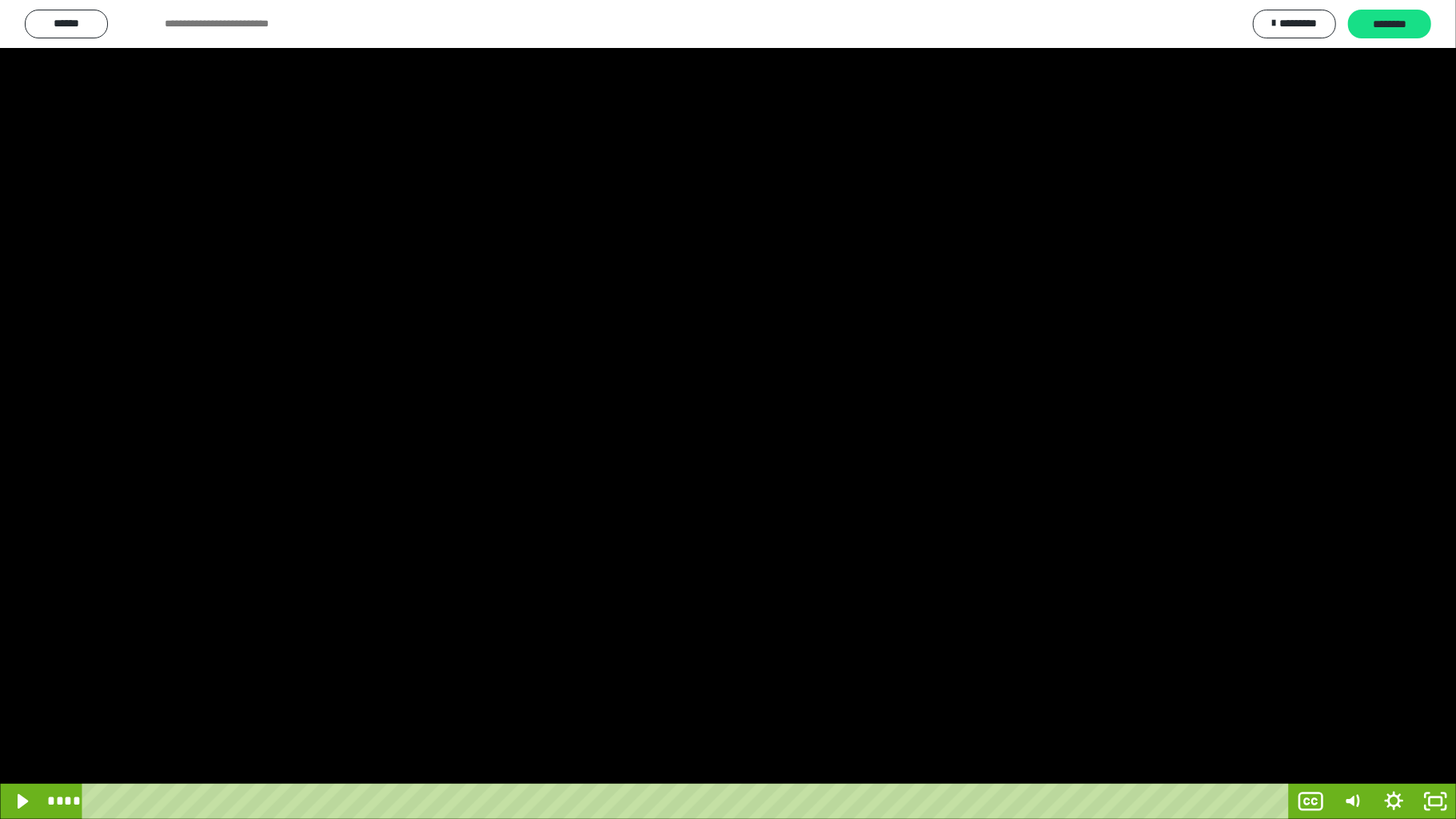 click at bounding box center [728, 410] 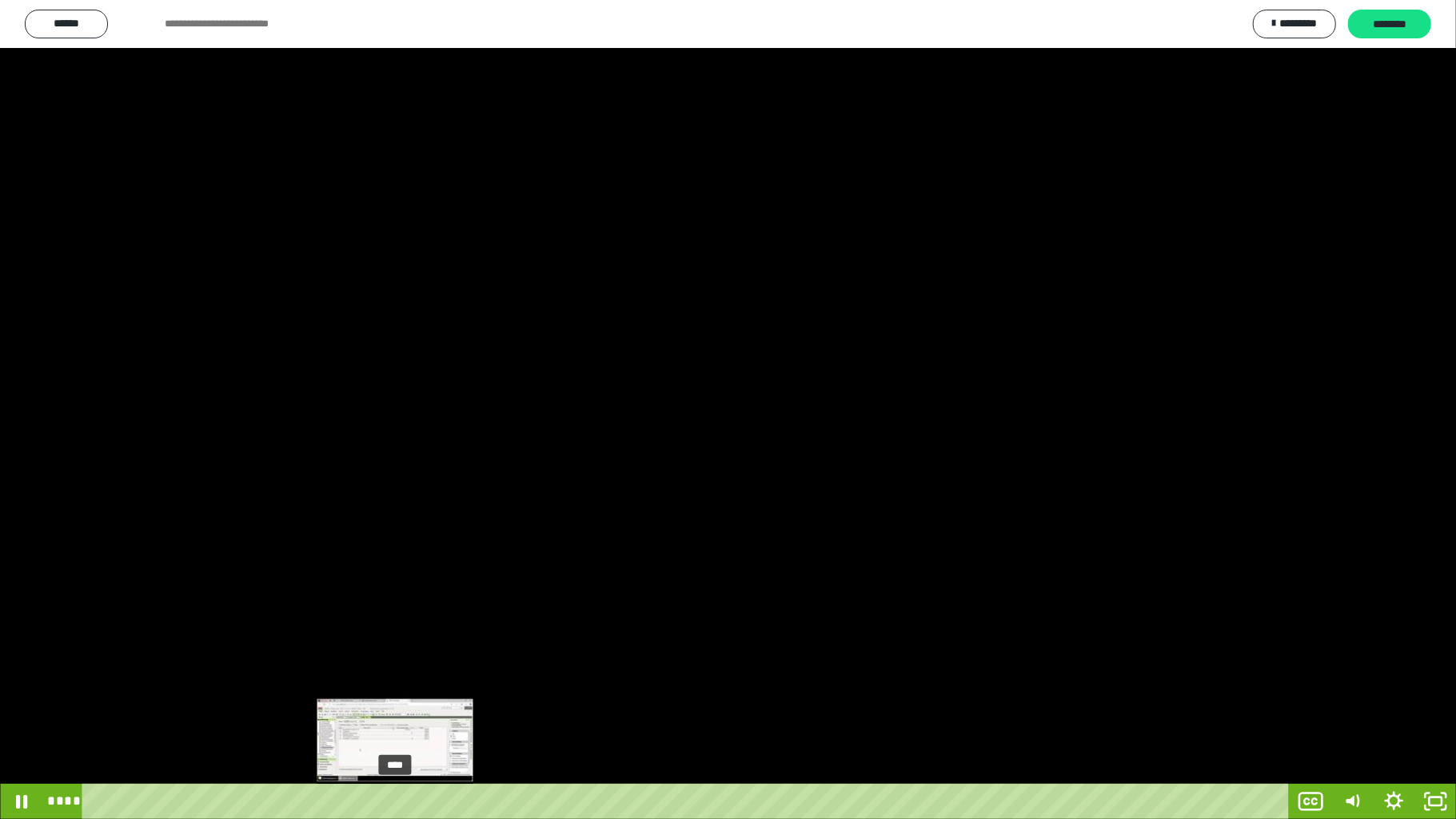 click on "****" at bounding box center (688, 801) 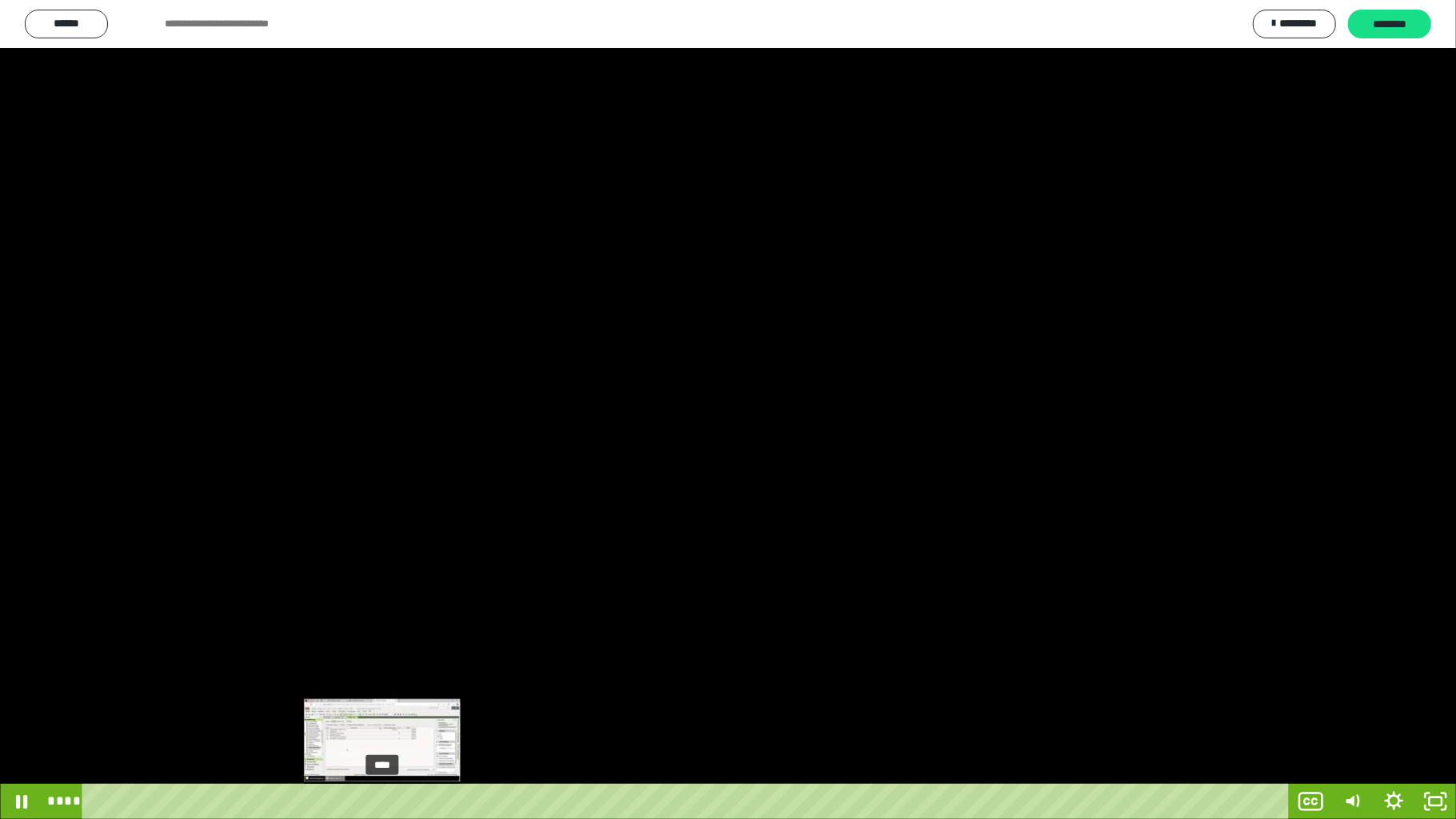 click on "****" at bounding box center [688, 801] 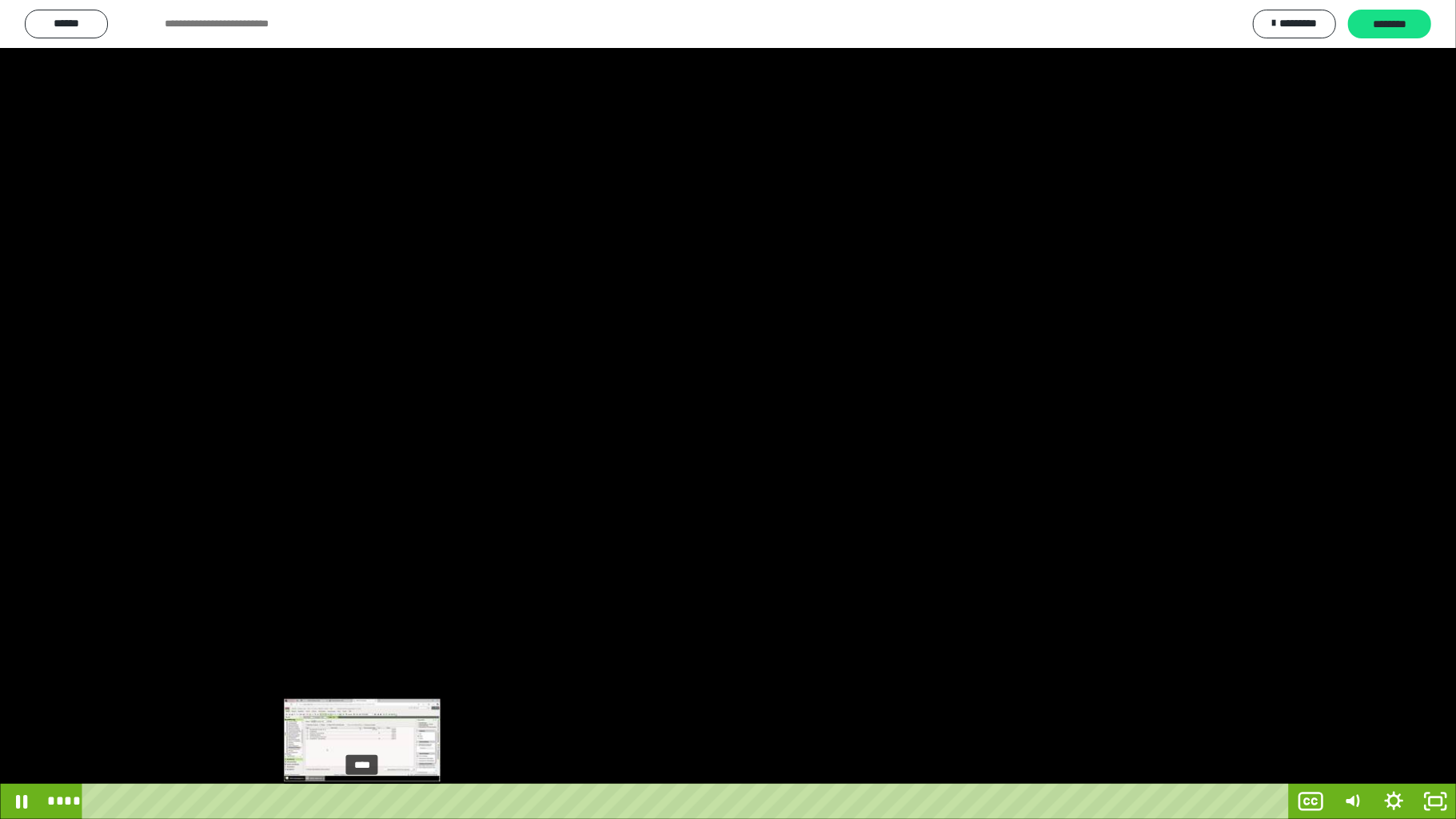 click on "****" at bounding box center [688, 801] 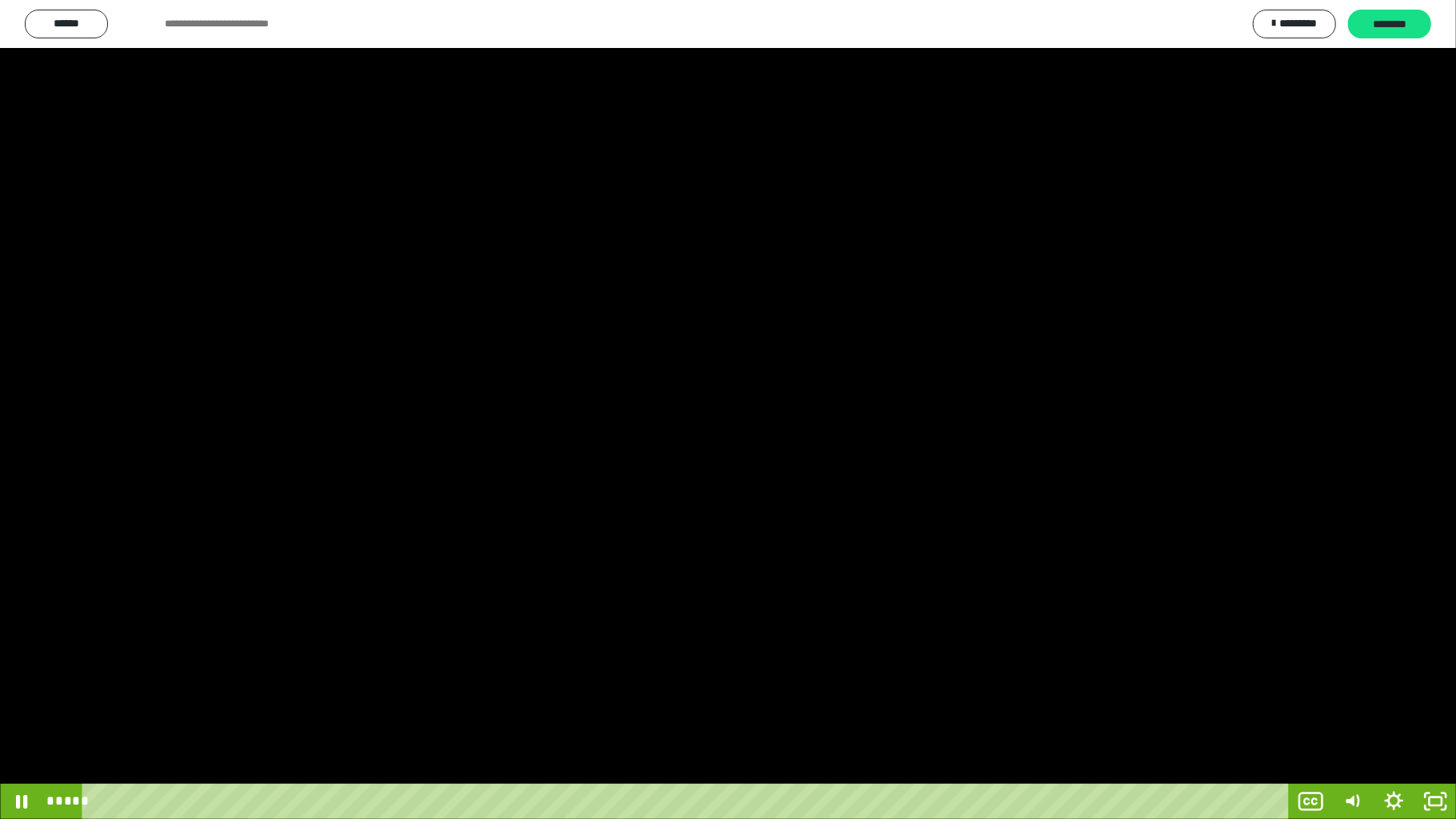 click at bounding box center (728, 410) 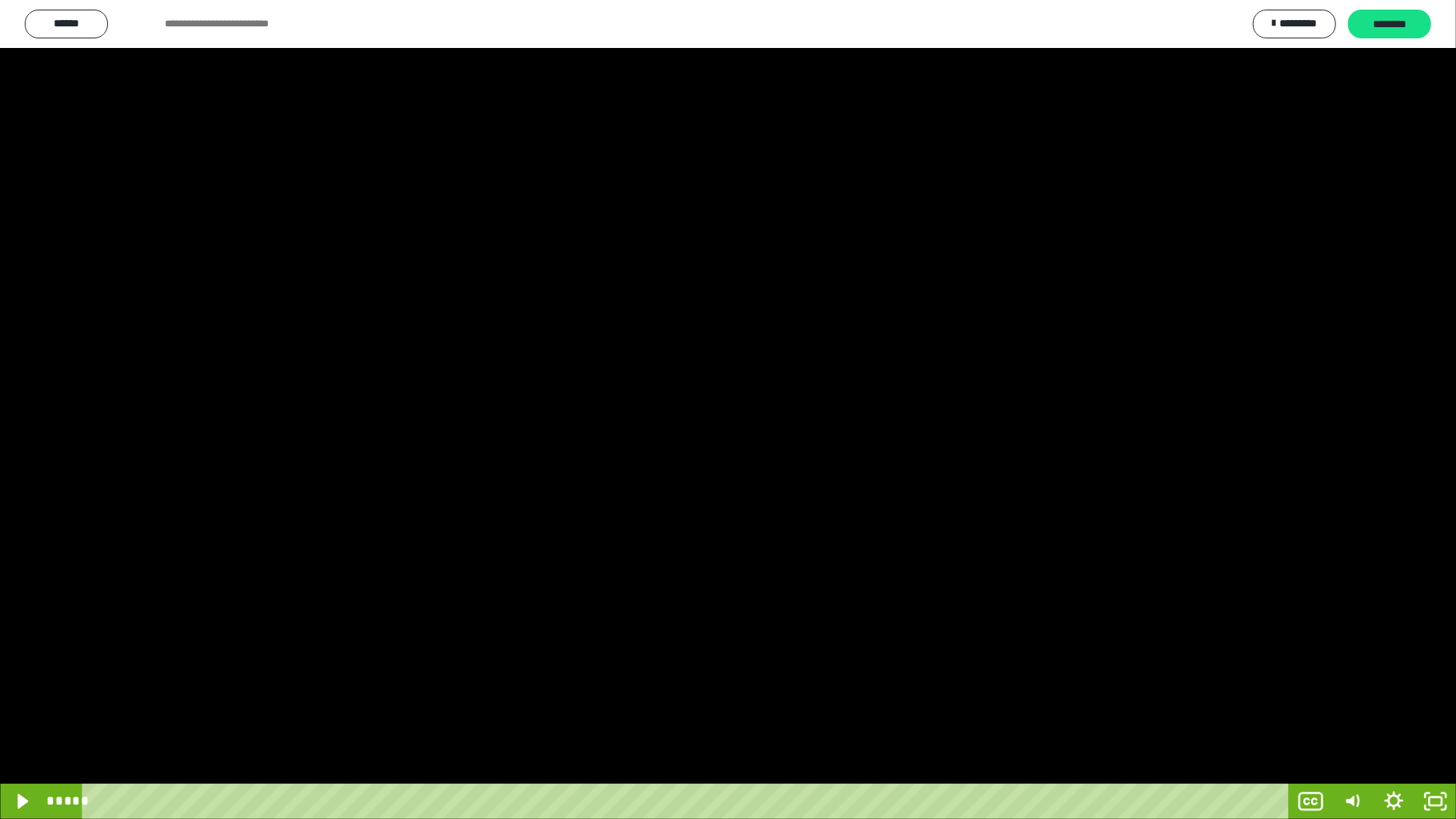 click at bounding box center (728, 410) 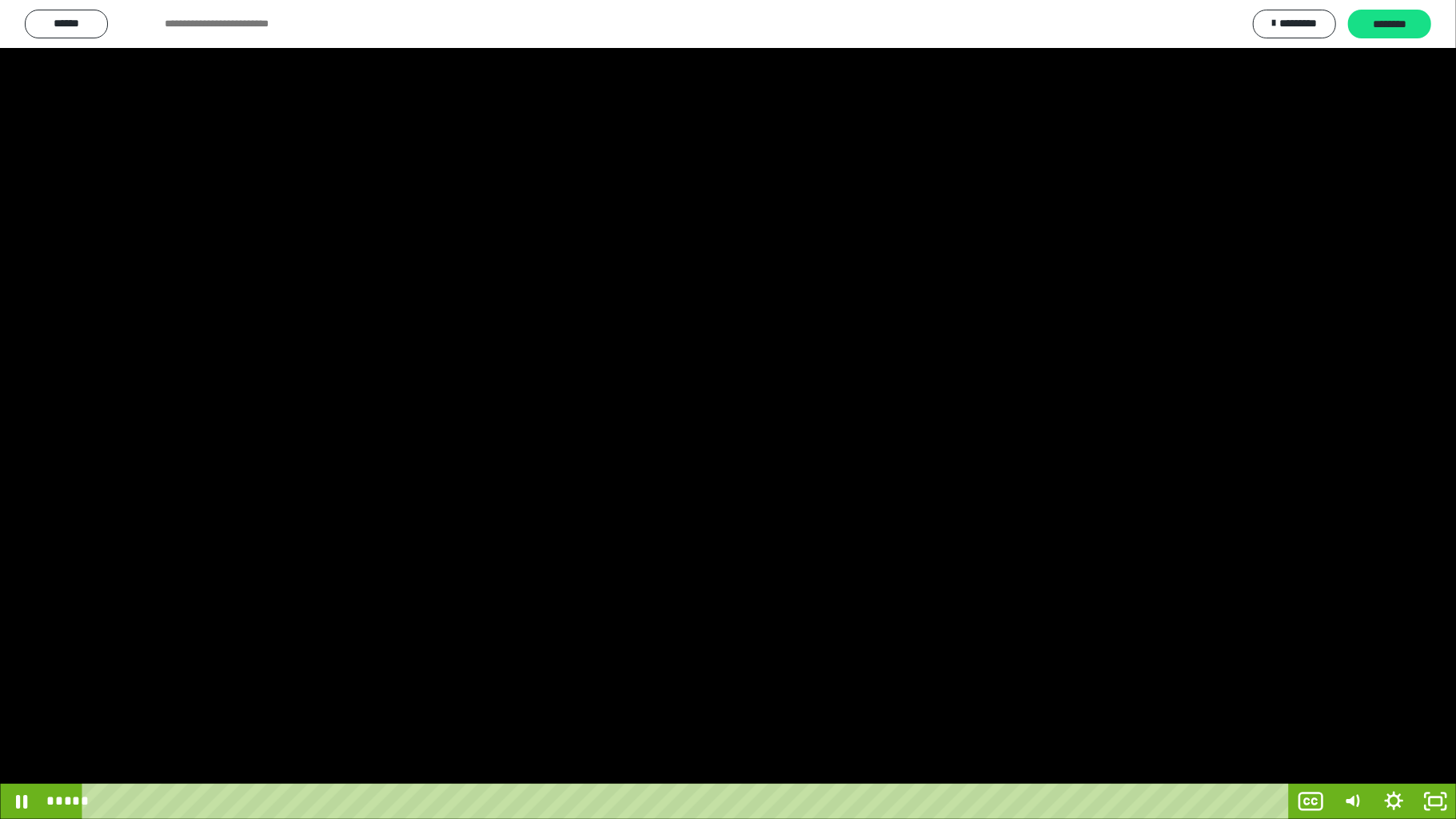 click at bounding box center [728, 410] 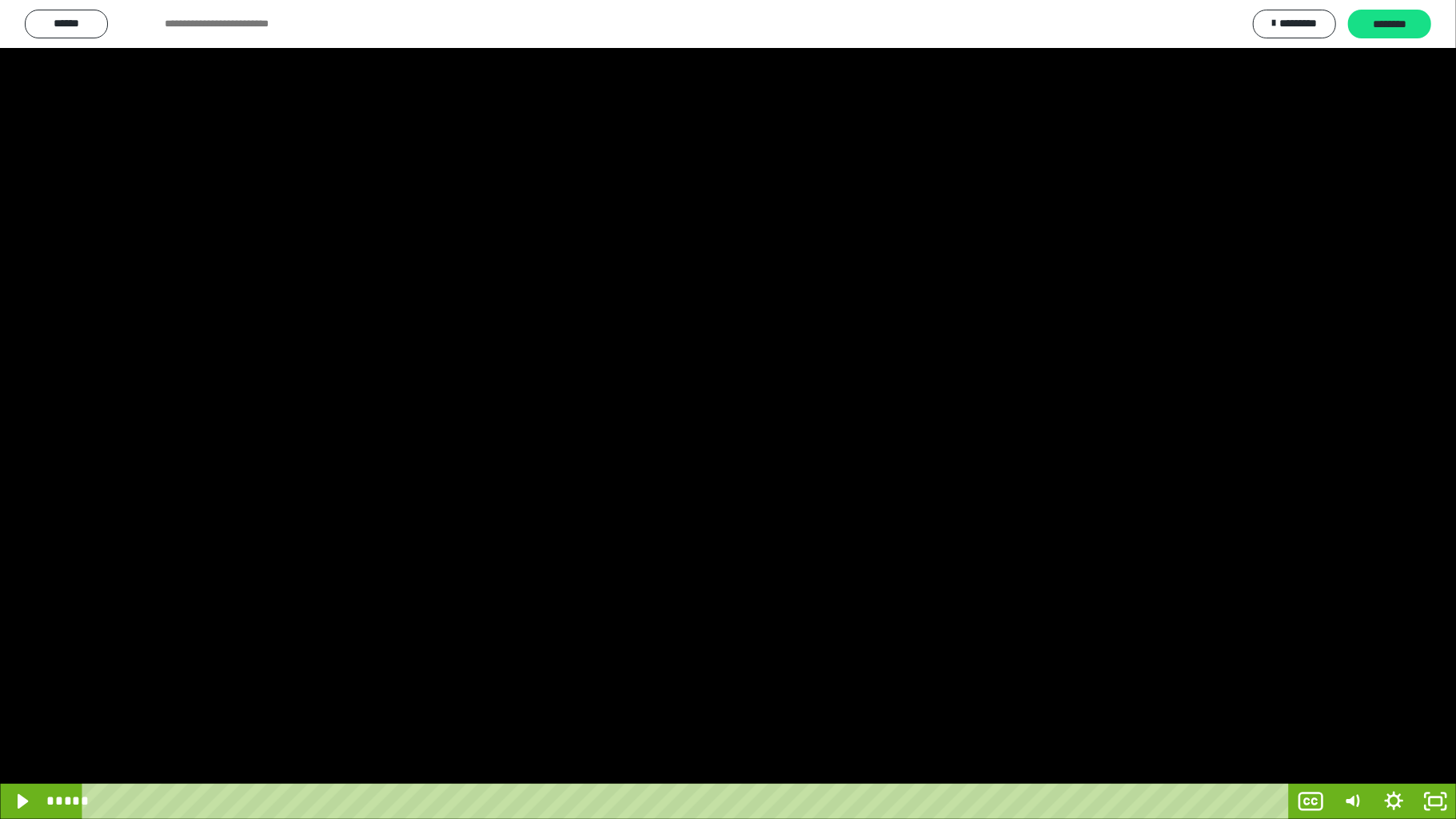 click at bounding box center (728, 410) 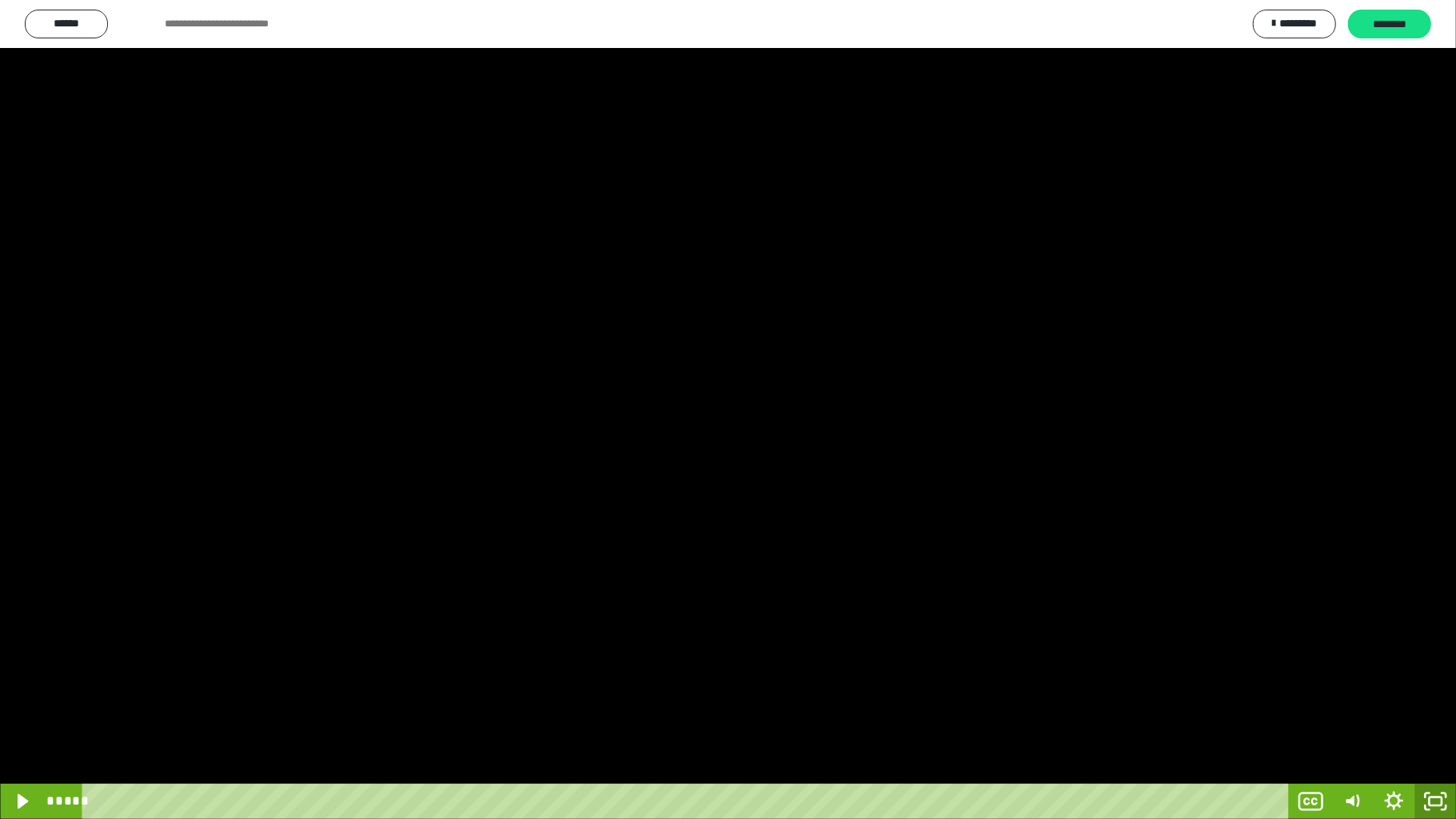 click 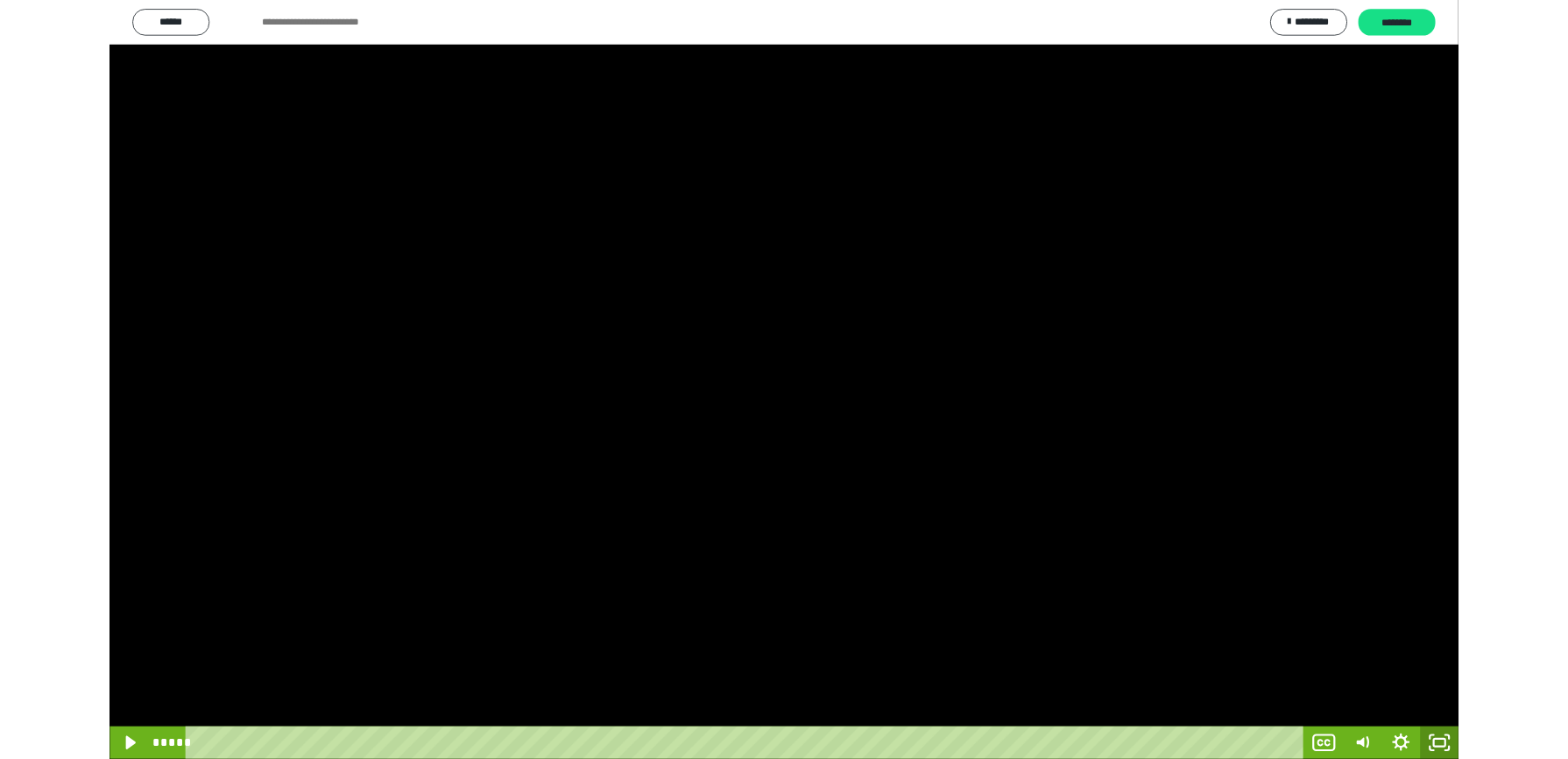 scroll, scrollTop: 176, scrollLeft: 0, axis: vertical 